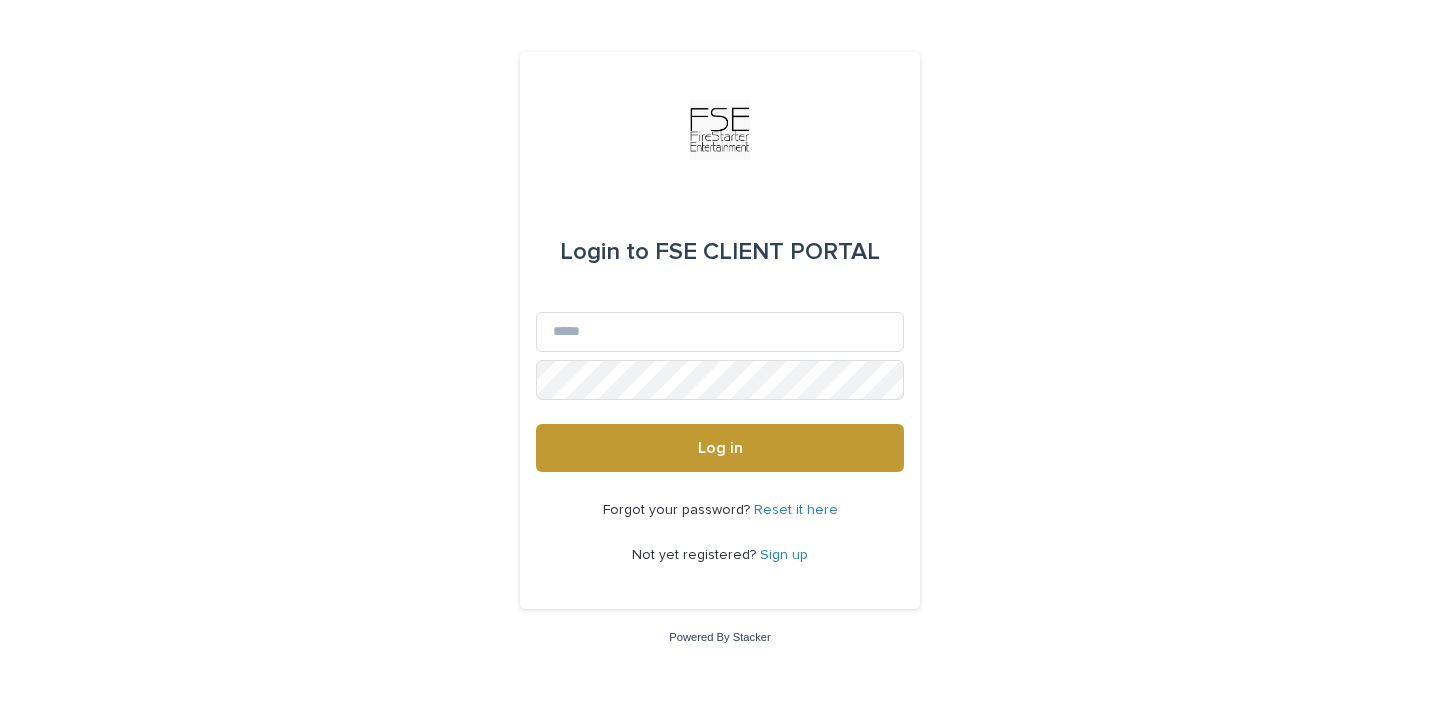 scroll, scrollTop: 0, scrollLeft: 0, axis: both 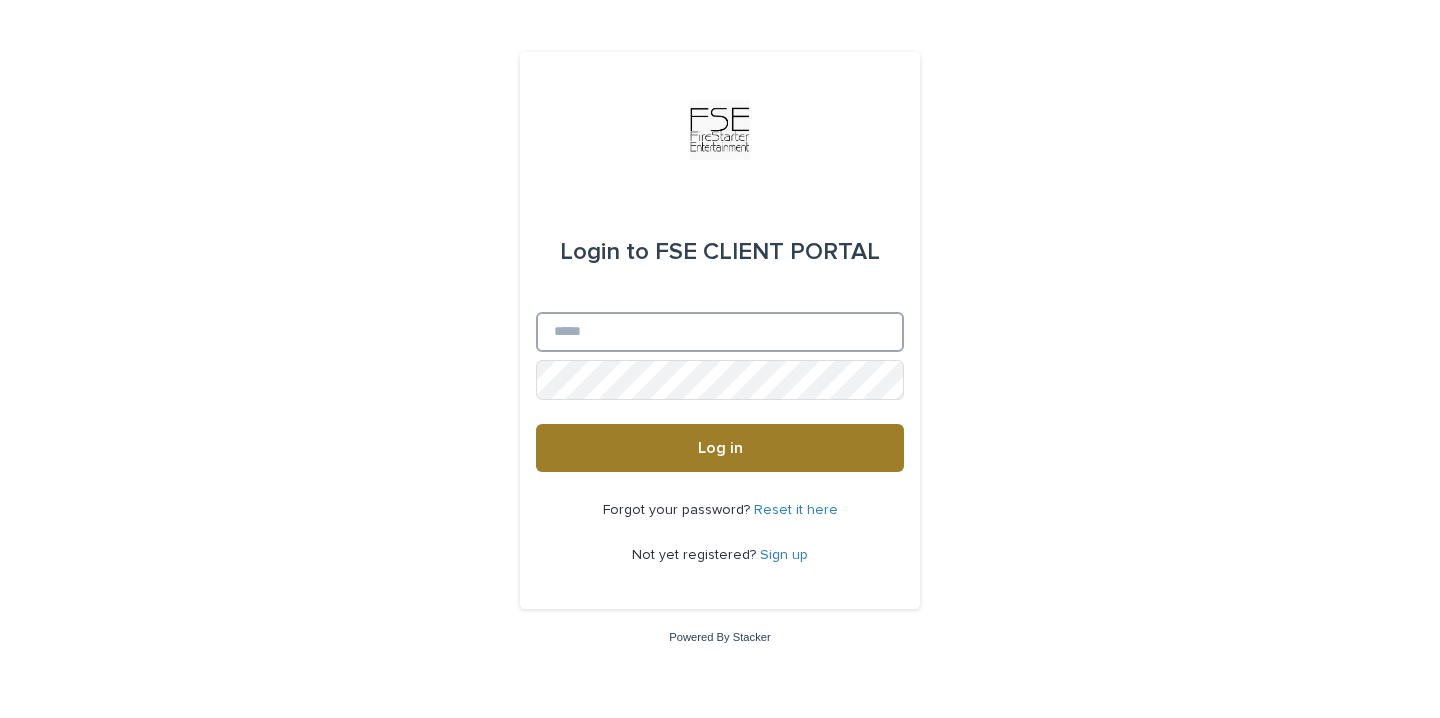 type on "**********" 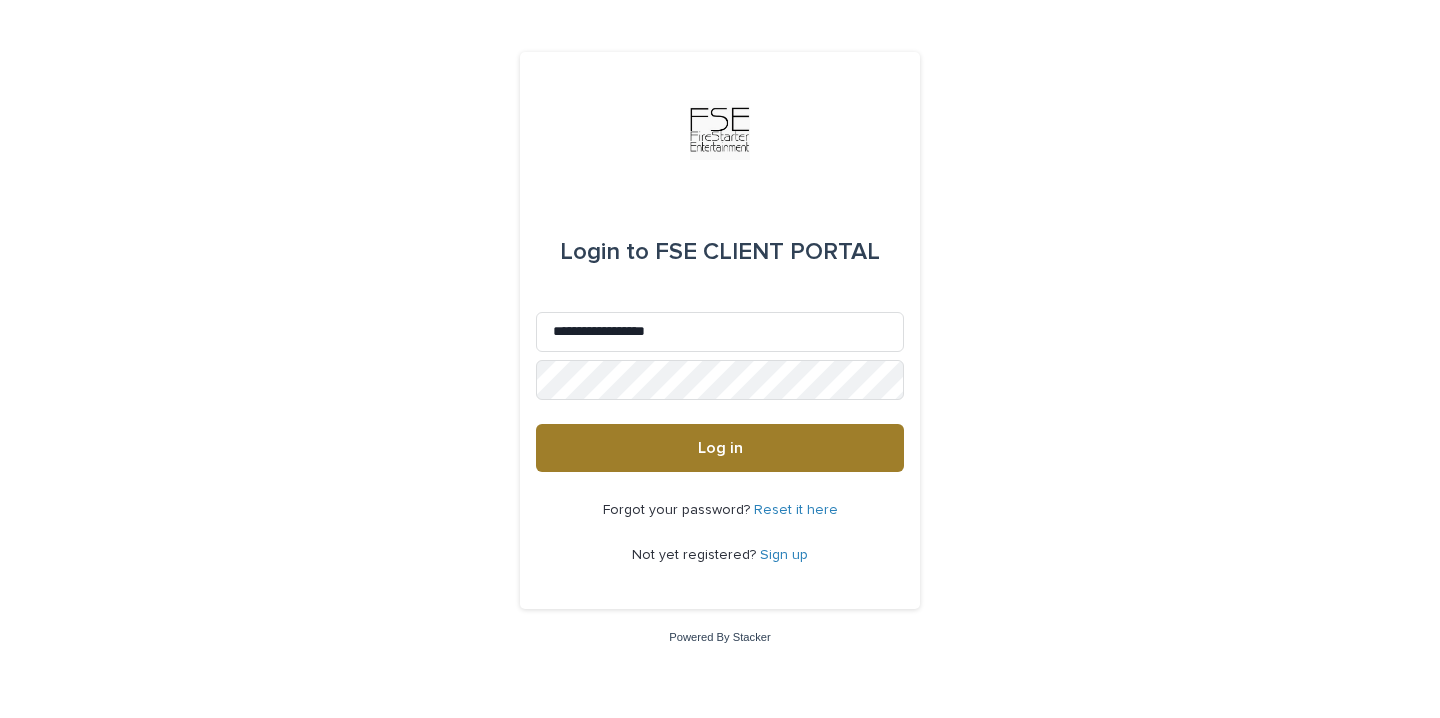 click on "Log in" at bounding box center (720, 448) 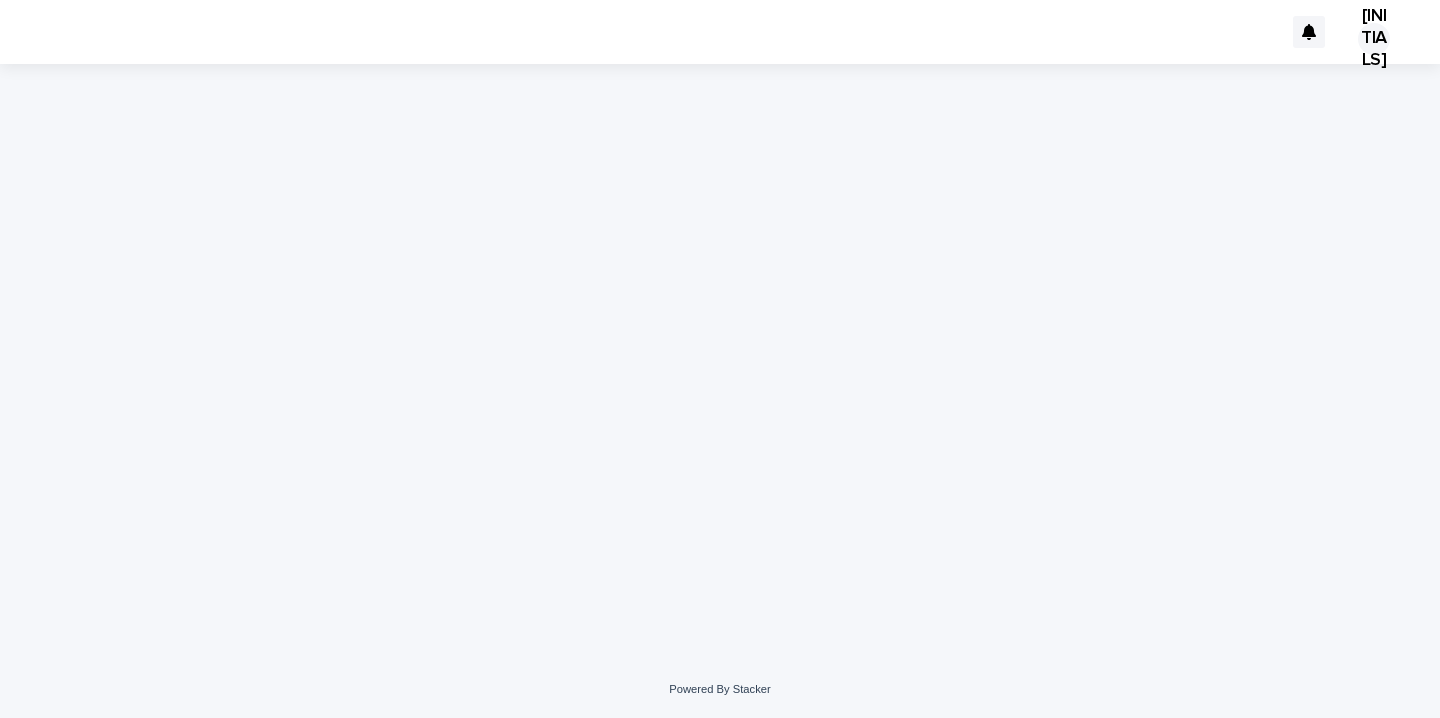 scroll, scrollTop: 0, scrollLeft: 0, axis: both 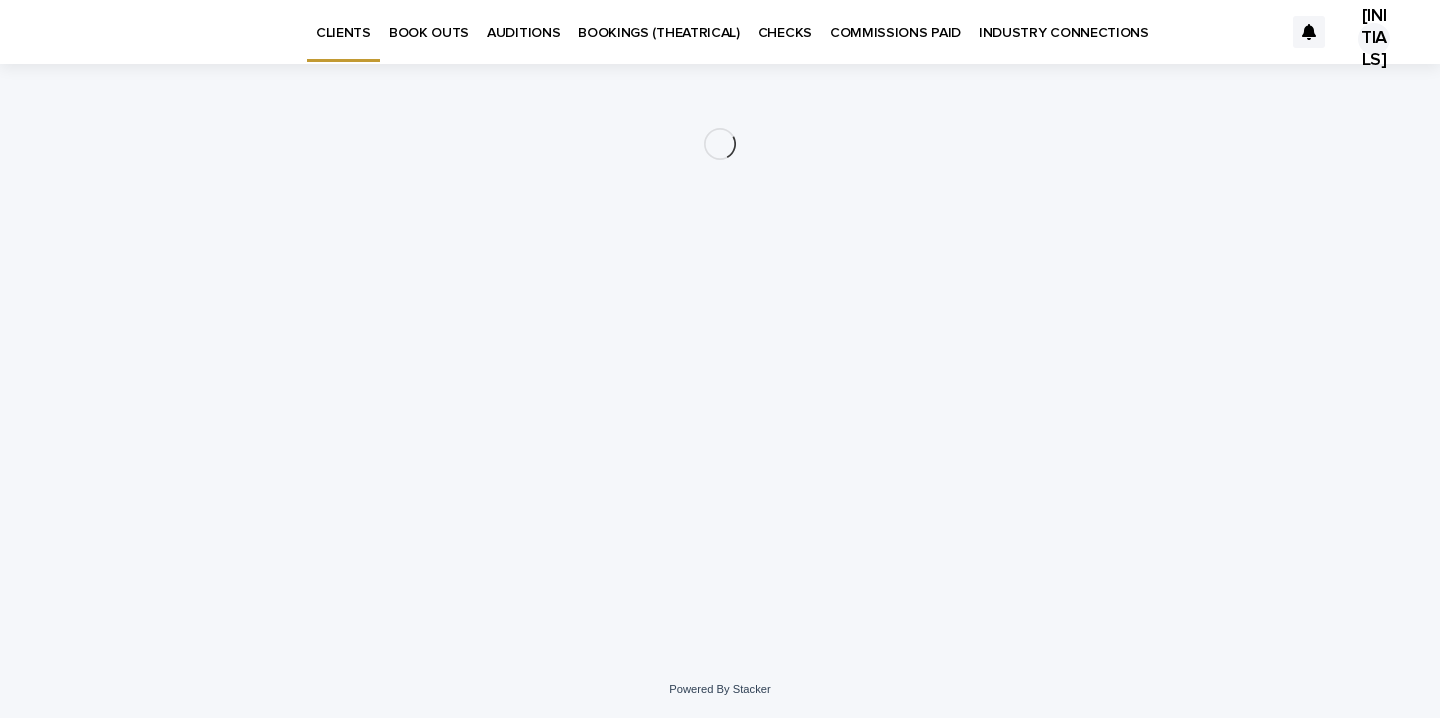 click on "BOOK OUTS" at bounding box center (429, 21) 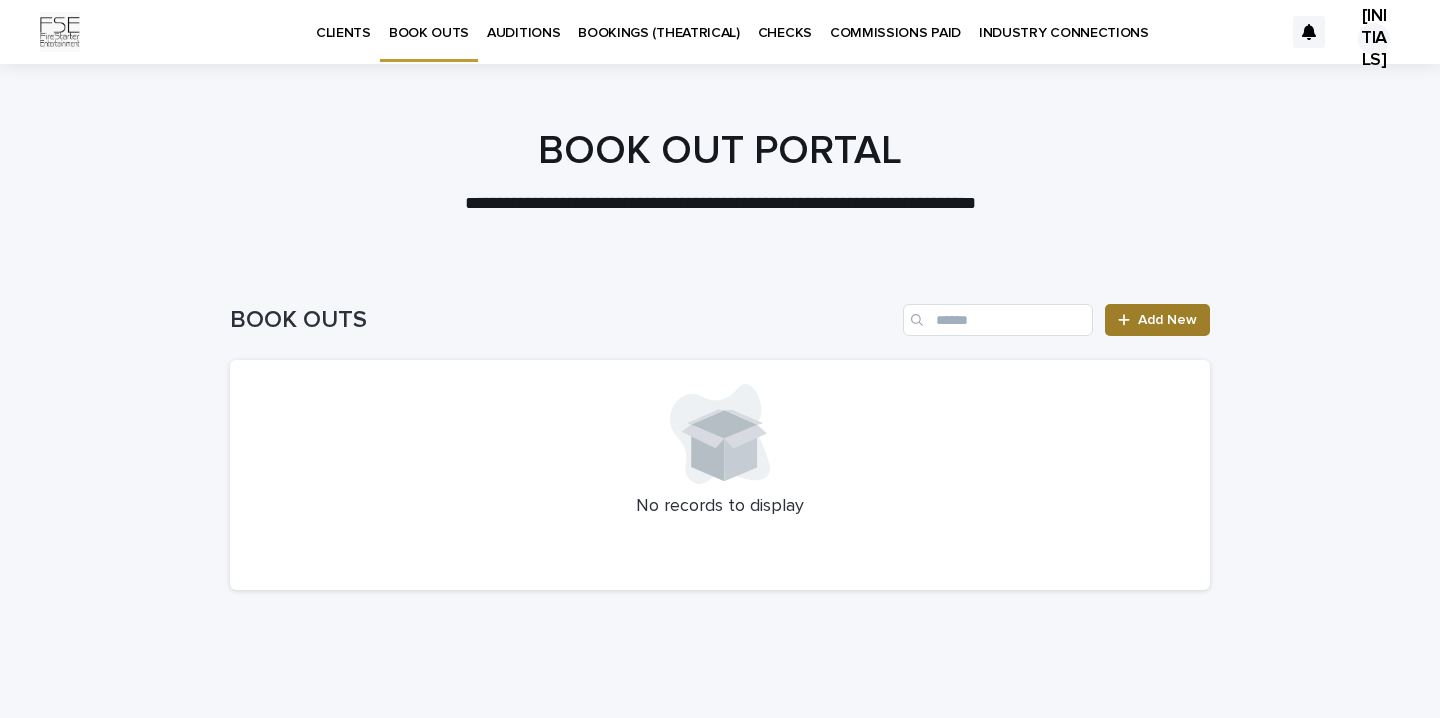 click on "Add New" at bounding box center (1167, 320) 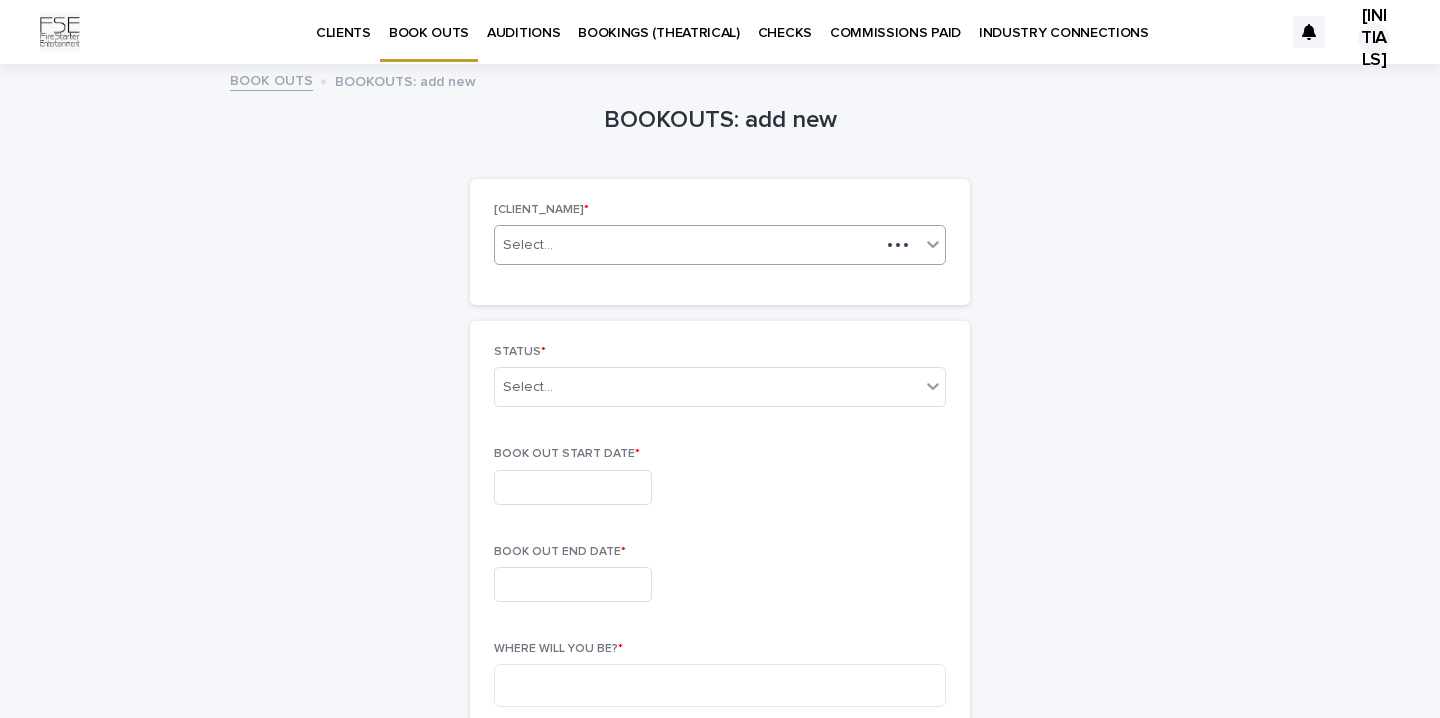 click 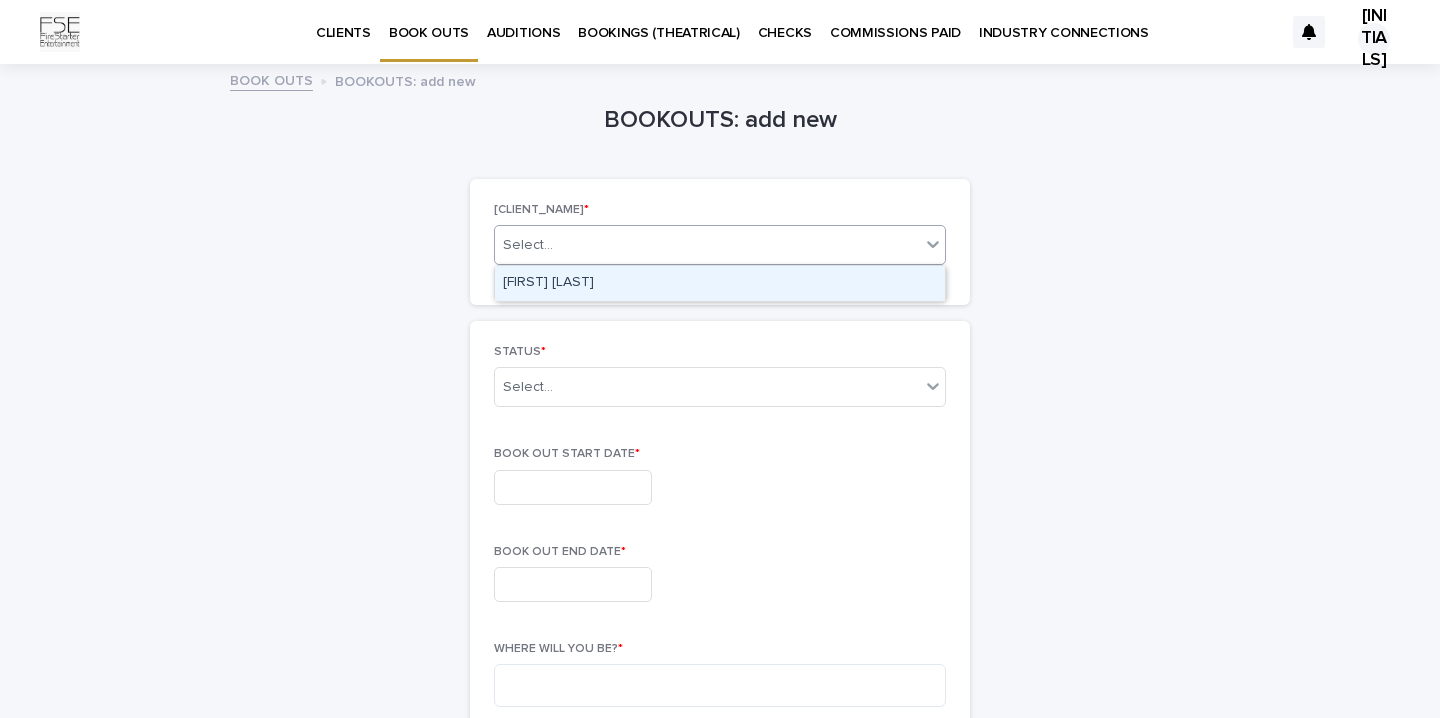 click on "Diane Vincent" at bounding box center [720, 283] 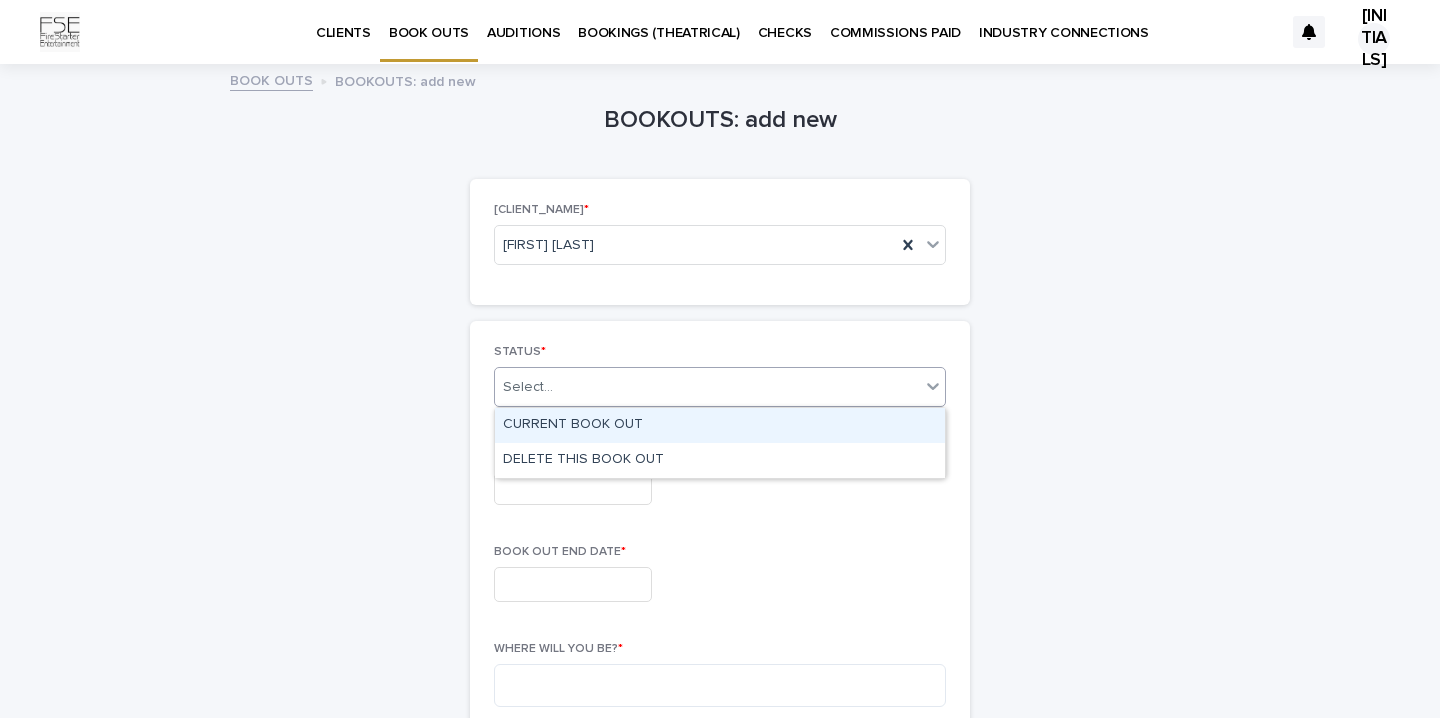 click 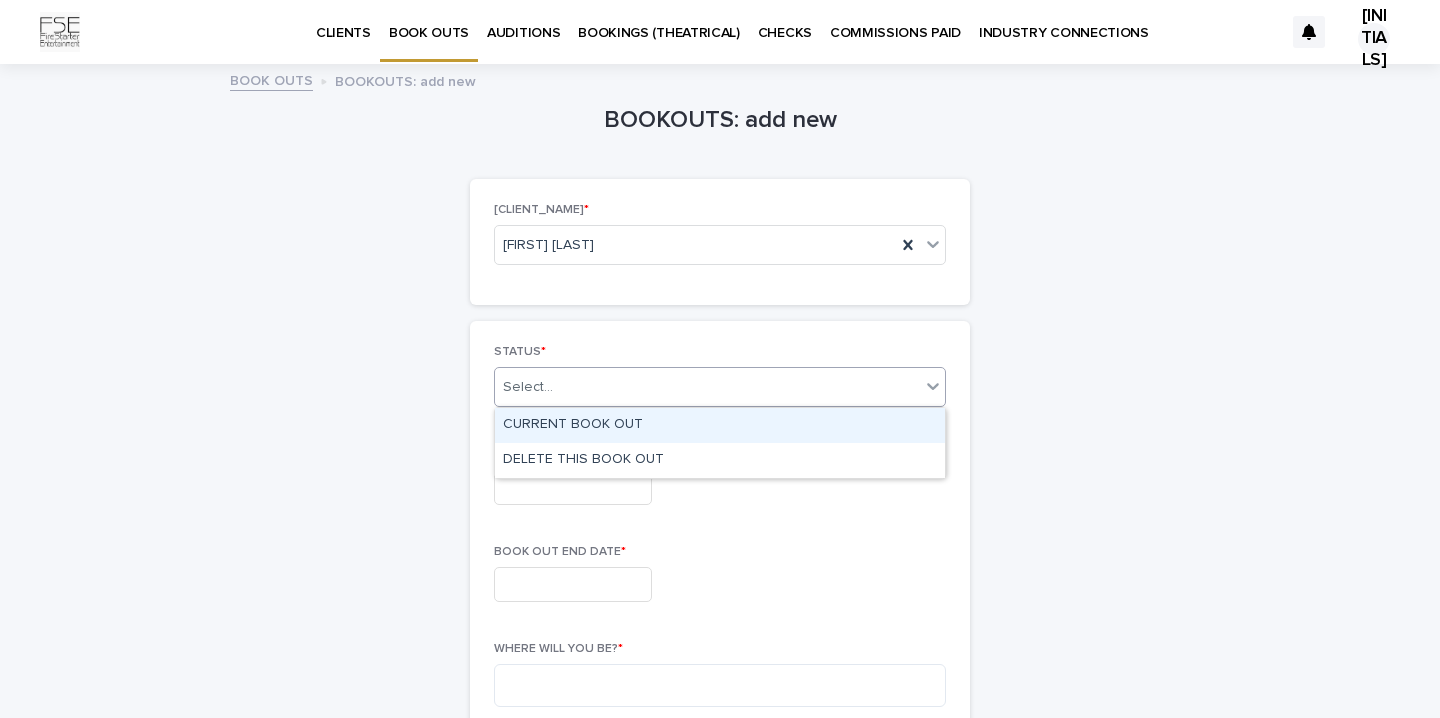 click on "CURRENT BOOK OUT" at bounding box center (720, 425) 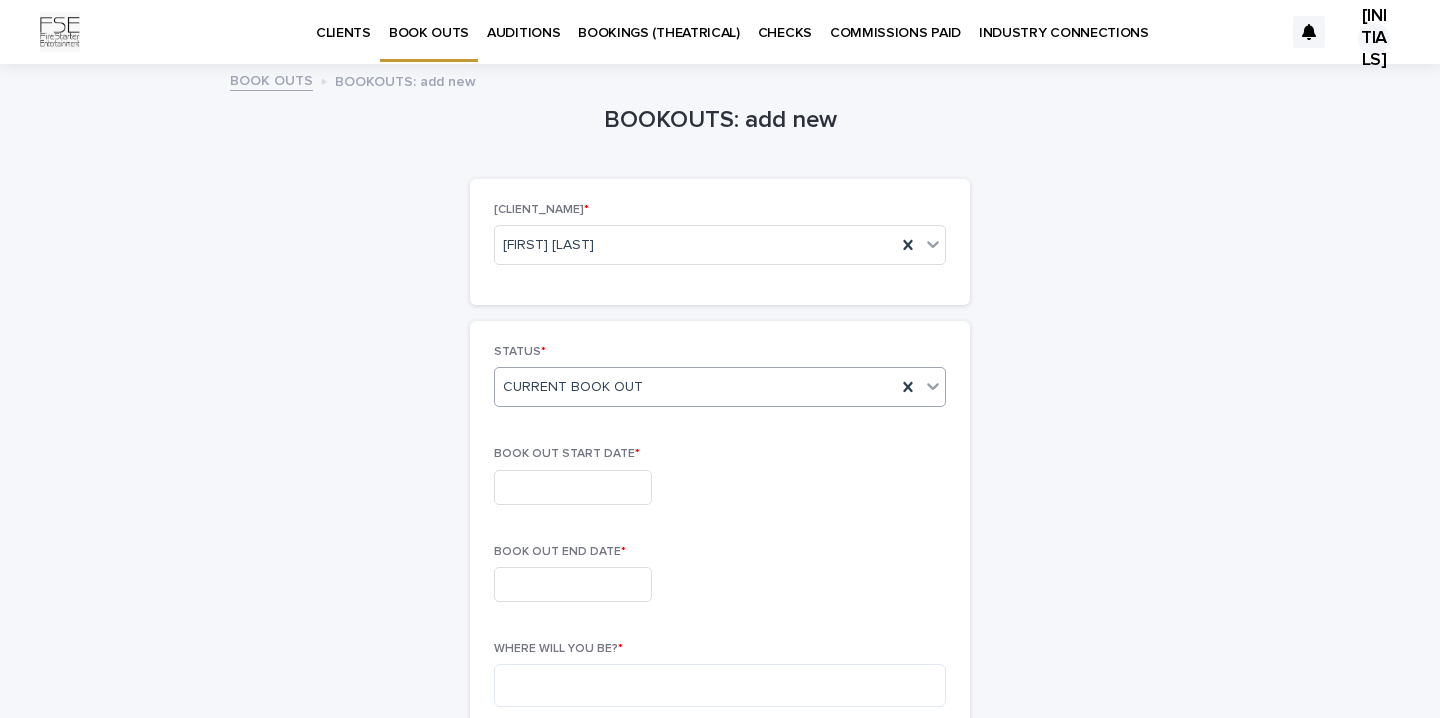 click at bounding box center (573, 487) 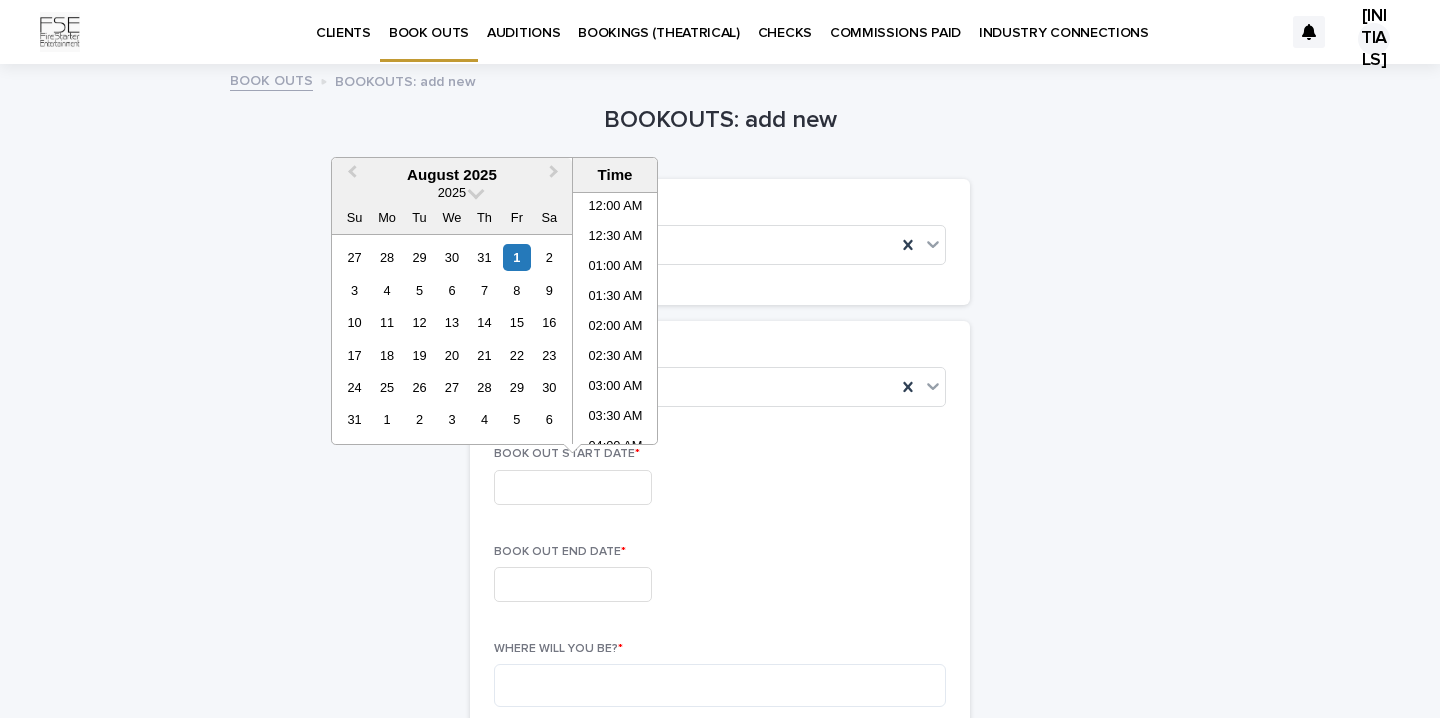 scroll, scrollTop: 999, scrollLeft: 0, axis: vertical 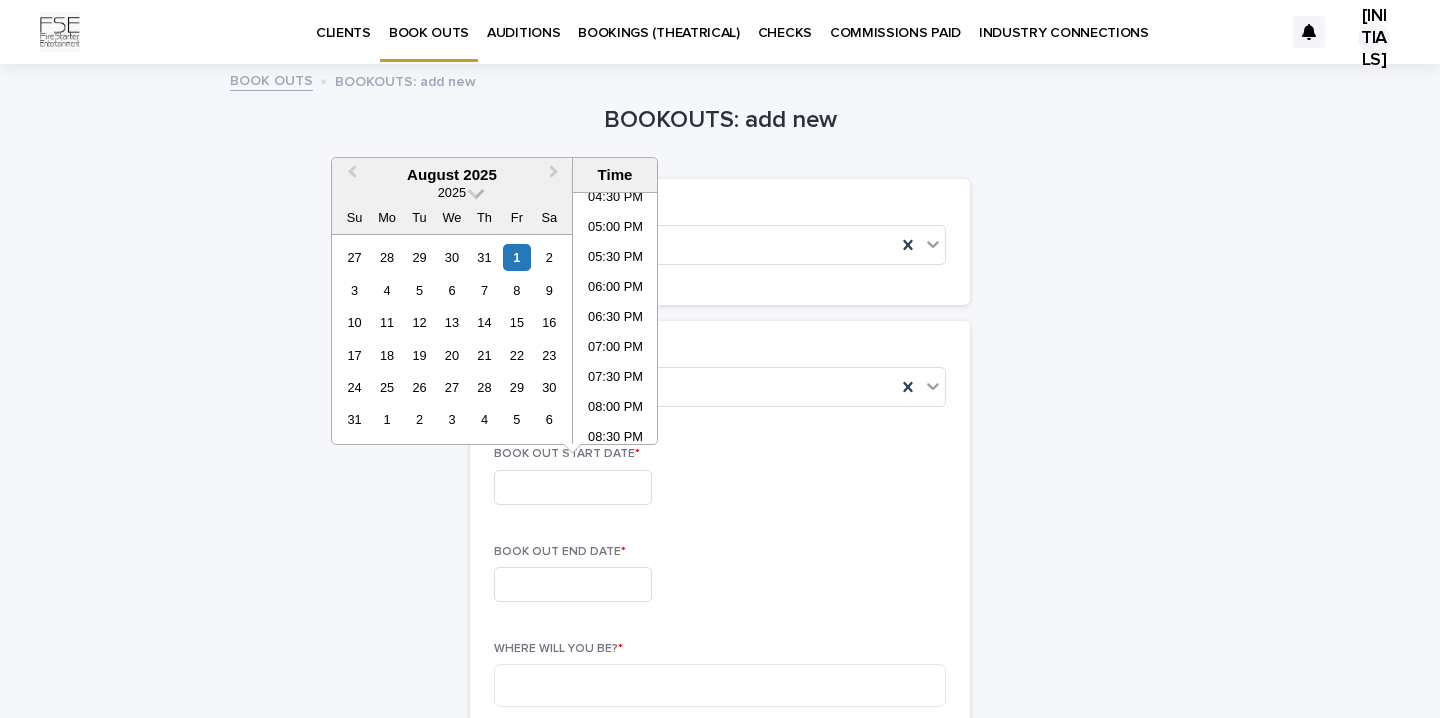 click at bounding box center (476, 191) 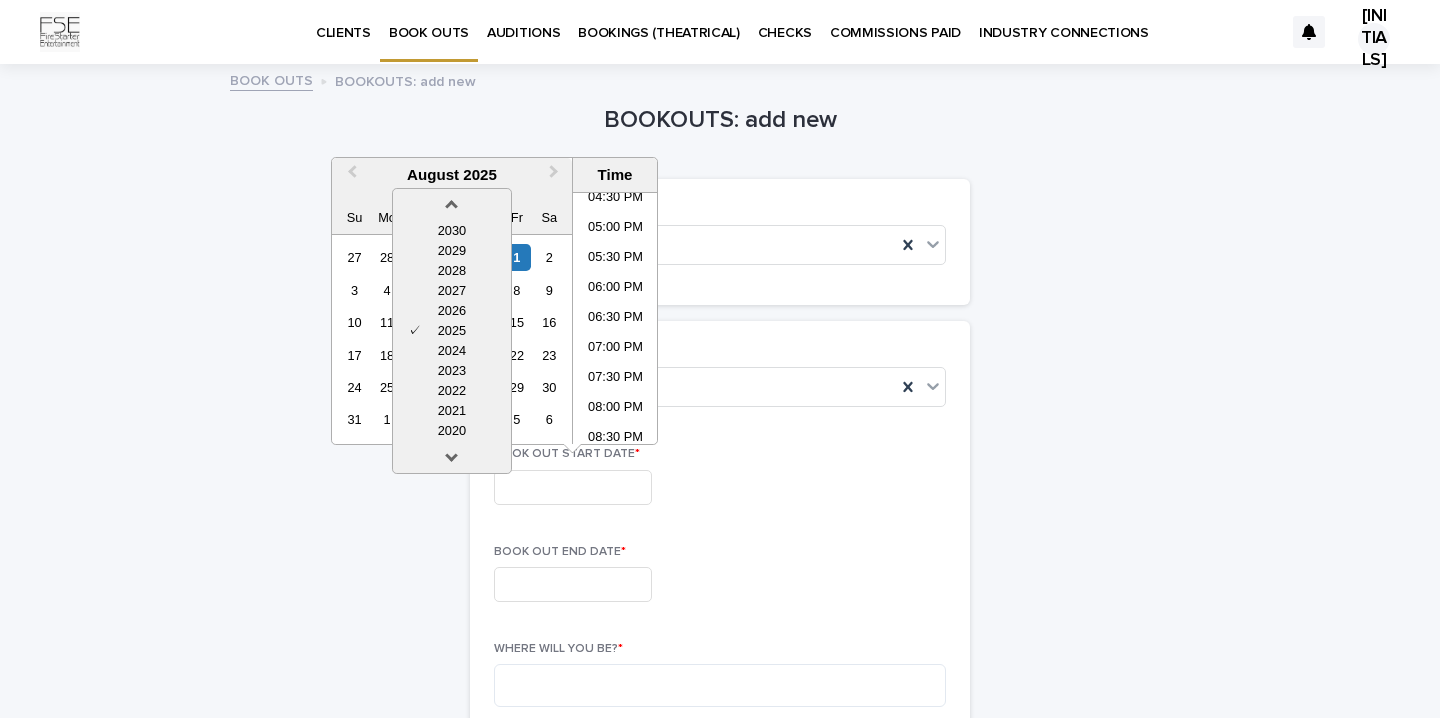 click on "2030 2029 2028 2027 2026 ✓ 2025 2024 2023 2022 2021 2020 2025" at bounding box center (452, 192) 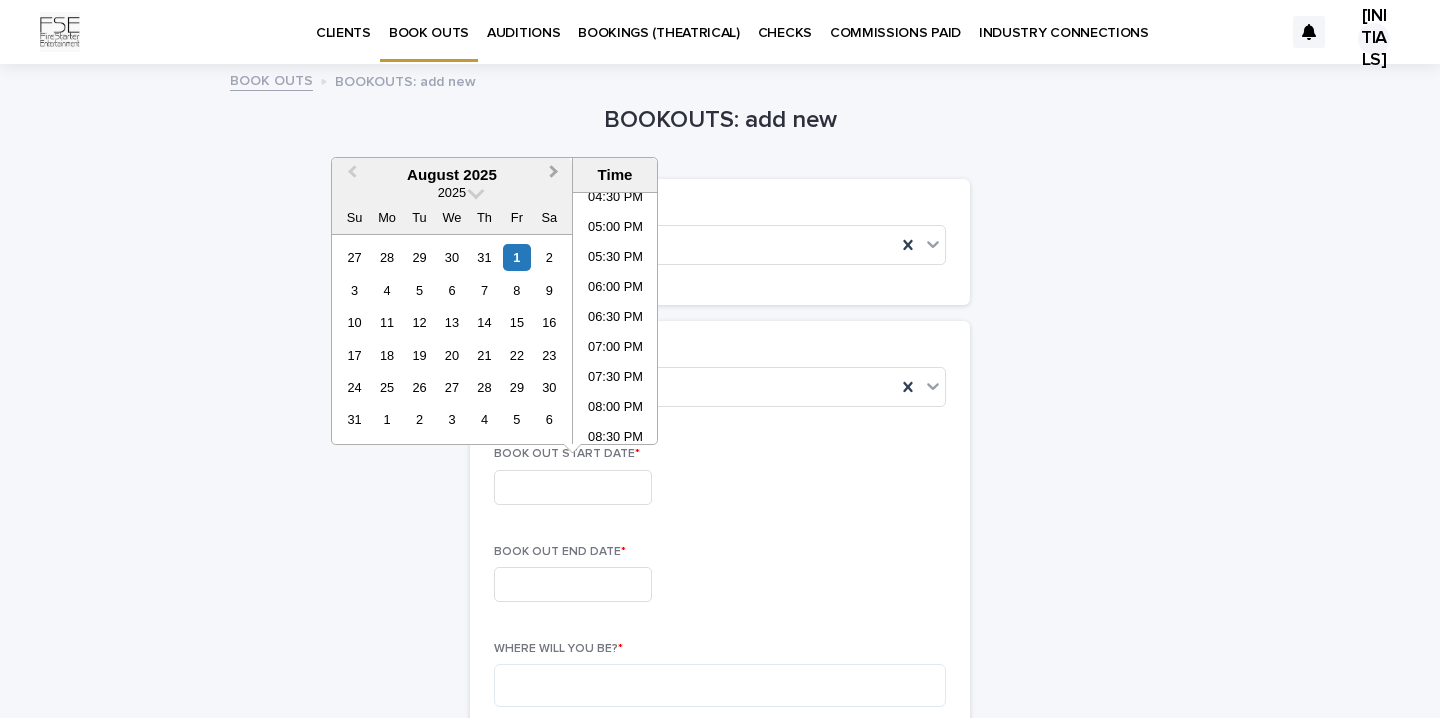 click on "Next Month" at bounding box center [556, 176] 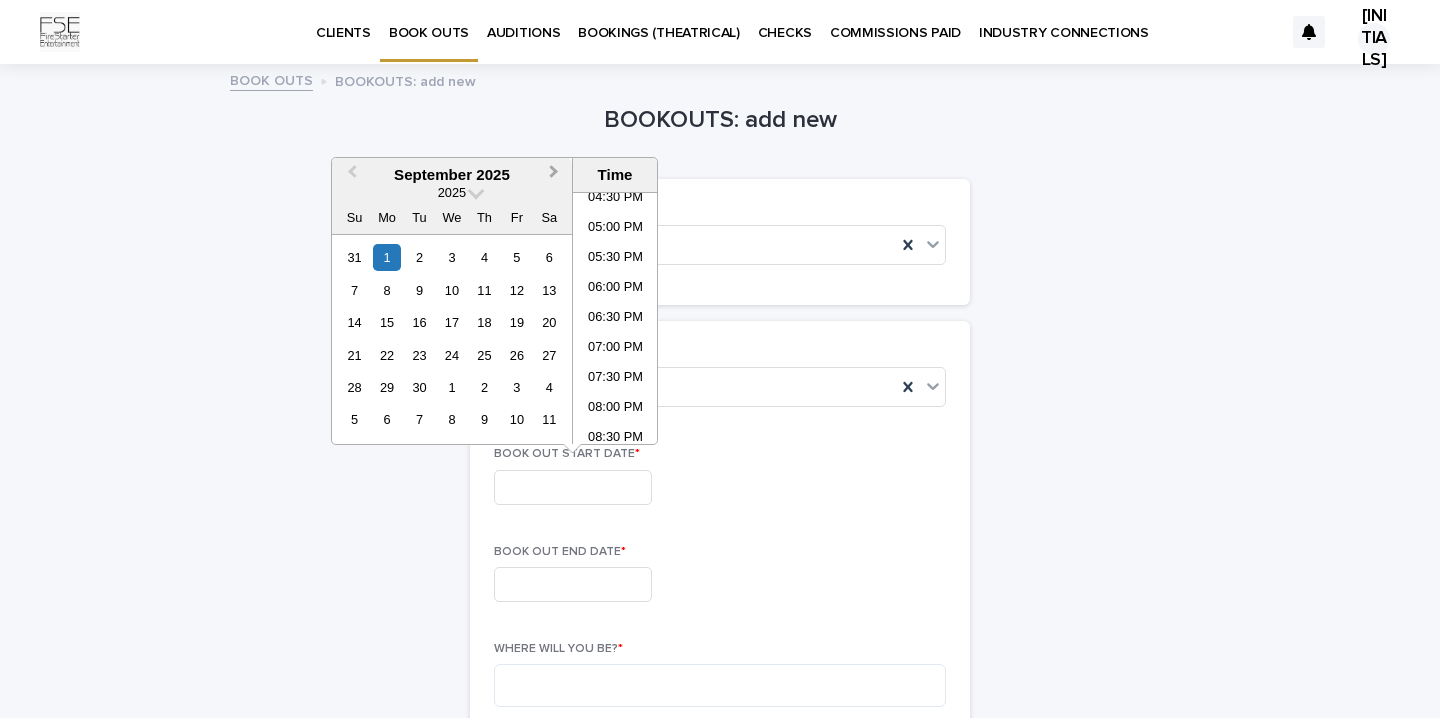 click on "Next Month" at bounding box center (556, 176) 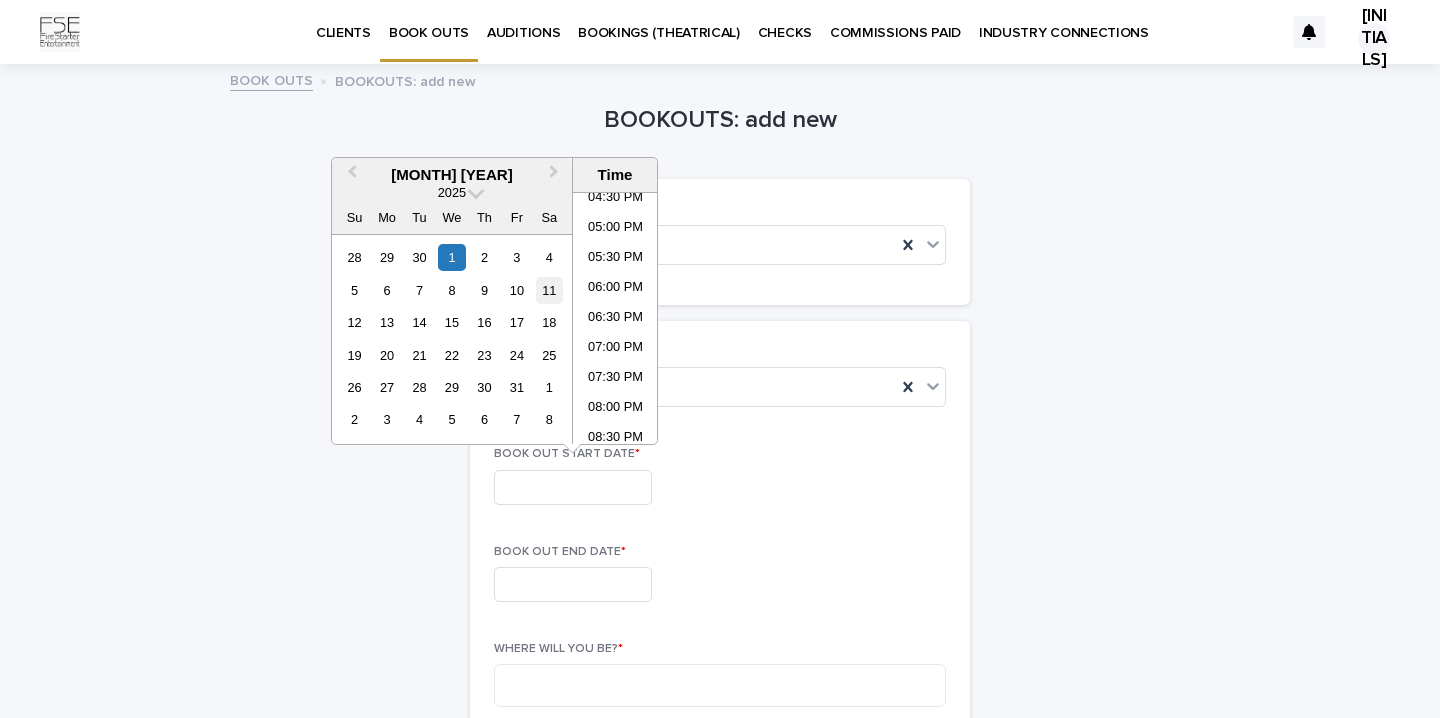 click on "11" at bounding box center (549, 290) 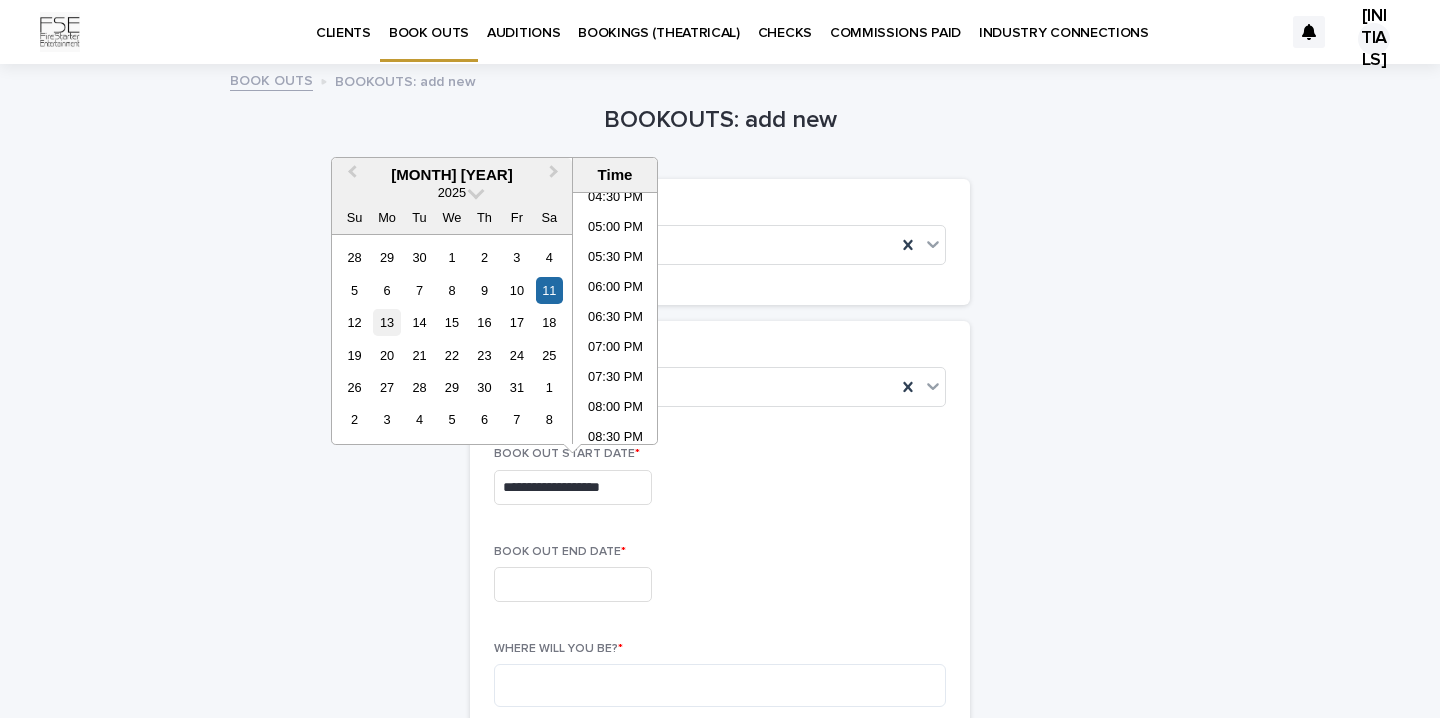 click on "13" at bounding box center [386, 322] 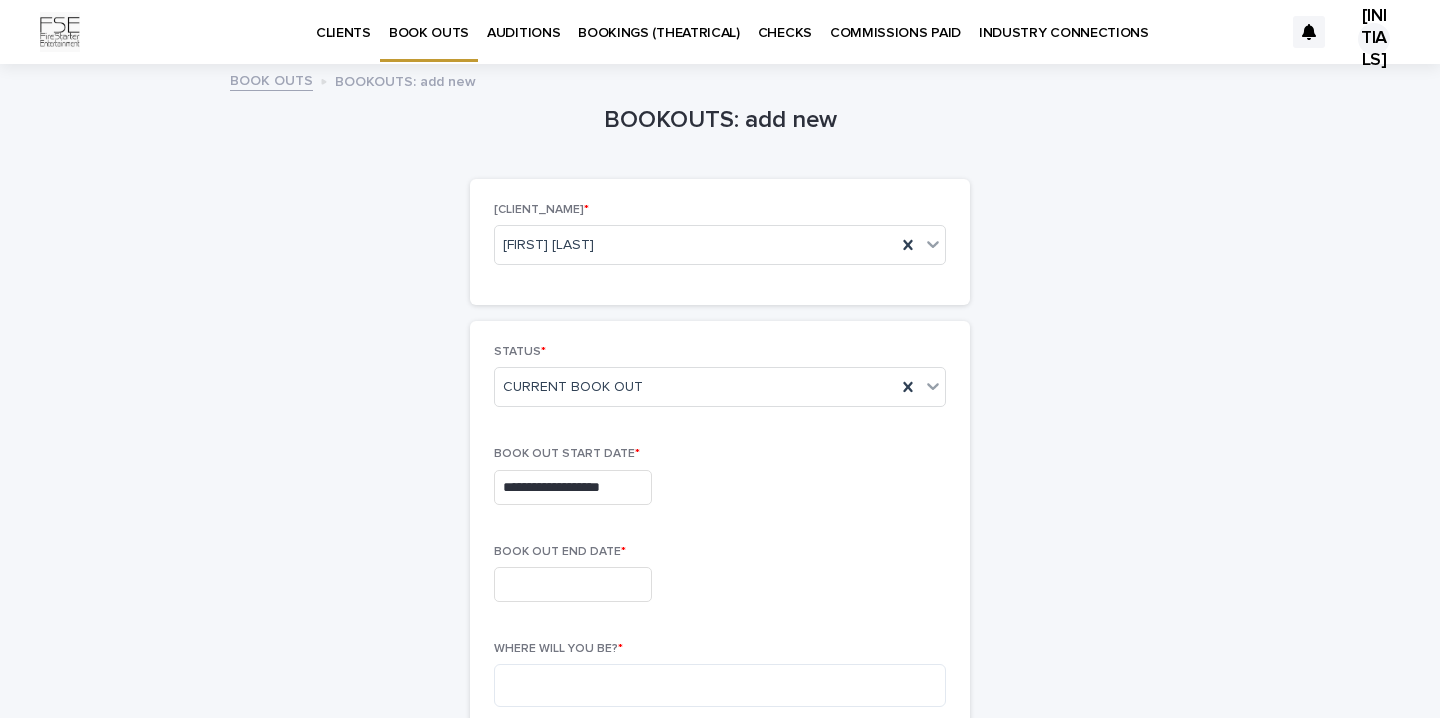 click on "**********" at bounding box center [720, 887] 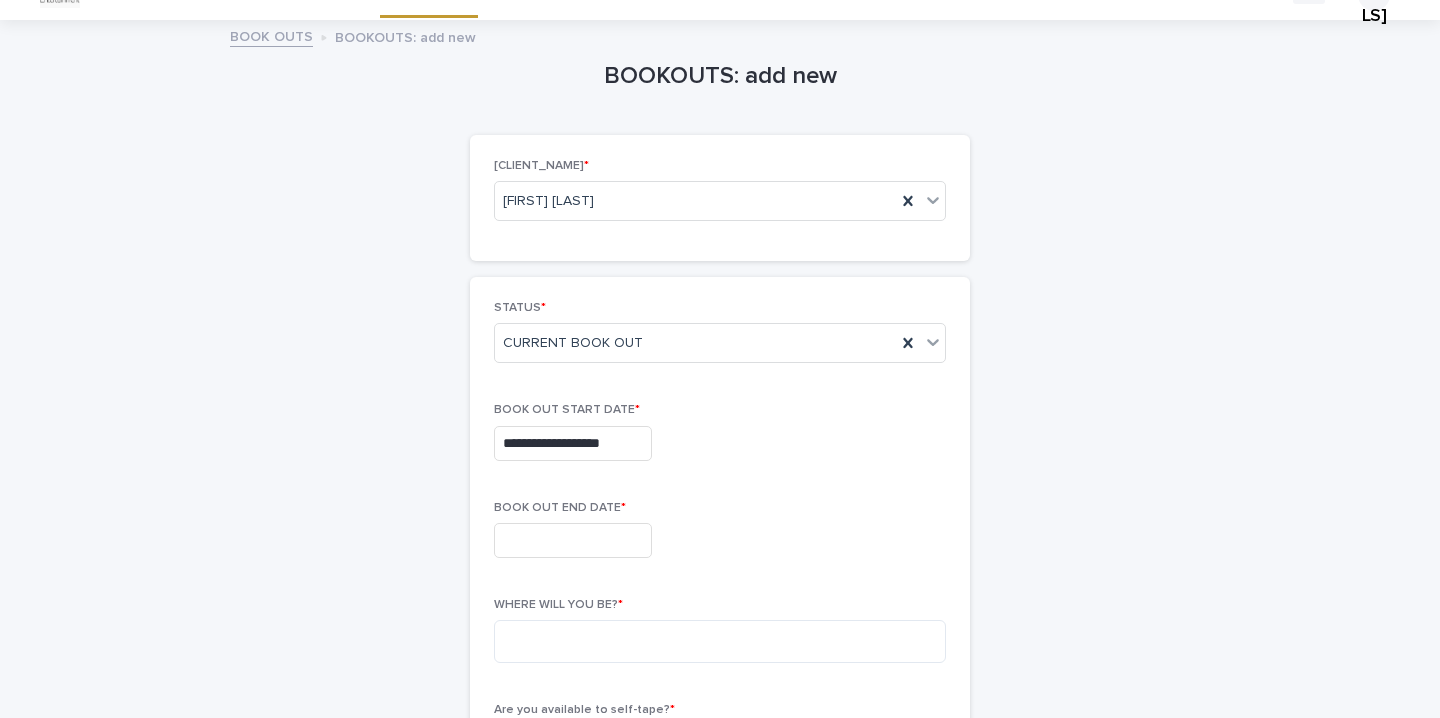click on "**********" at bounding box center (573, 443) 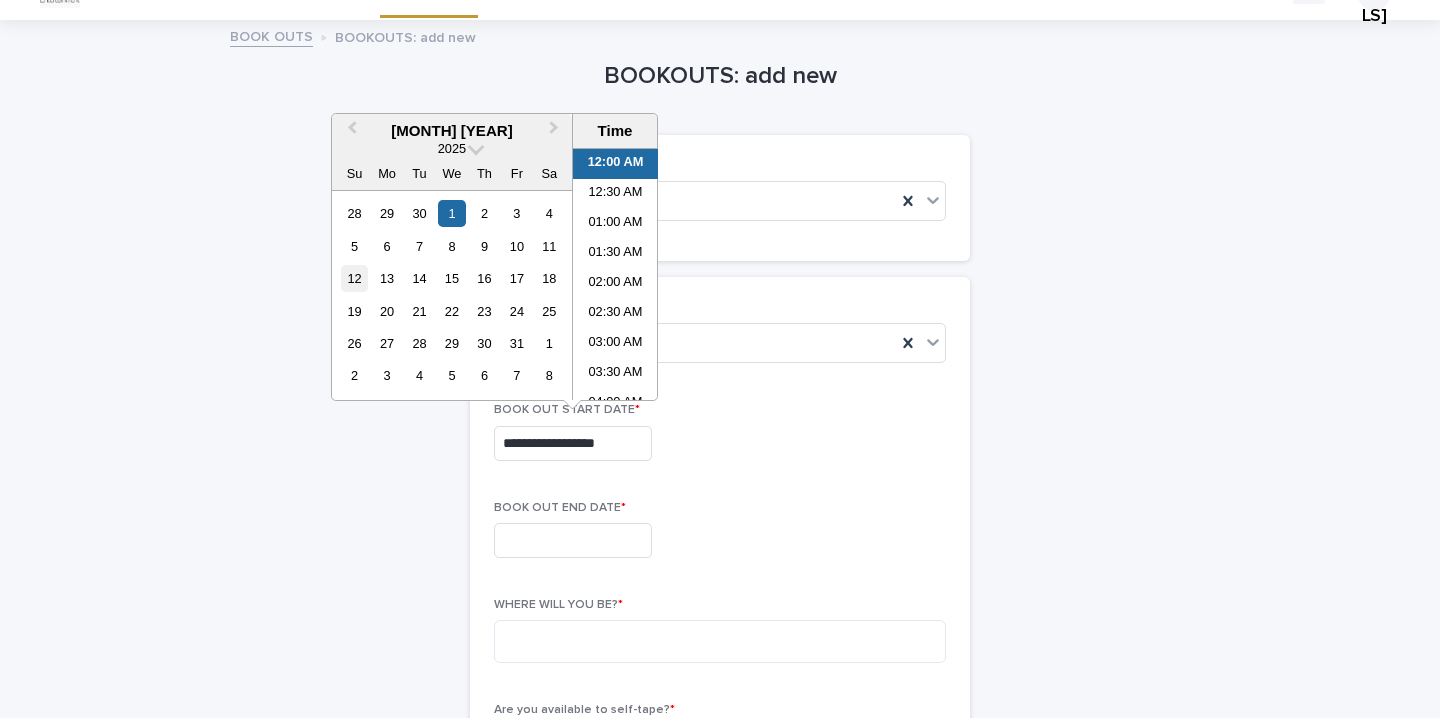 click on "12" at bounding box center (354, 278) 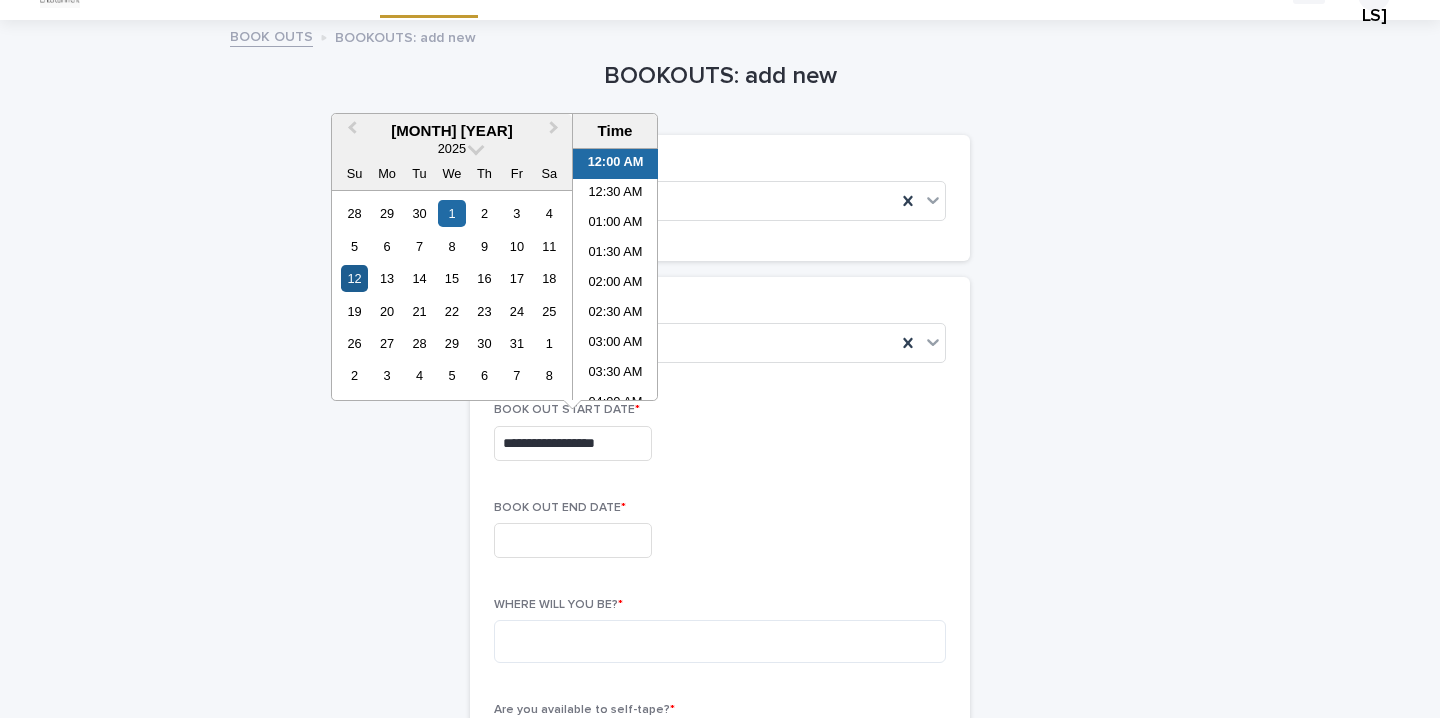 type on "**********" 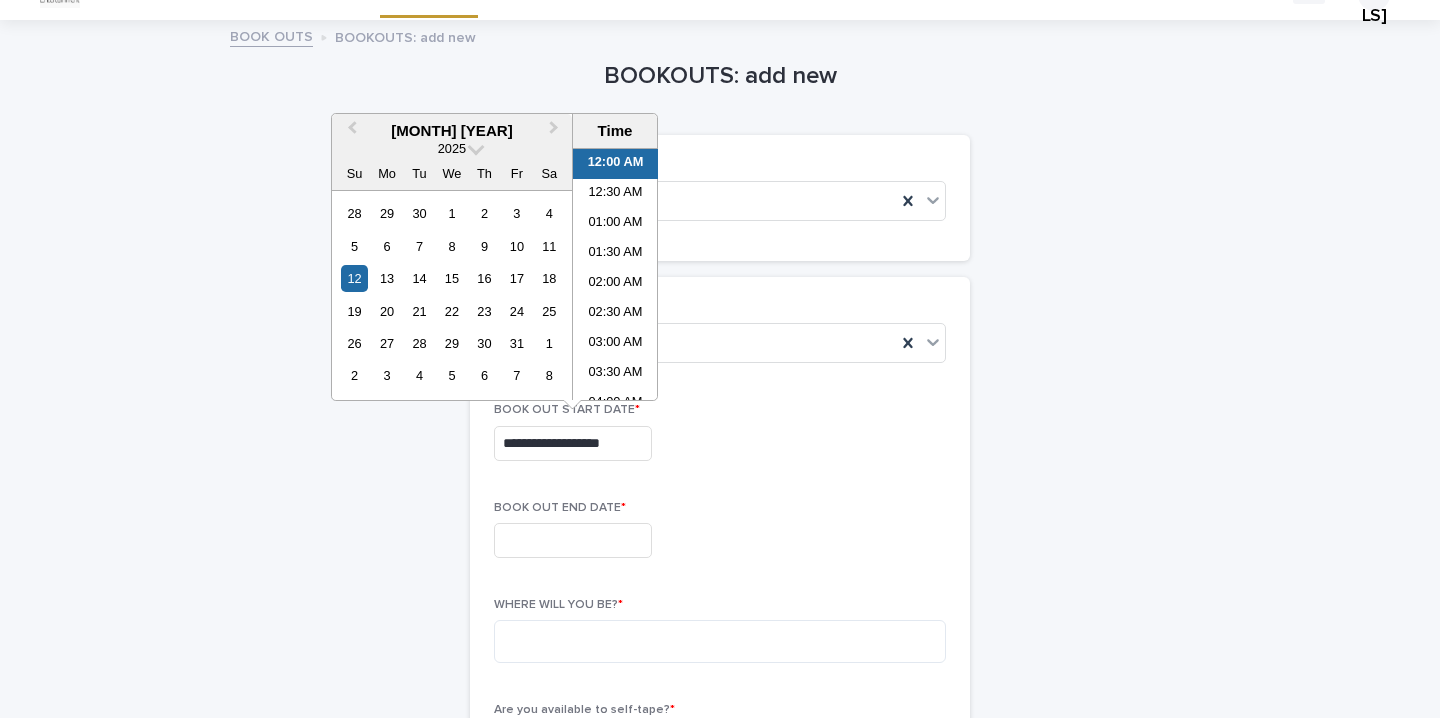 click at bounding box center [573, 540] 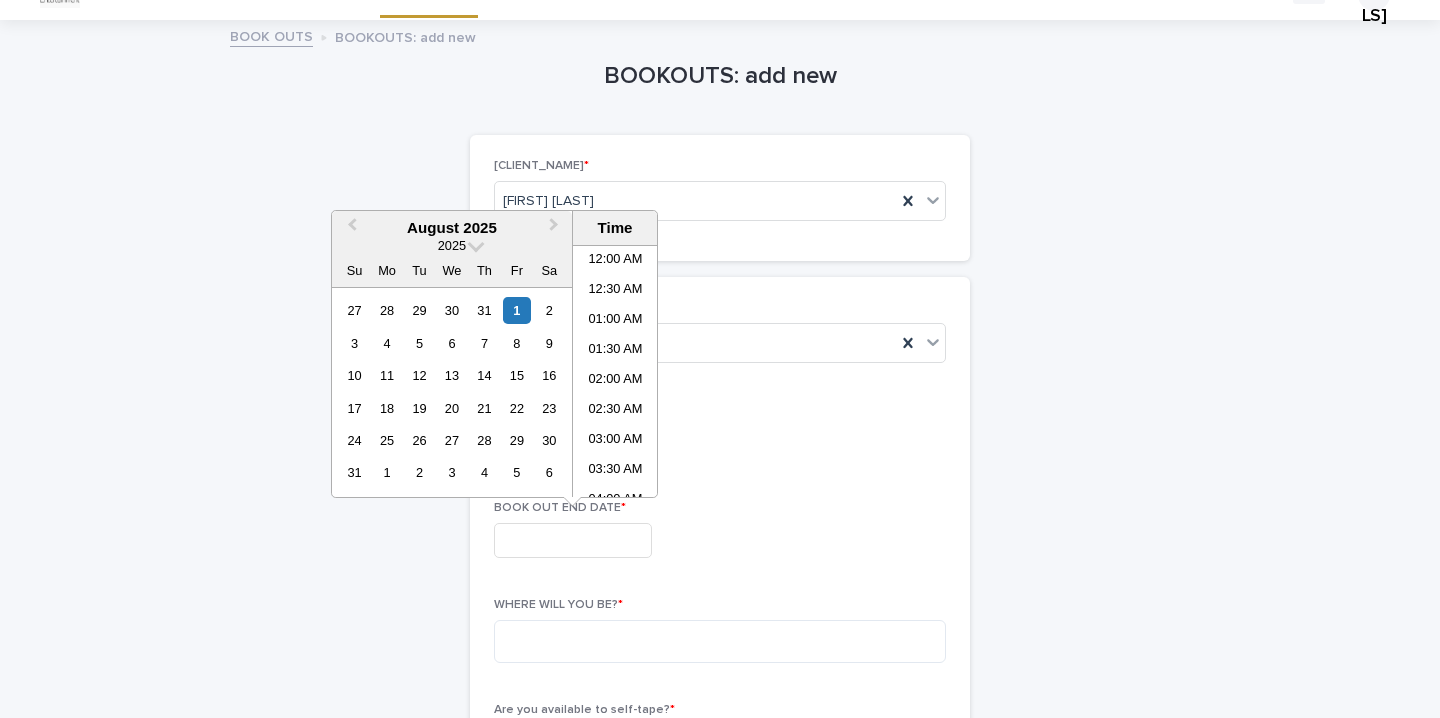 scroll, scrollTop: 999, scrollLeft: 0, axis: vertical 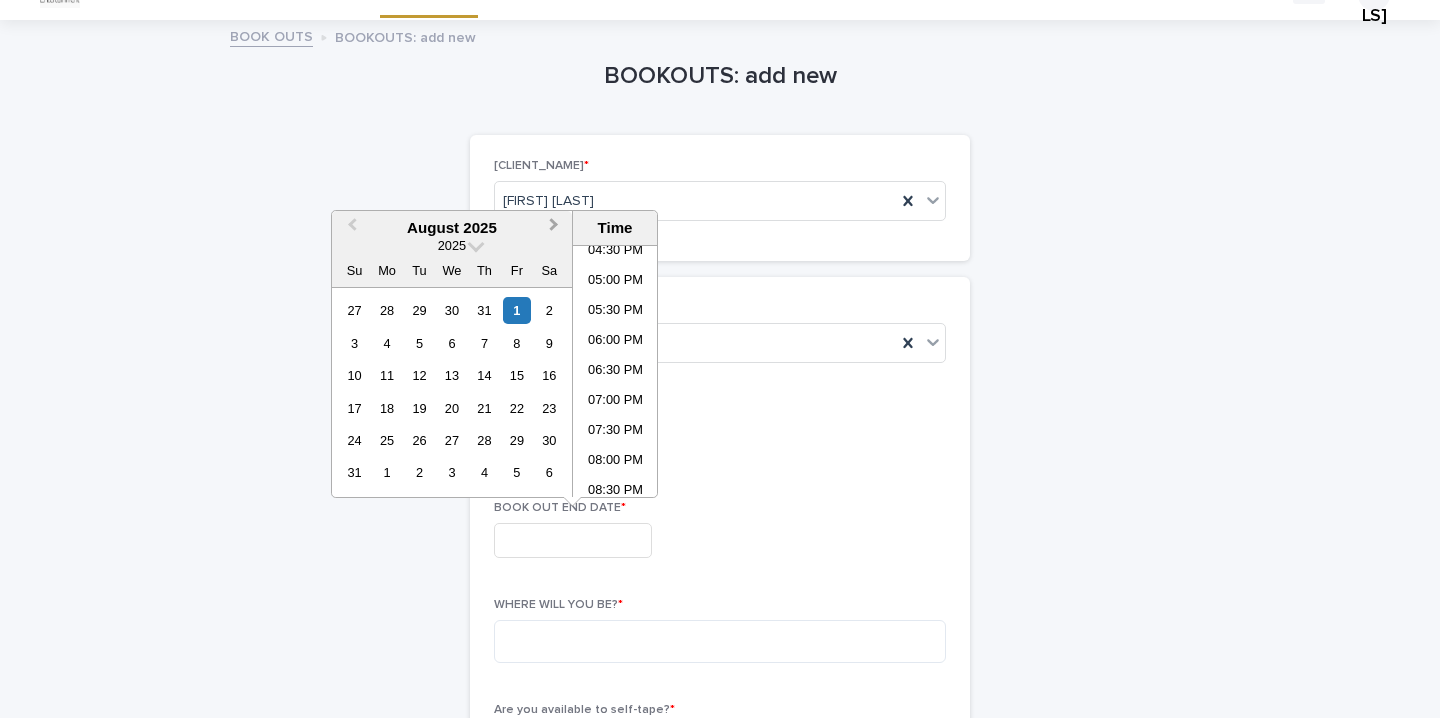 click on "Next Month" at bounding box center (556, 229) 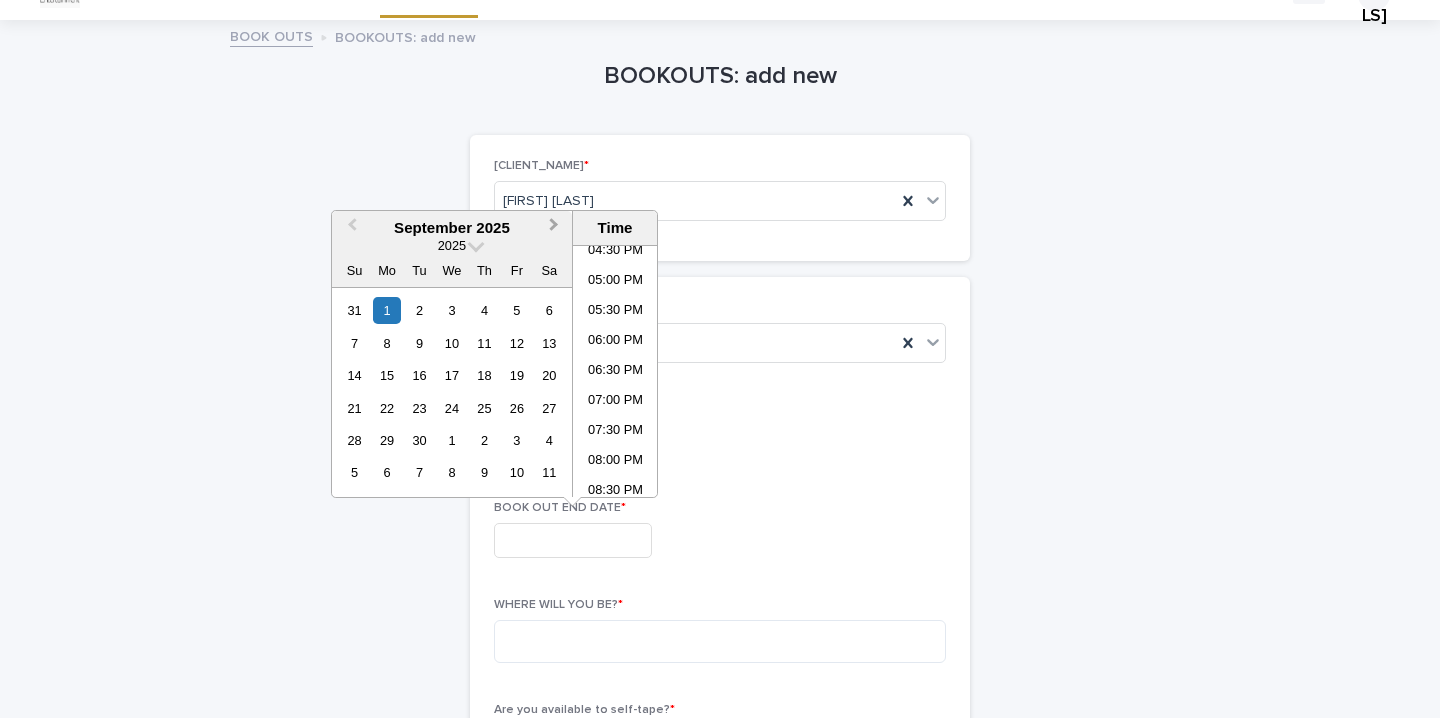 click on "Next Month" at bounding box center [556, 229] 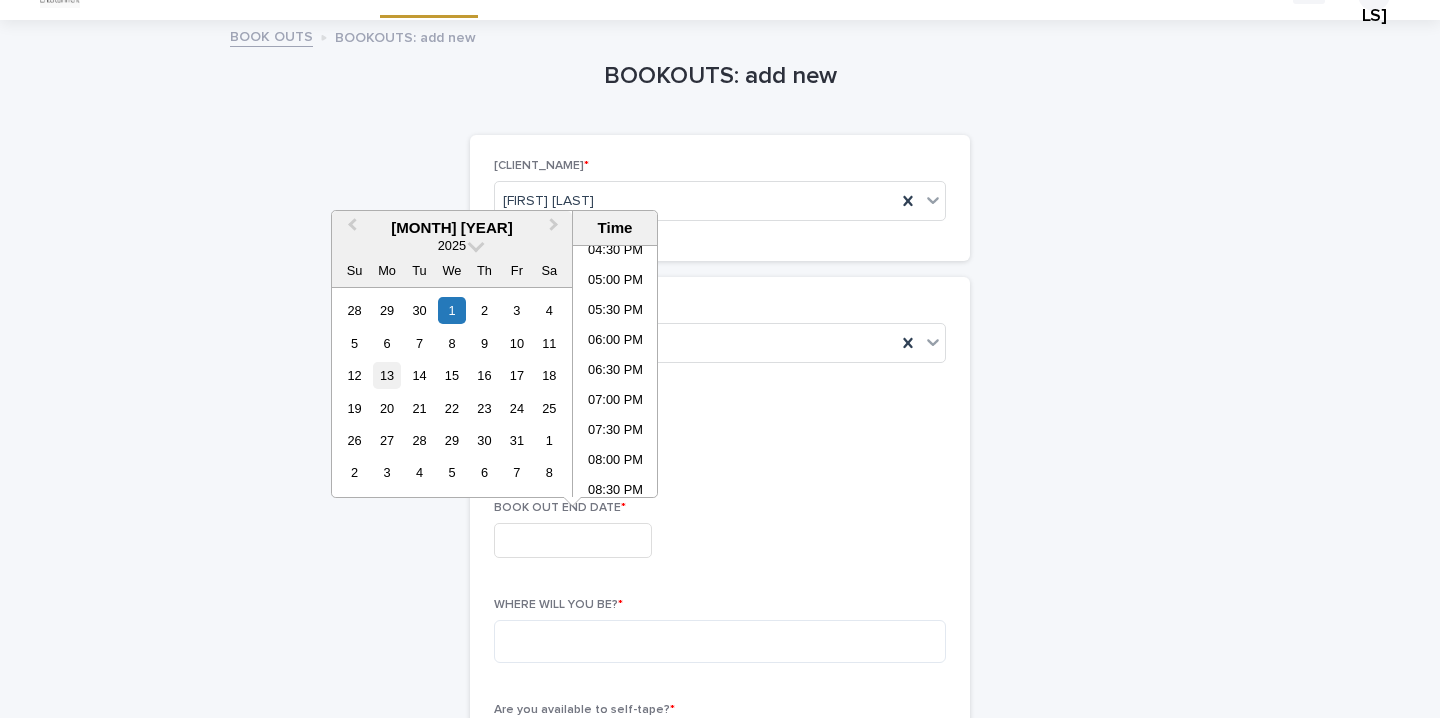 click on "13" at bounding box center (386, 375) 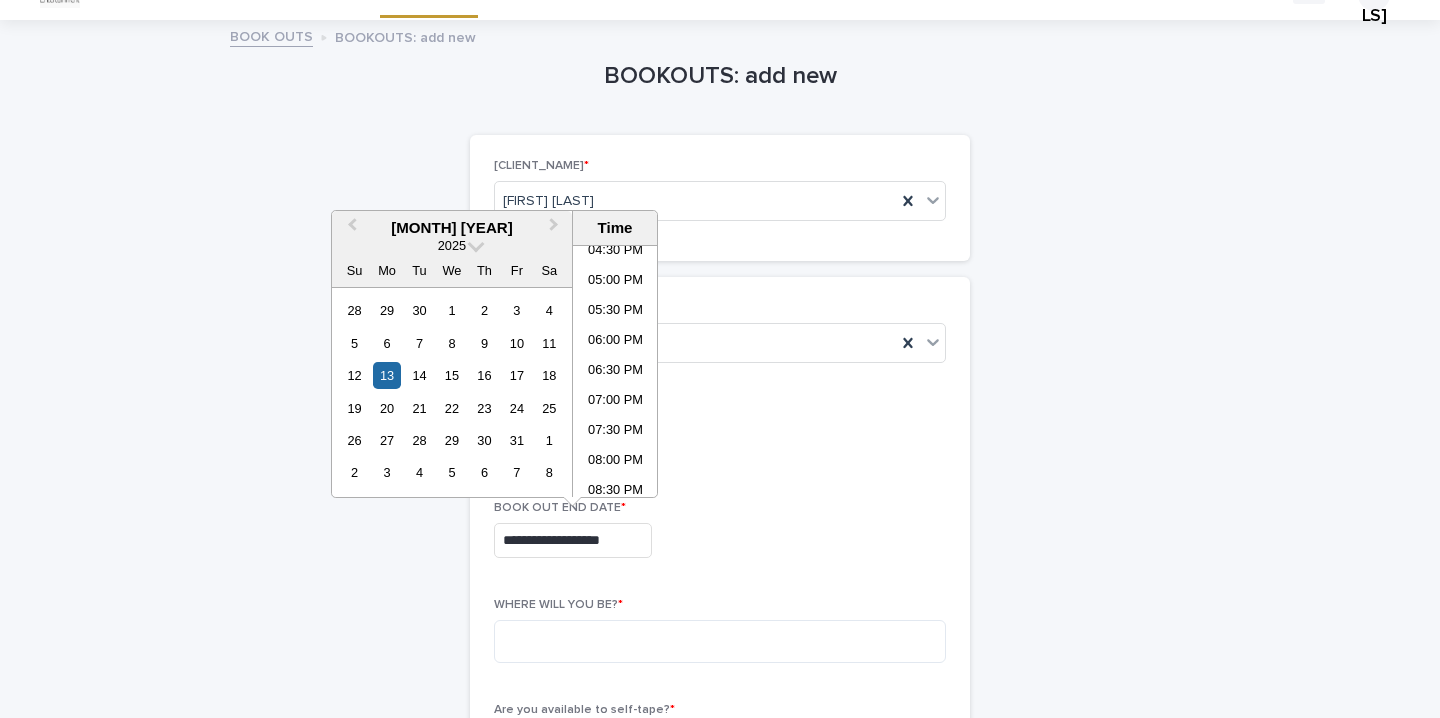 scroll, scrollTop: 121, scrollLeft: 0, axis: vertical 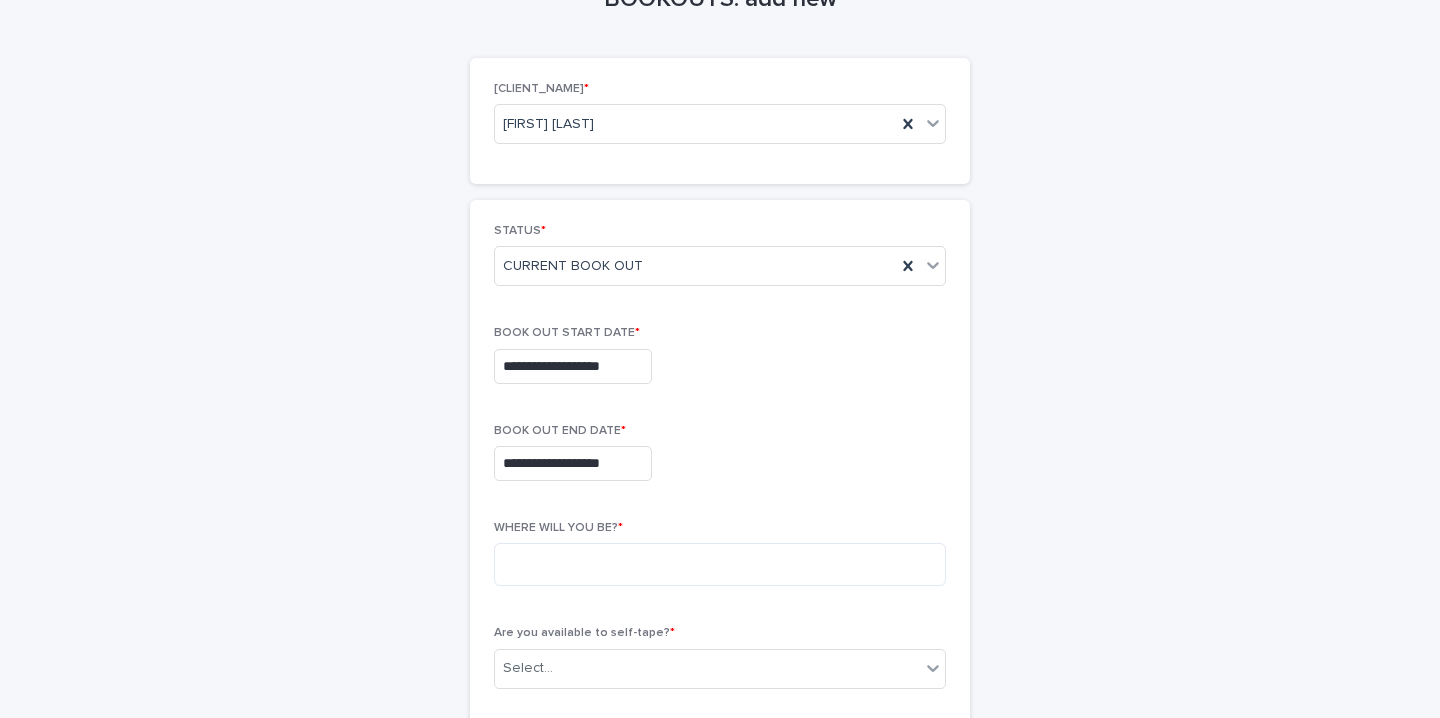 click on "**********" at bounding box center (720, 463) 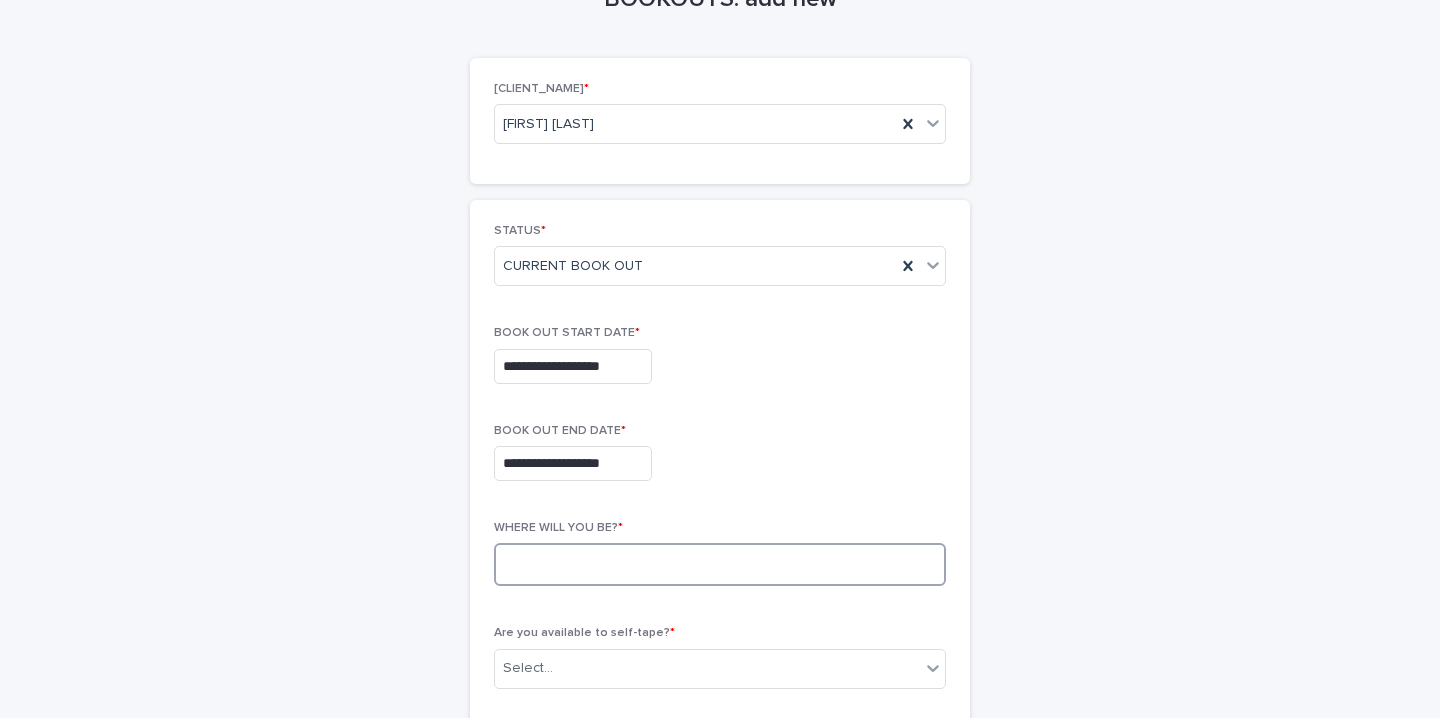 click at bounding box center [720, 564] 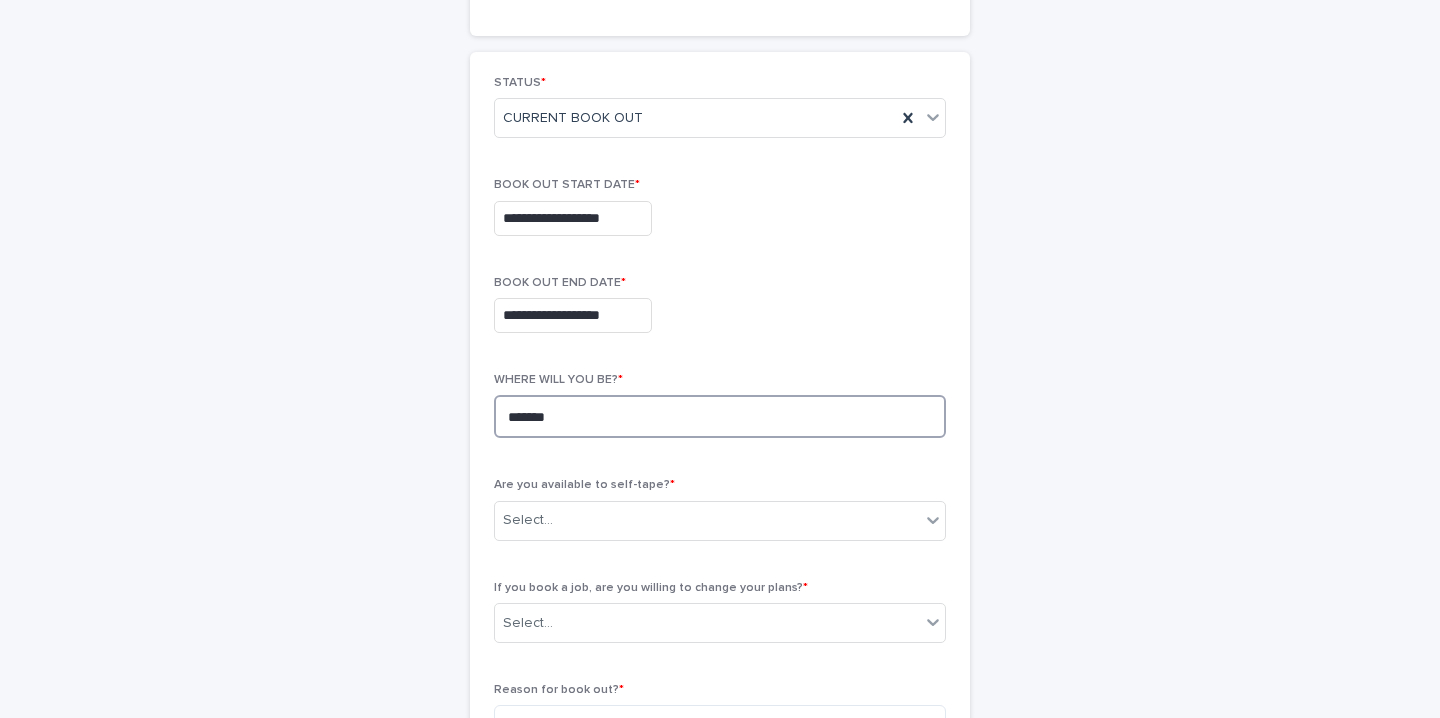 scroll, scrollTop: 294, scrollLeft: 0, axis: vertical 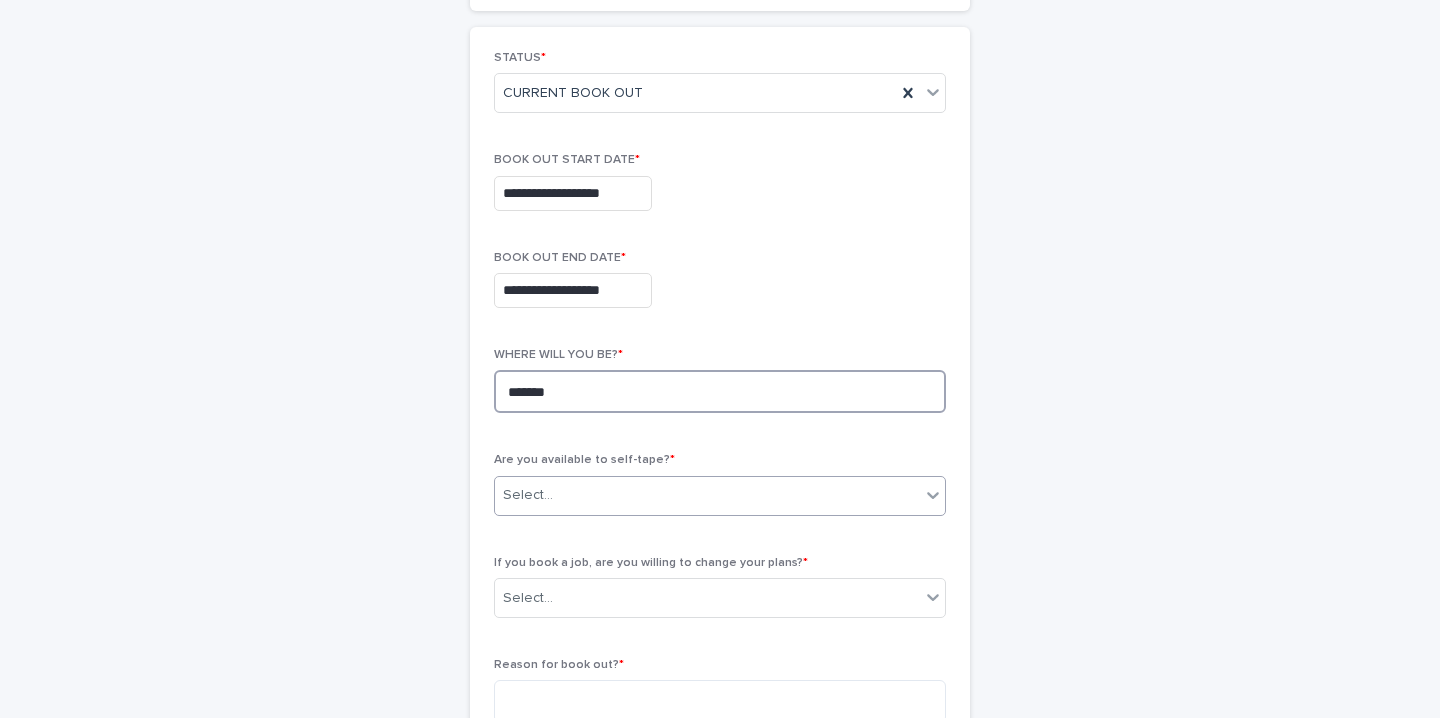 type on "*******" 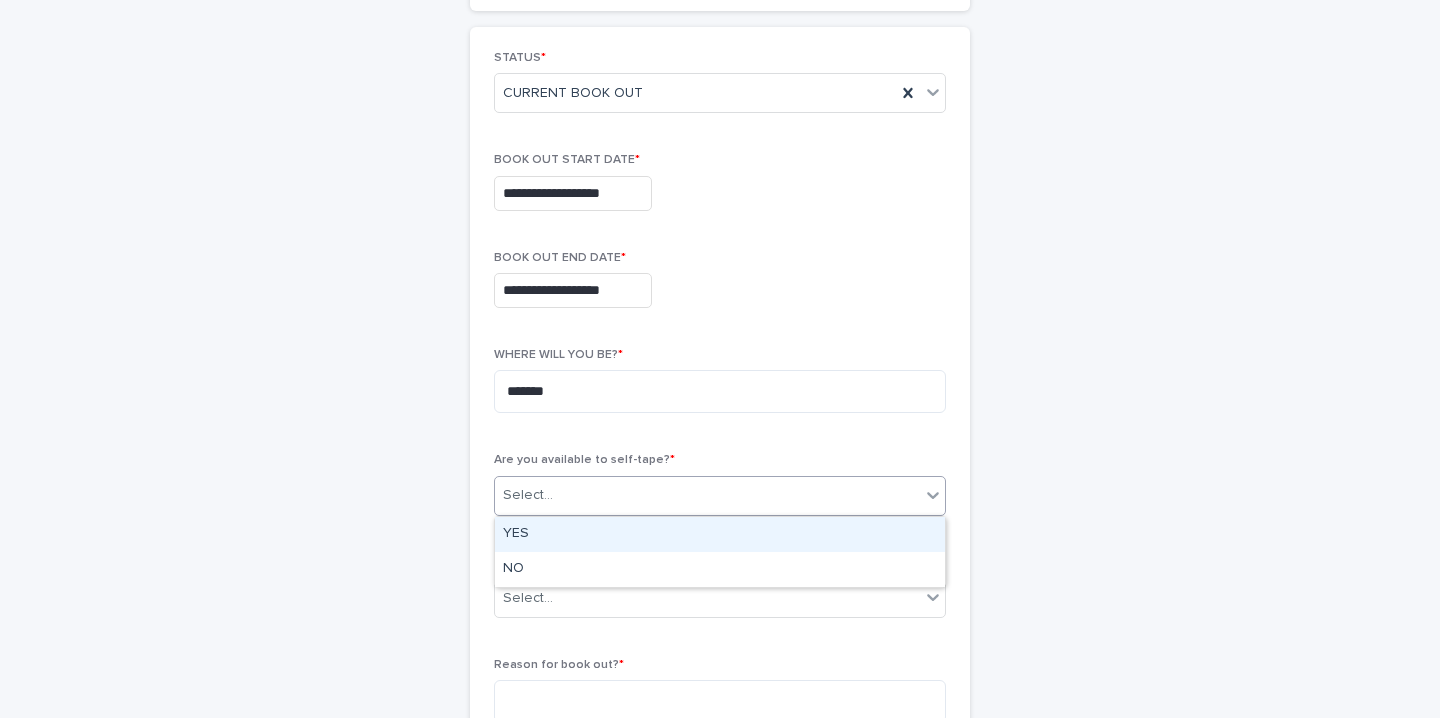 click 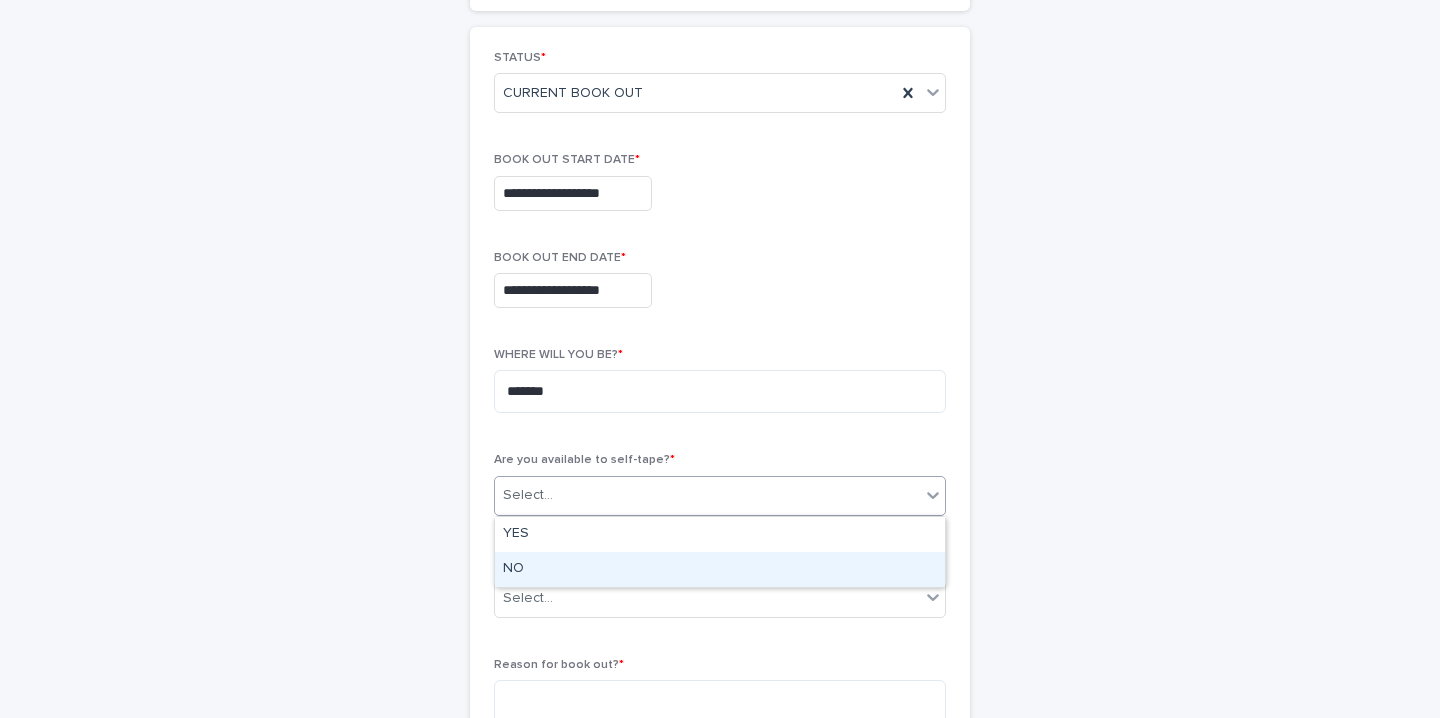 click on "NO" at bounding box center [720, 569] 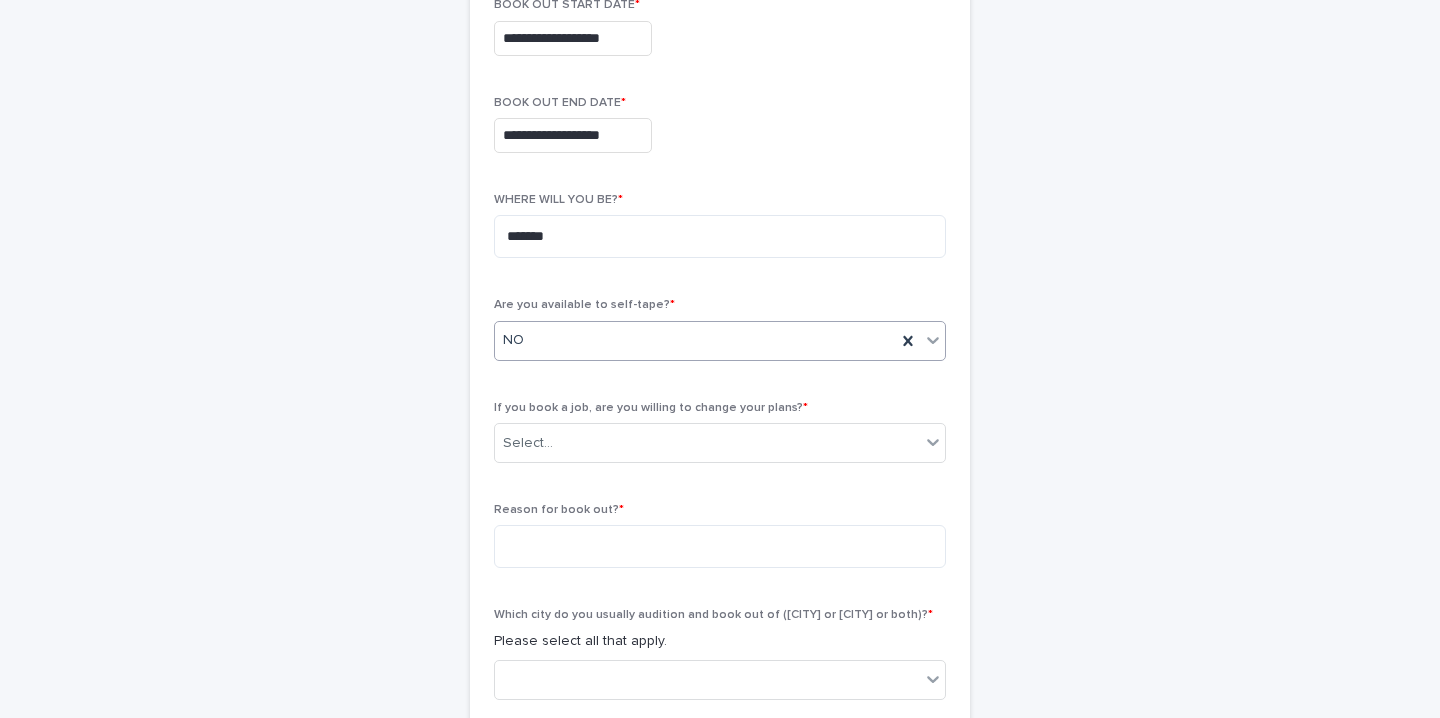 scroll, scrollTop: 447, scrollLeft: 0, axis: vertical 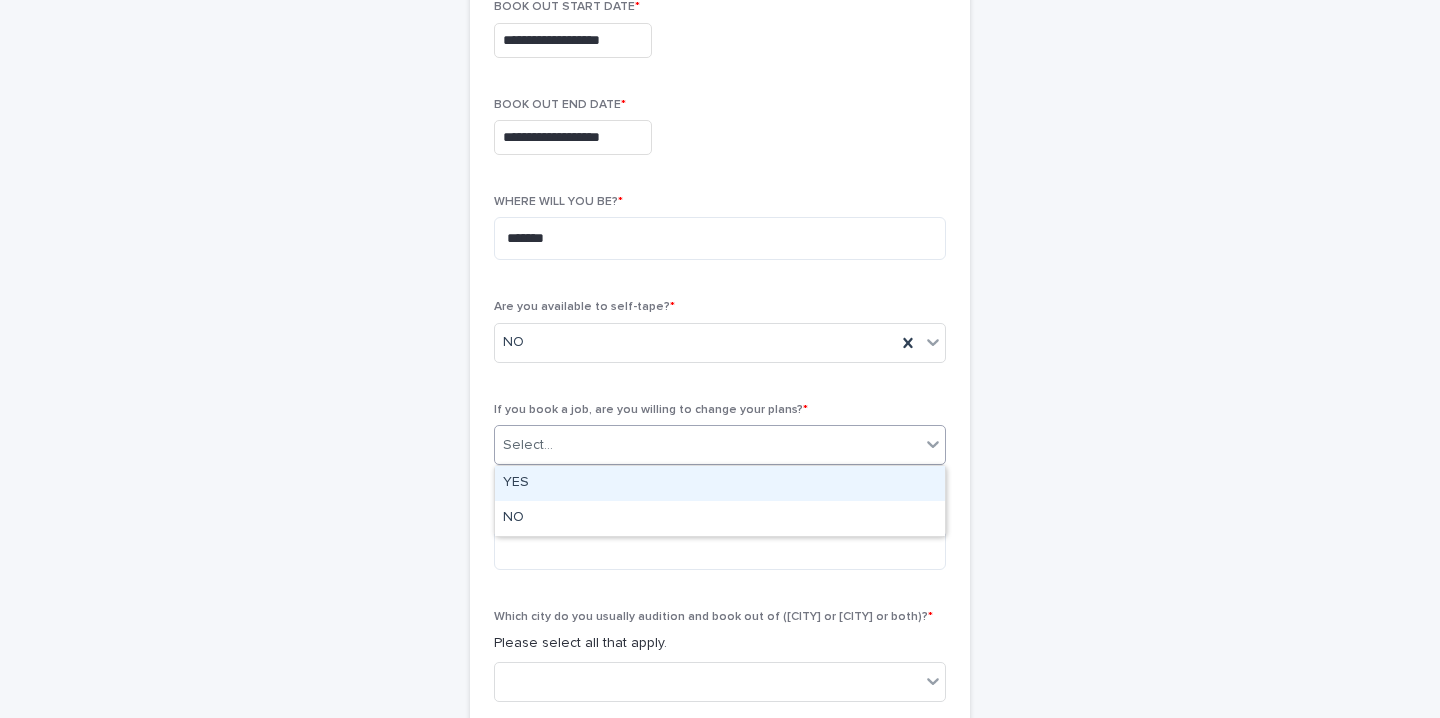 click 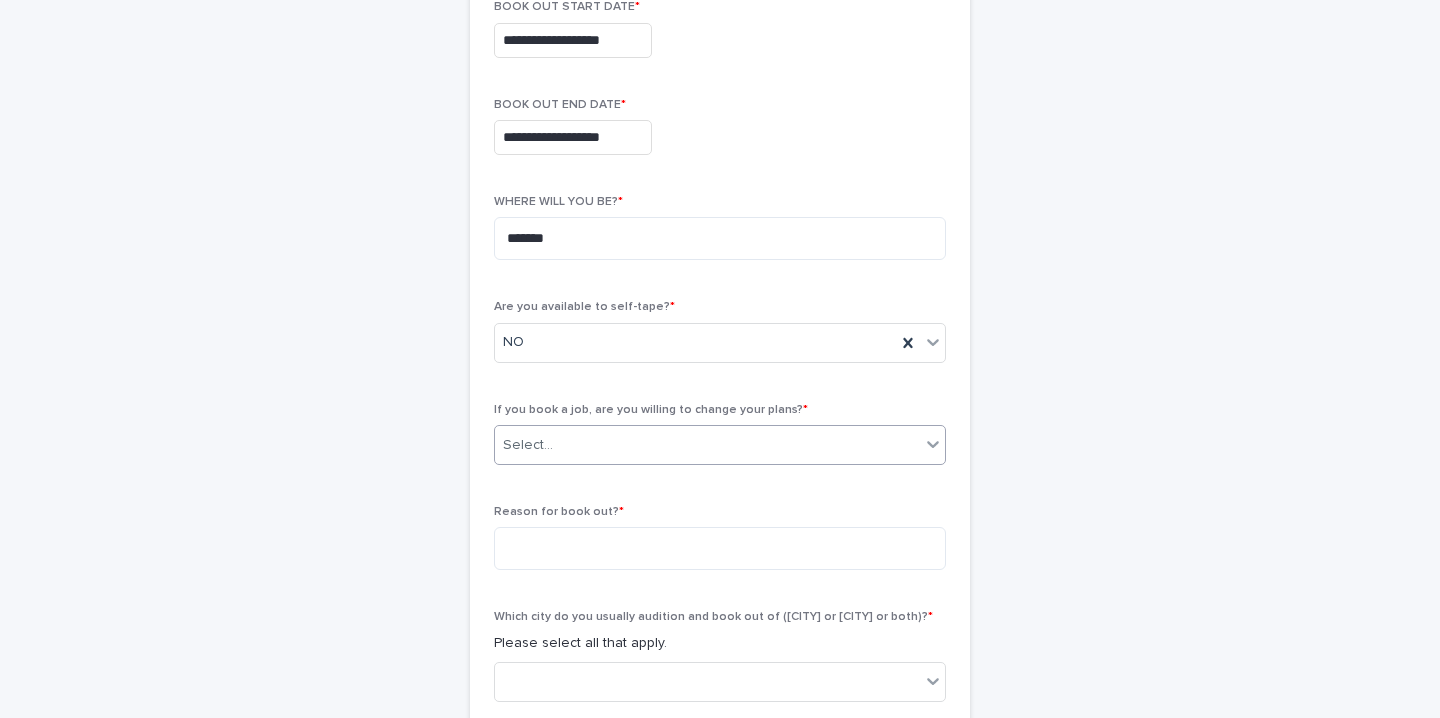 click 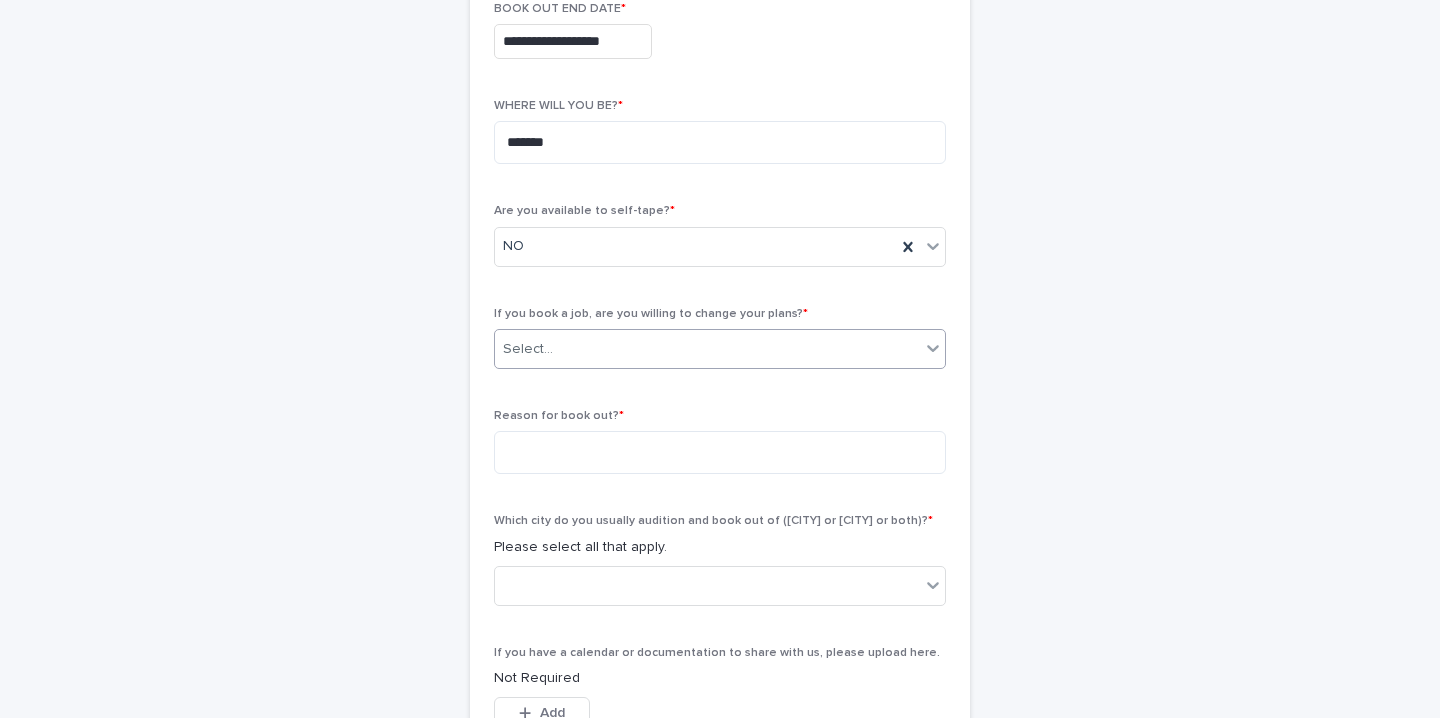 scroll, scrollTop: 544, scrollLeft: 0, axis: vertical 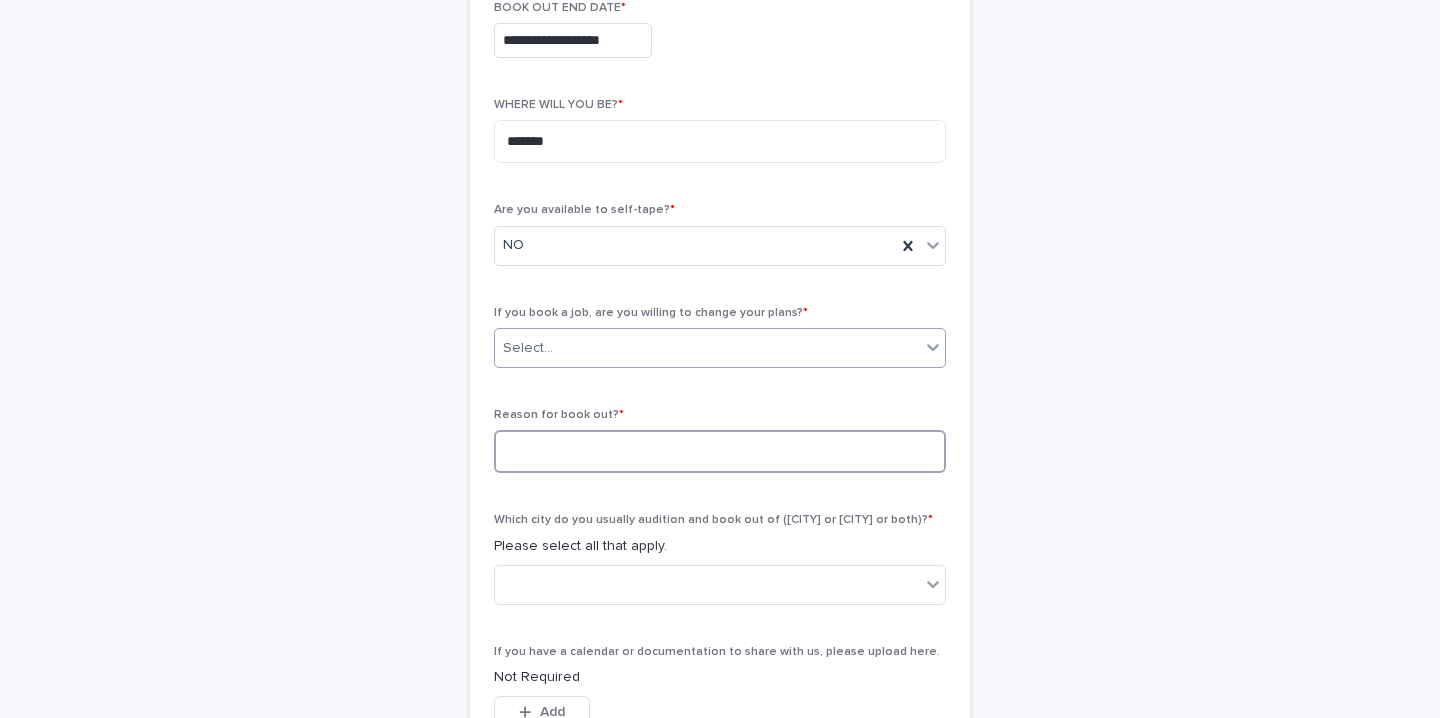 click at bounding box center [720, 451] 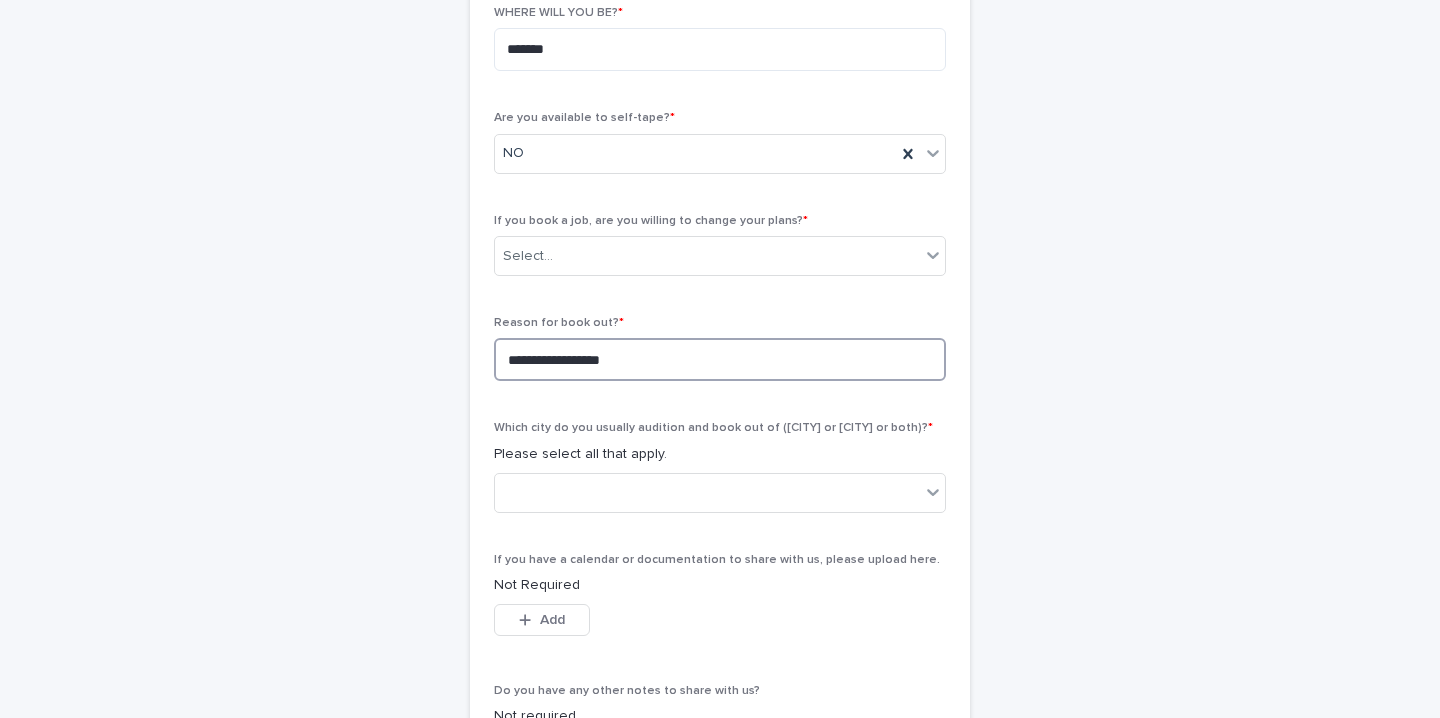 scroll, scrollTop: 634, scrollLeft: 0, axis: vertical 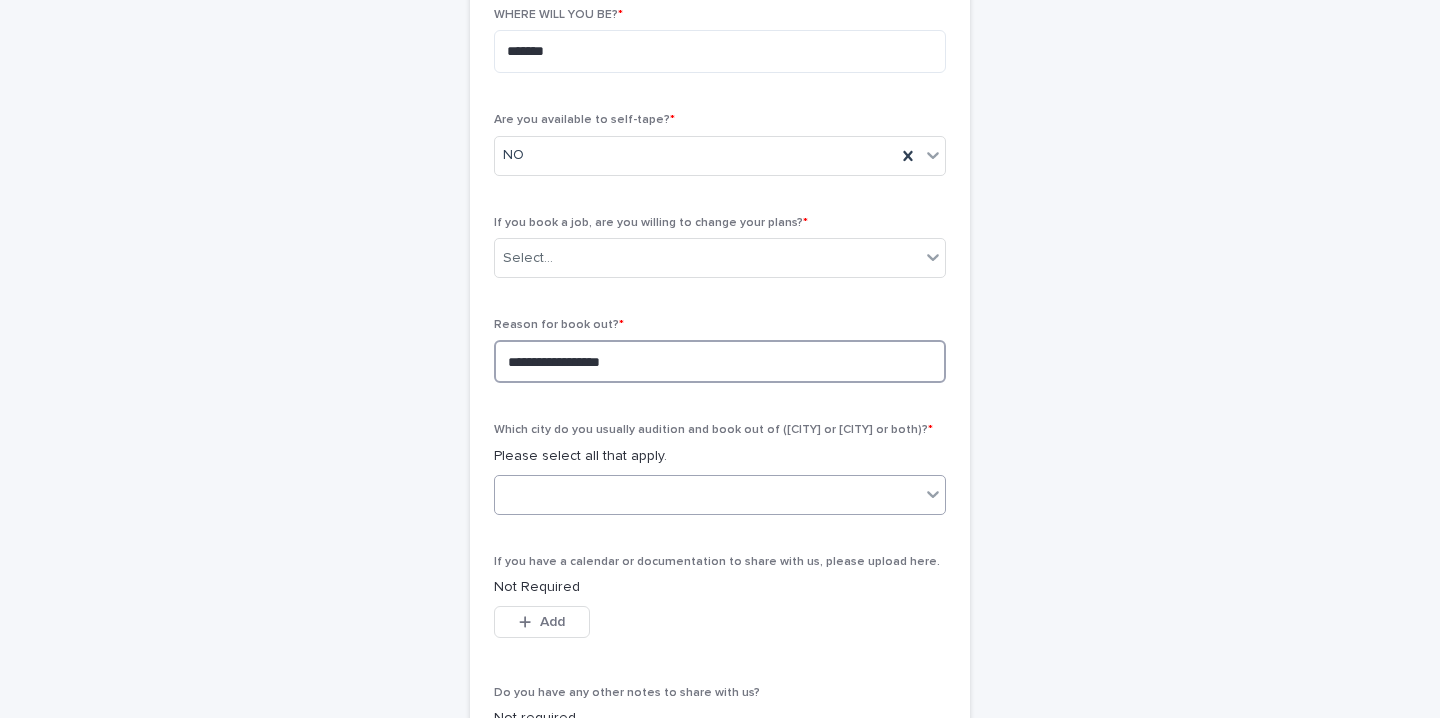 type on "**********" 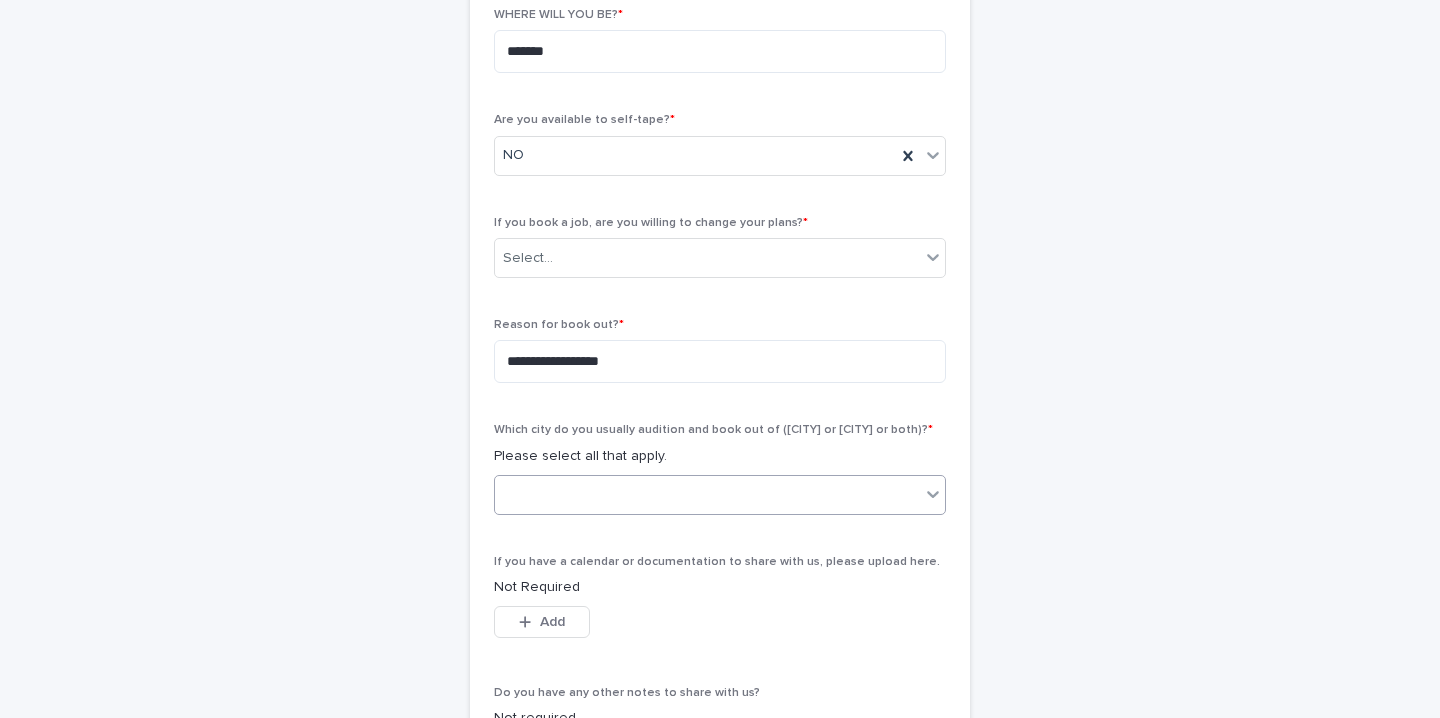 click at bounding box center (707, 494) 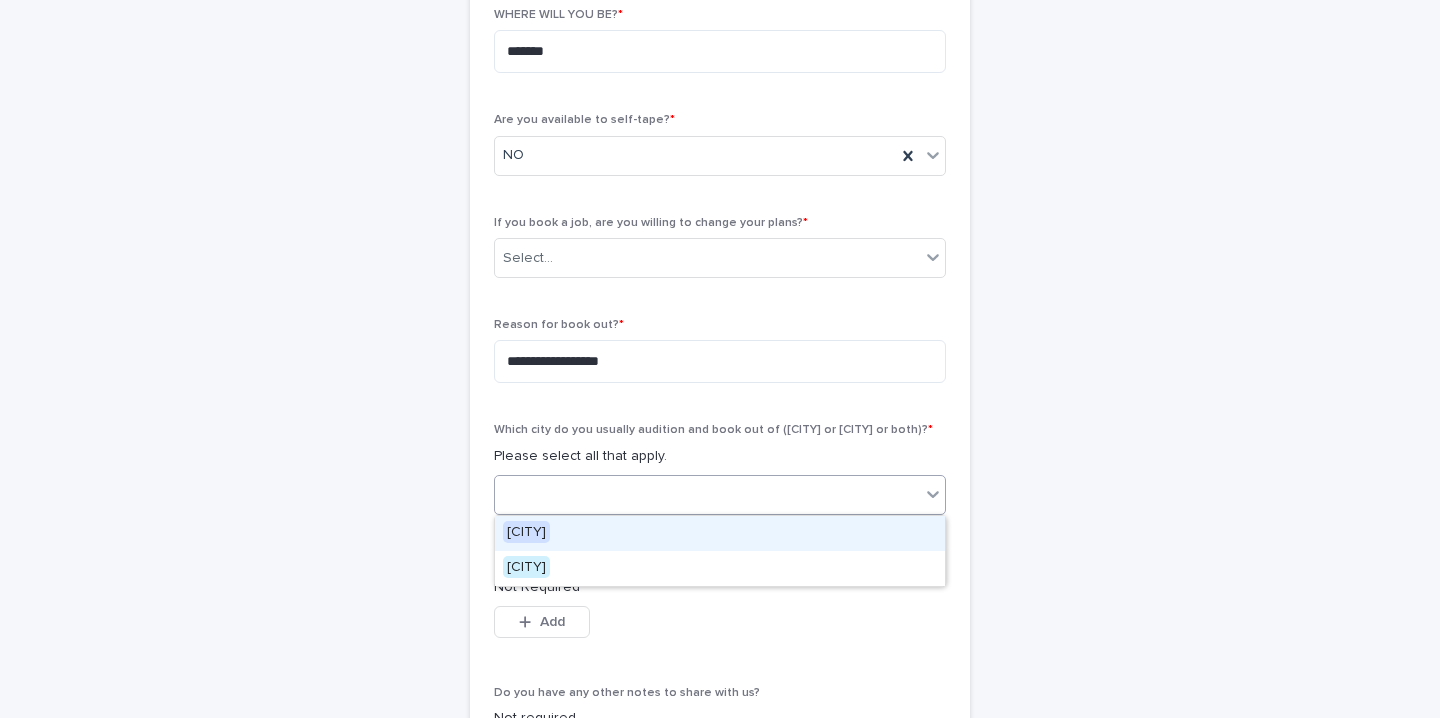 click on "Los Angeles" at bounding box center [720, 533] 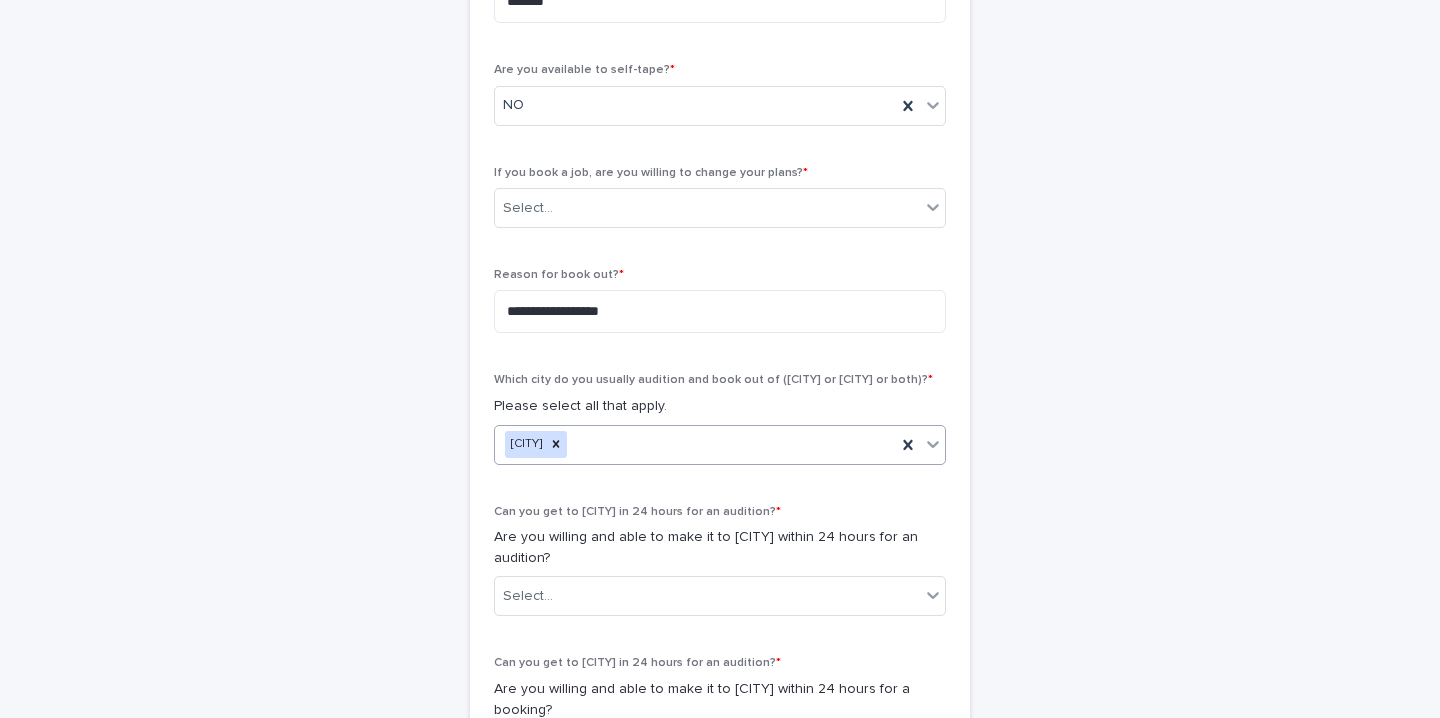 scroll, scrollTop: 685, scrollLeft: 0, axis: vertical 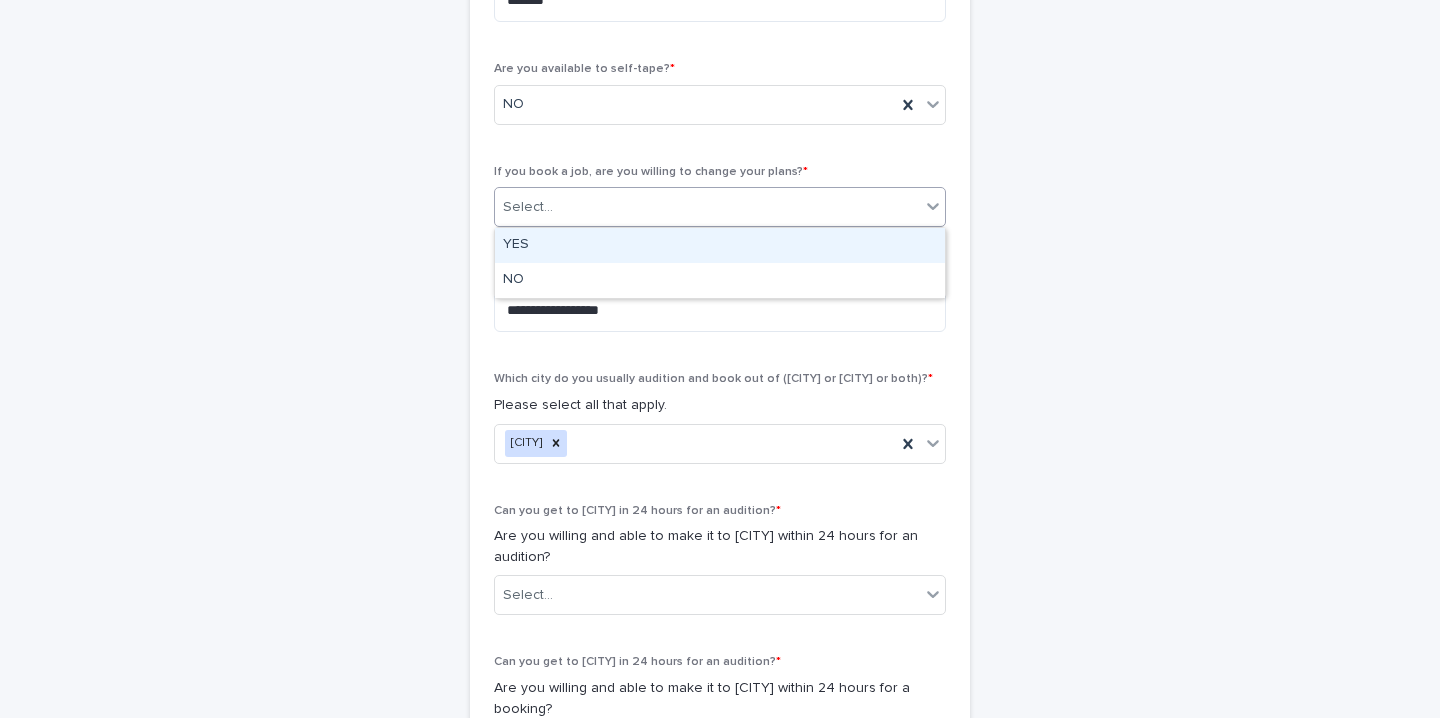 click at bounding box center [933, 206] 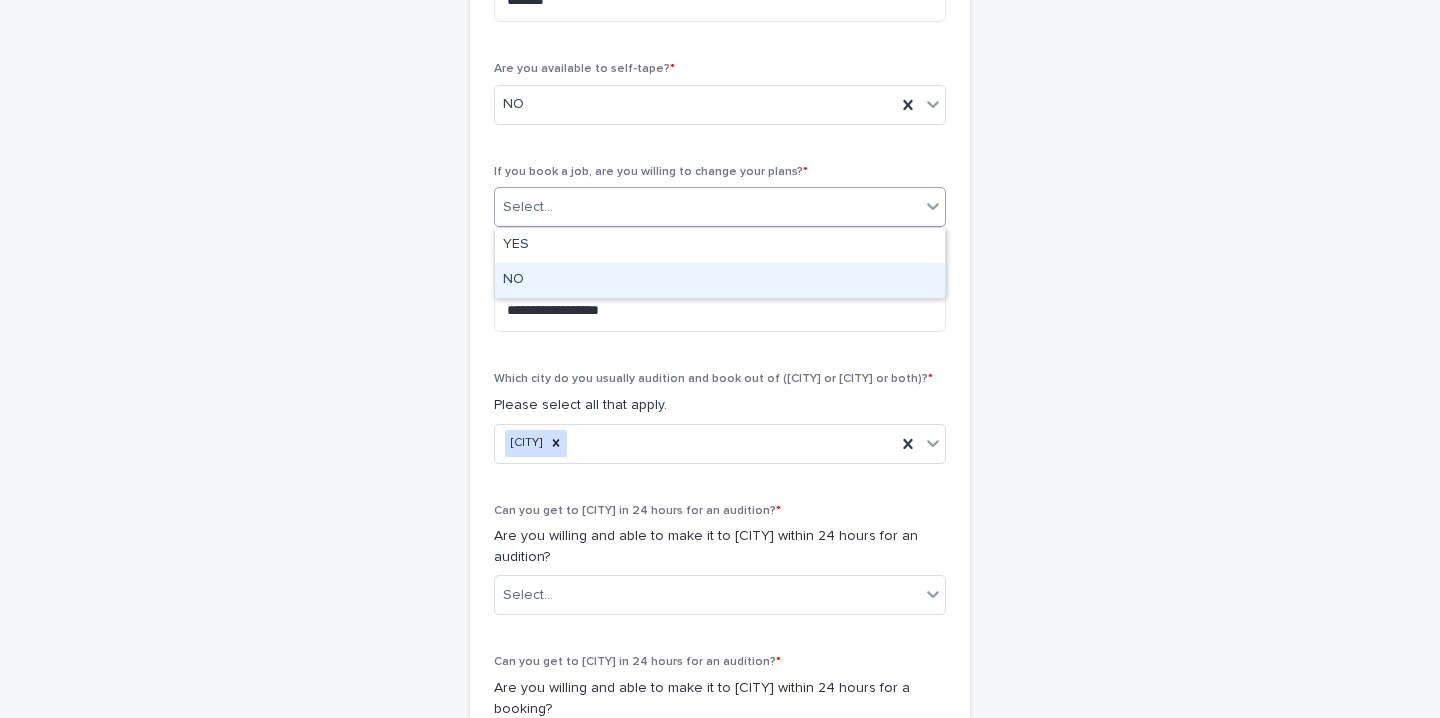 click on "NO" at bounding box center [720, 280] 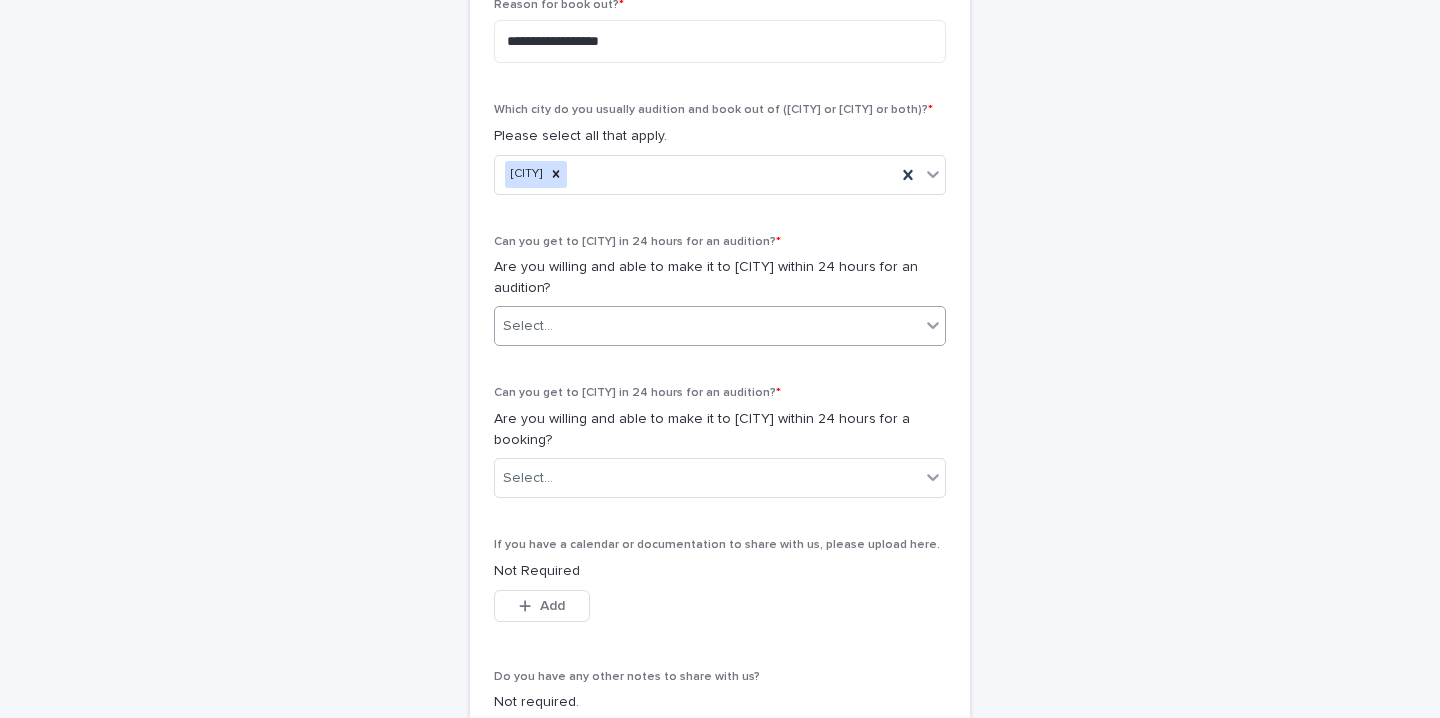 scroll, scrollTop: 961, scrollLeft: 0, axis: vertical 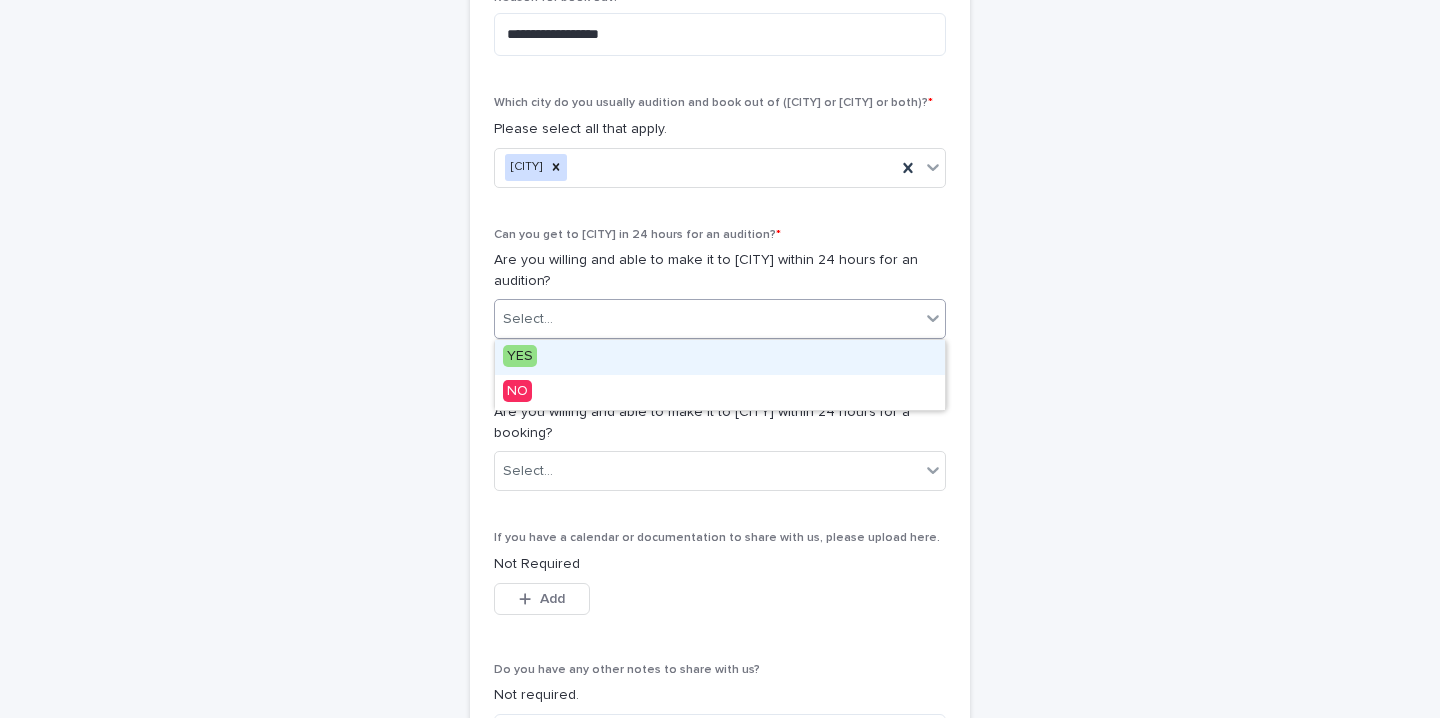 click 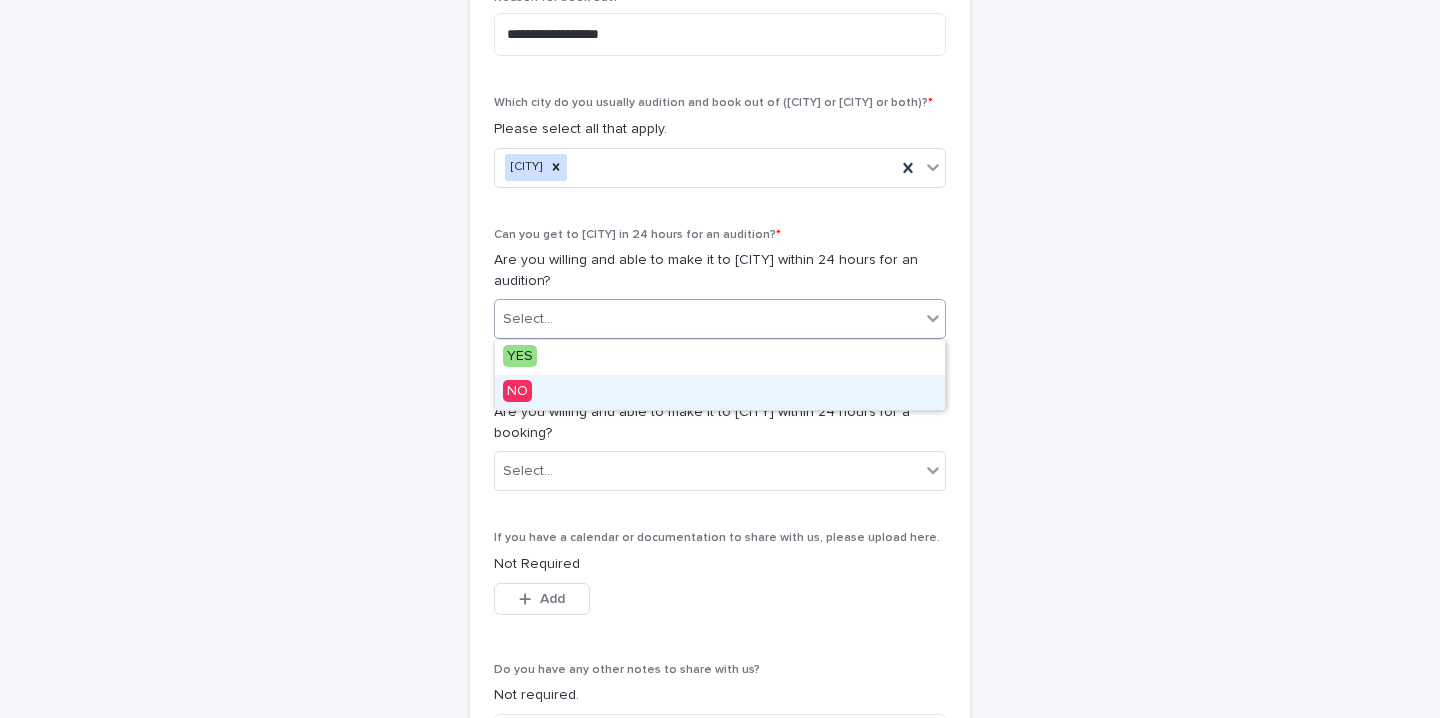 click on "NO" at bounding box center (720, 392) 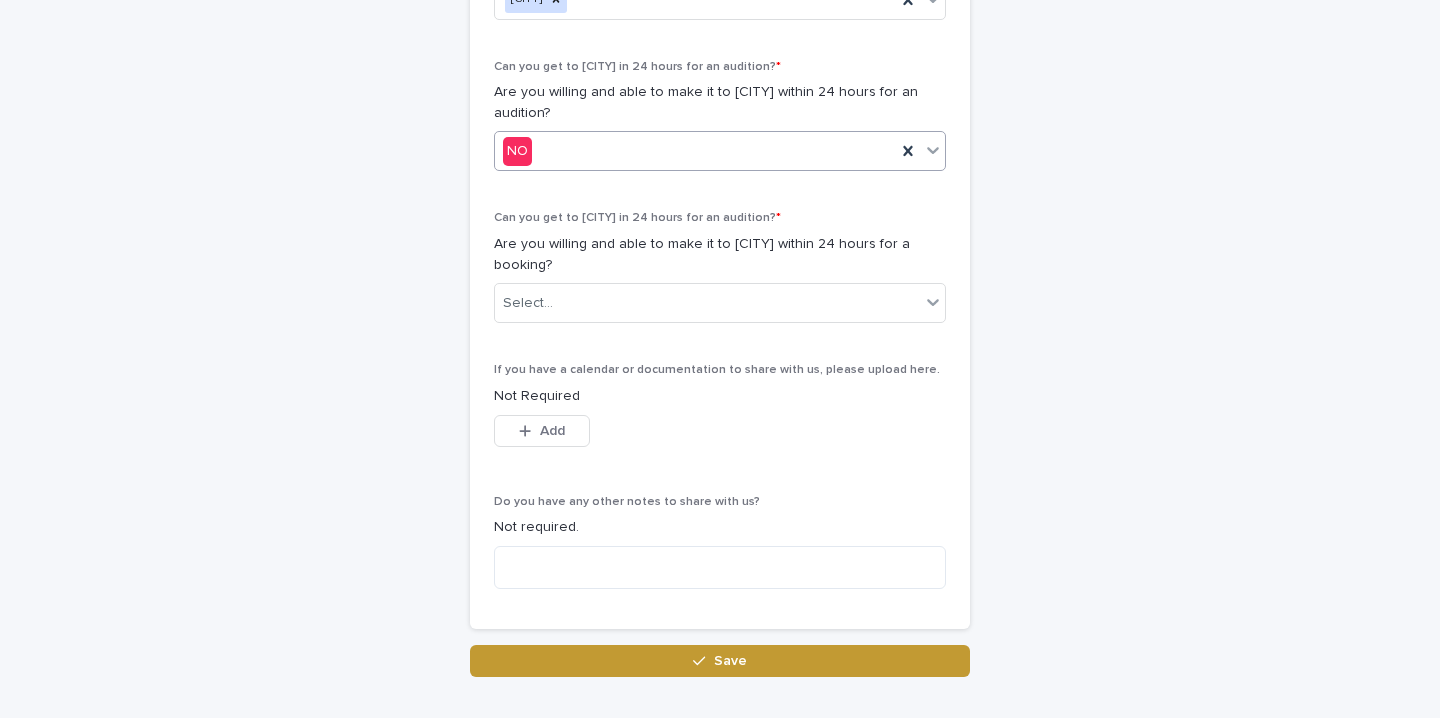 scroll, scrollTop: 1130, scrollLeft: 0, axis: vertical 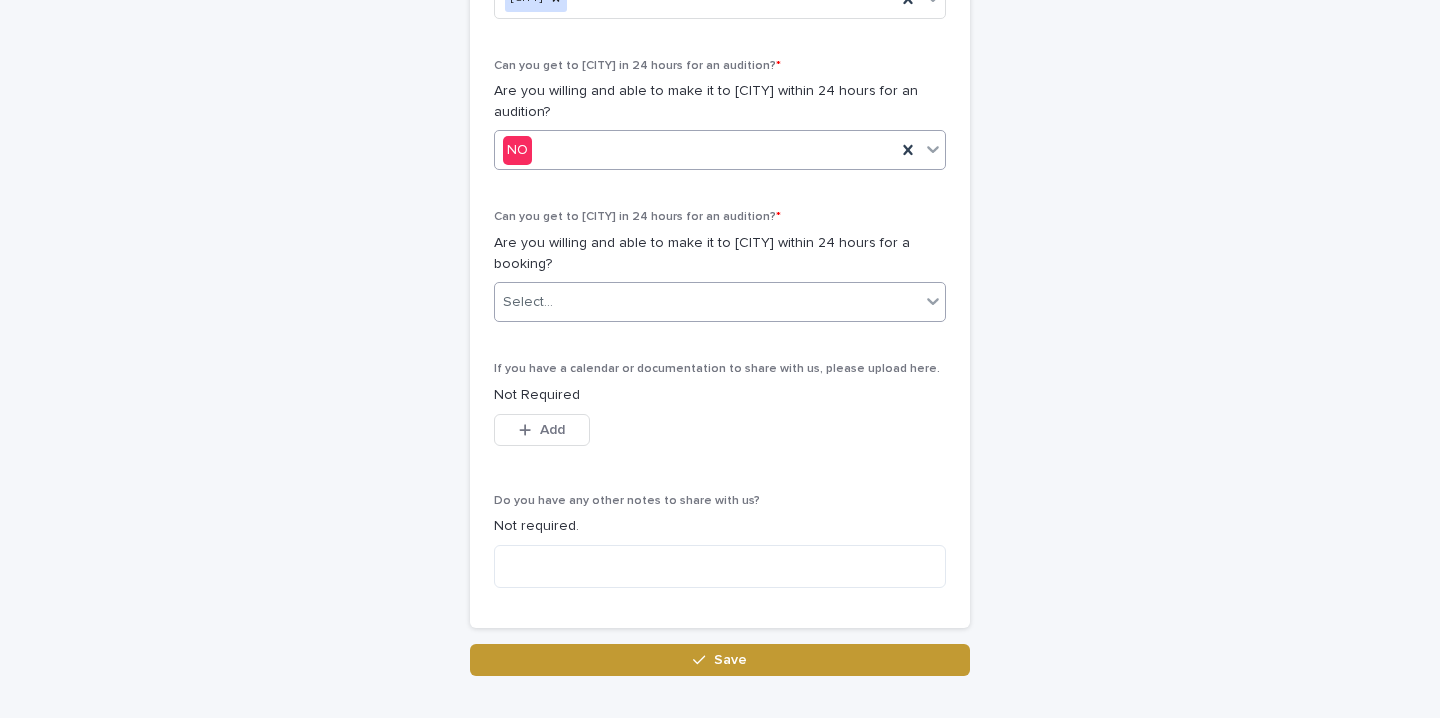 click 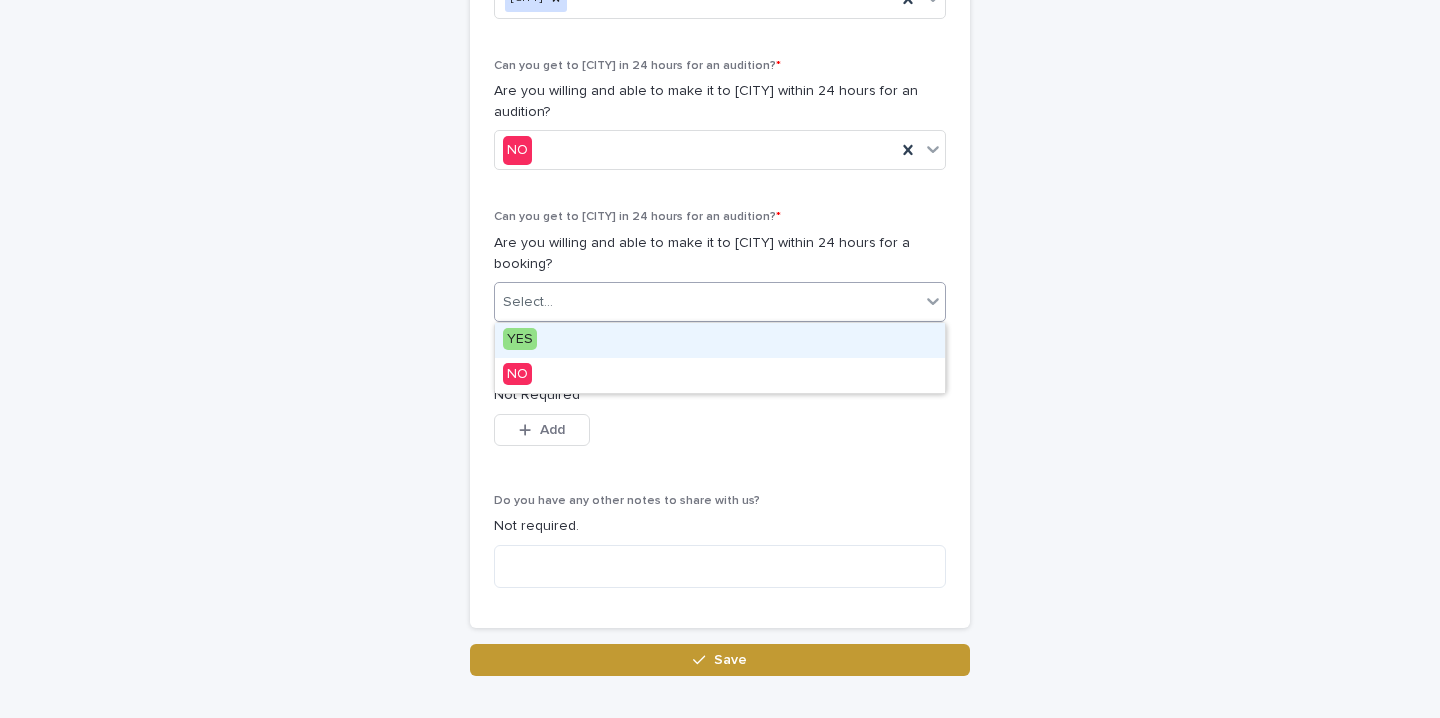 click on "YES" at bounding box center [720, 340] 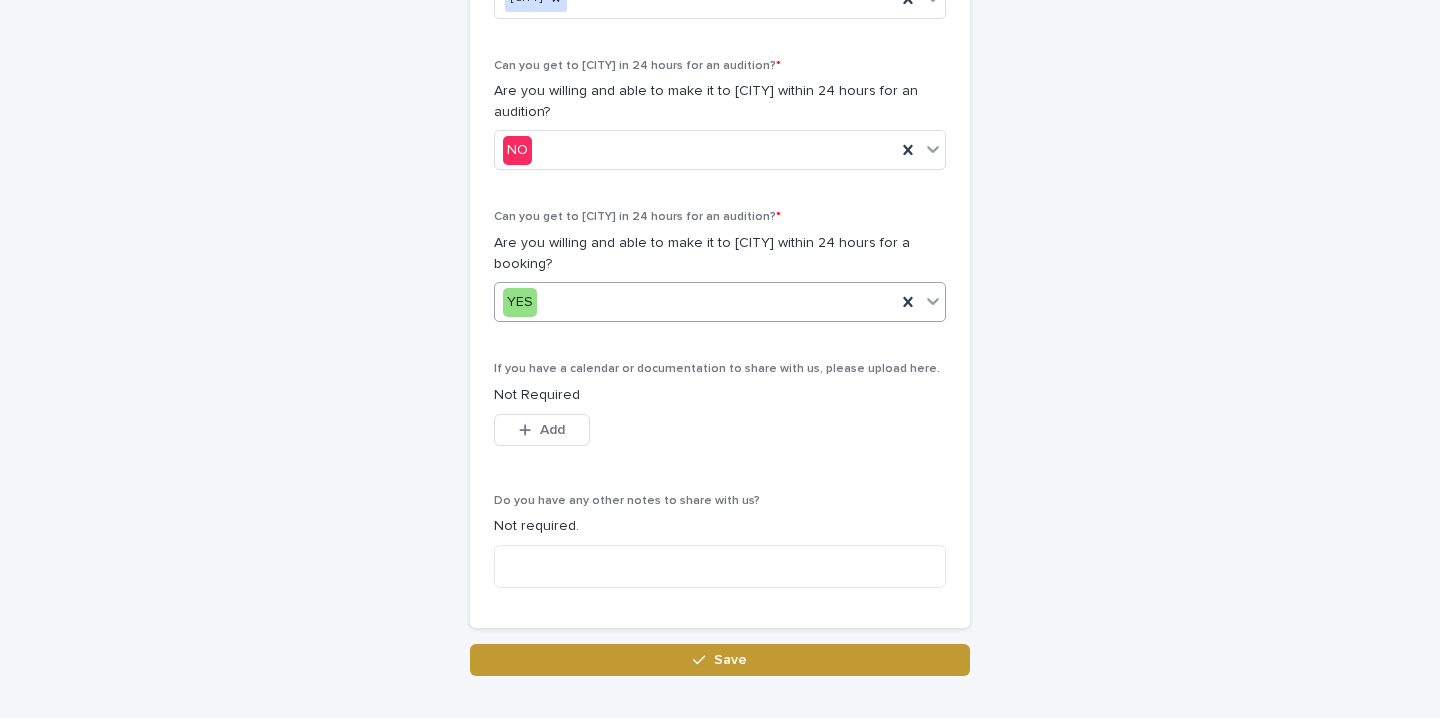 scroll, scrollTop: 1245, scrollLeft: 0, axis: vertical 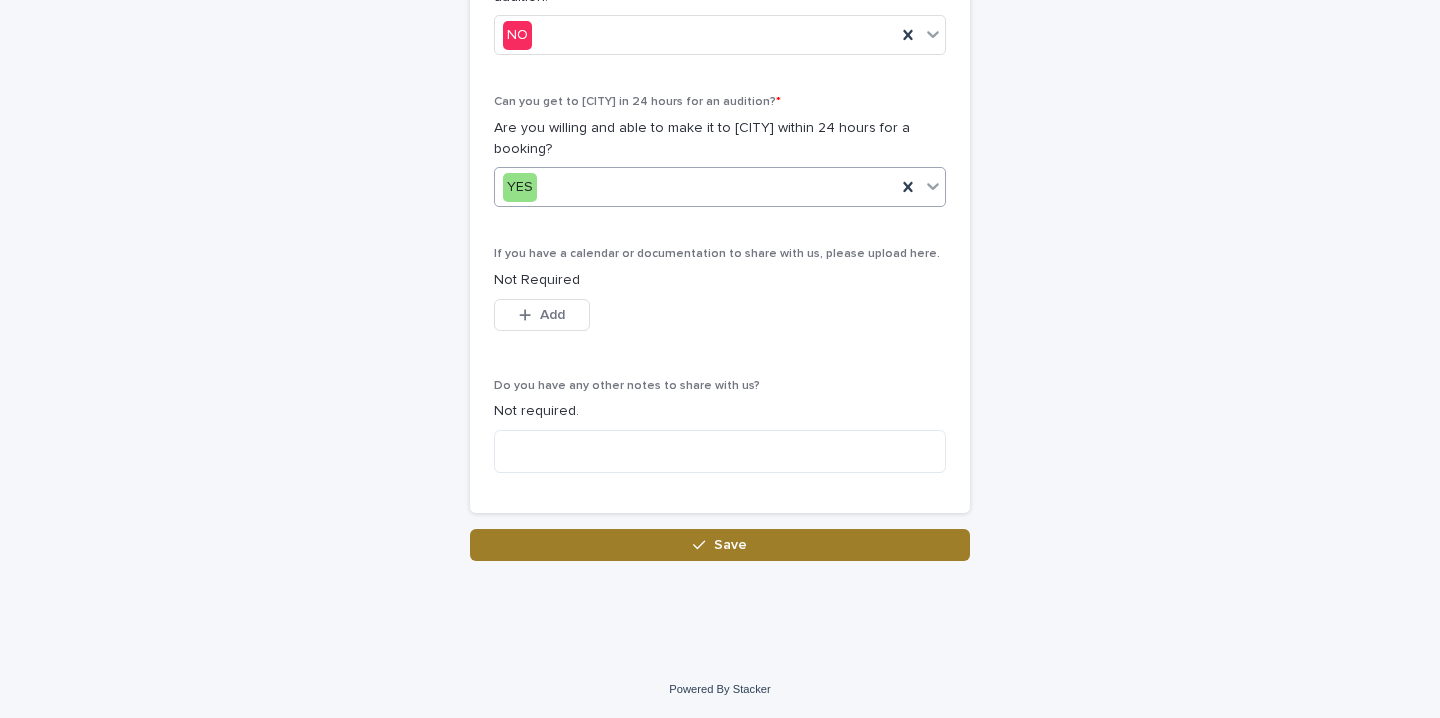 click on "Save" at bounding box center [730, 545] 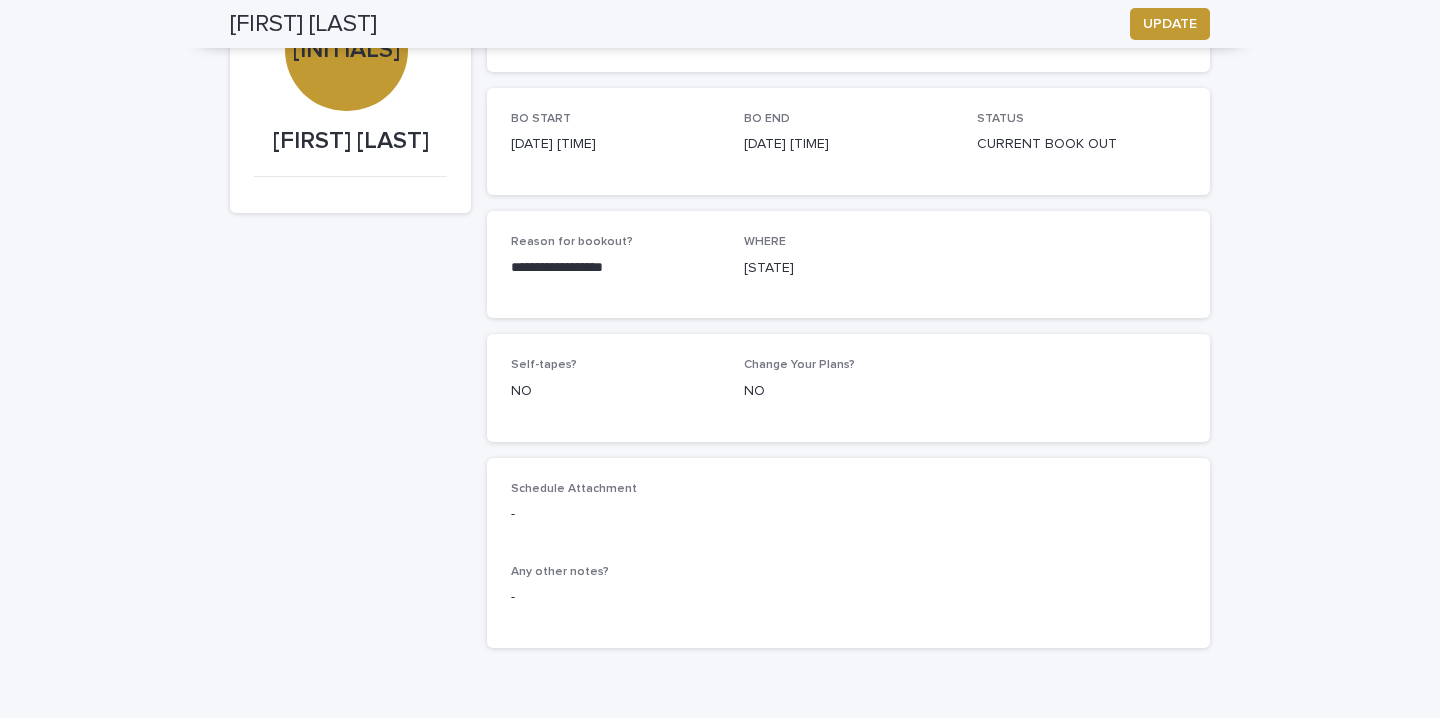 scroll, scrollTop: 0, scrollLeft: 0, axis: both 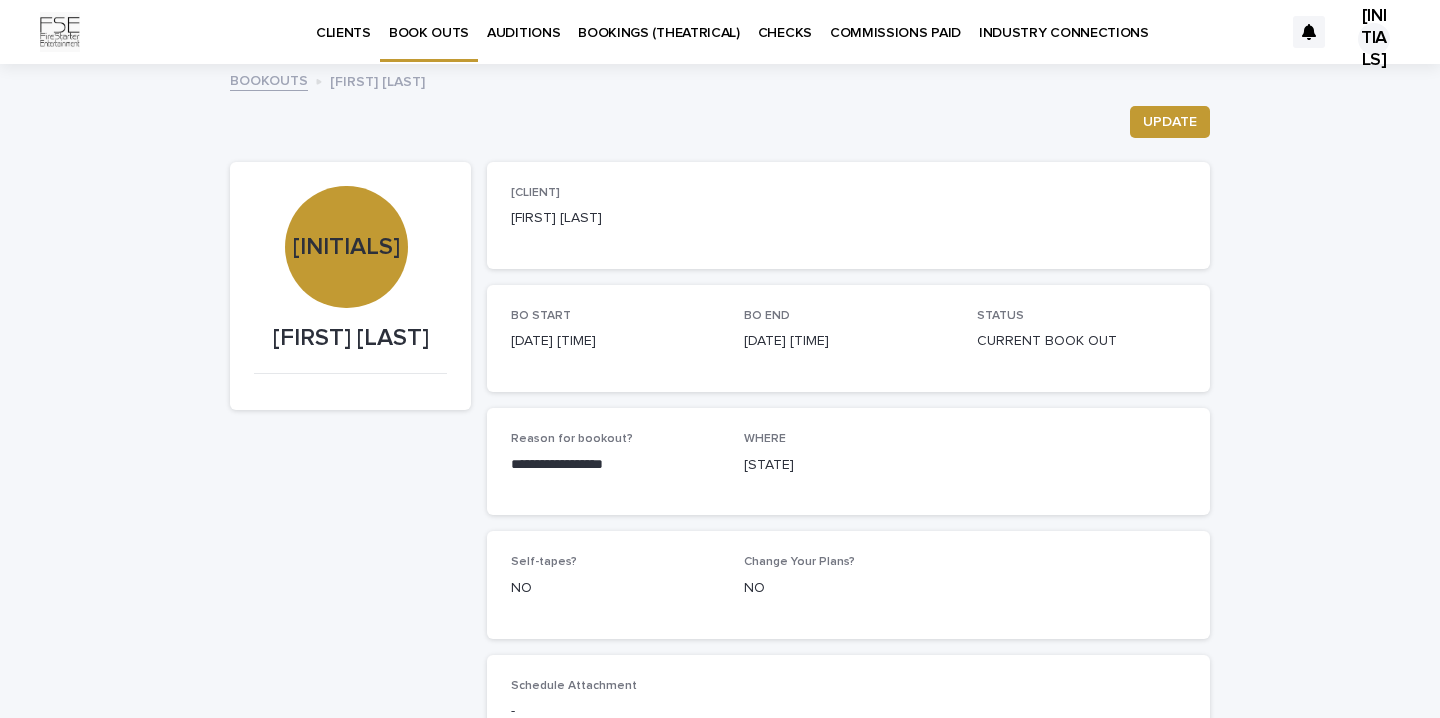 click on "BOOK OUTS" at bounding box center [429, 21] 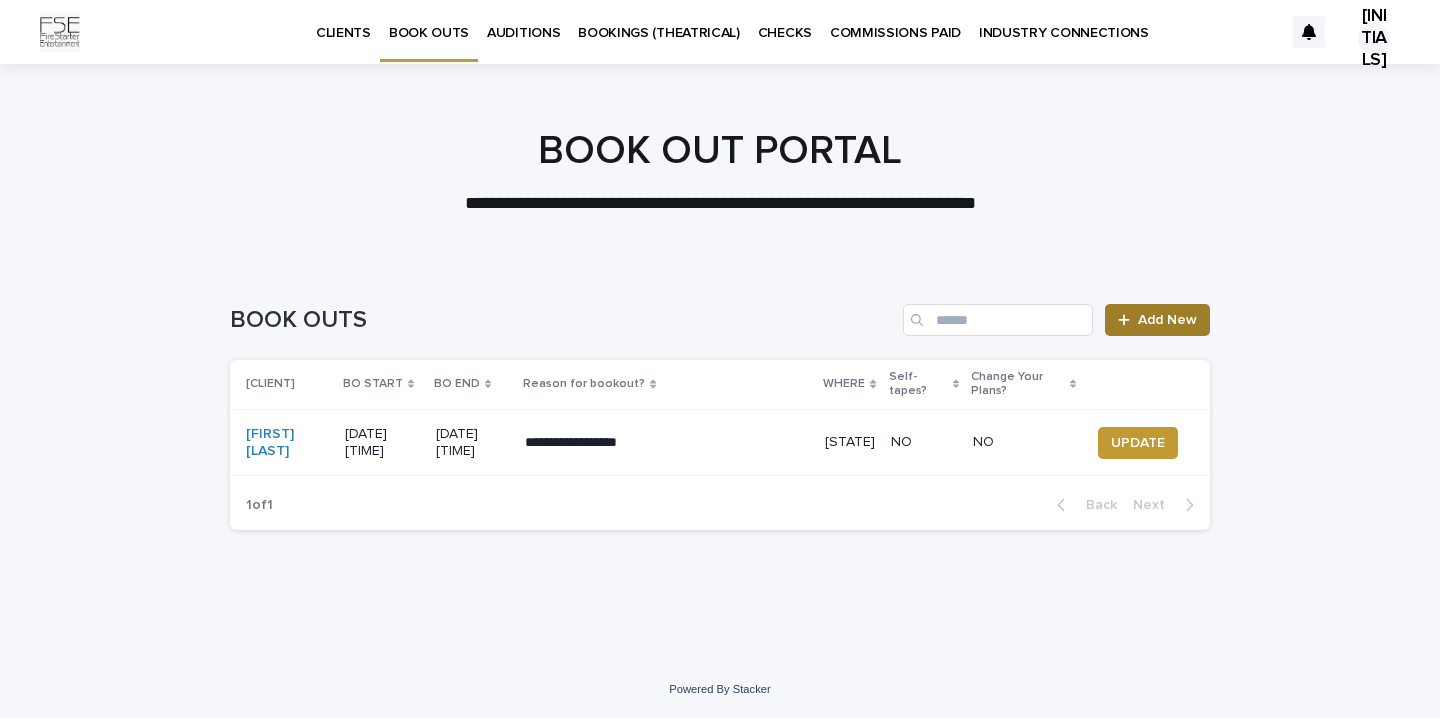 click on "Add New" at bounding box center [1167, 320] 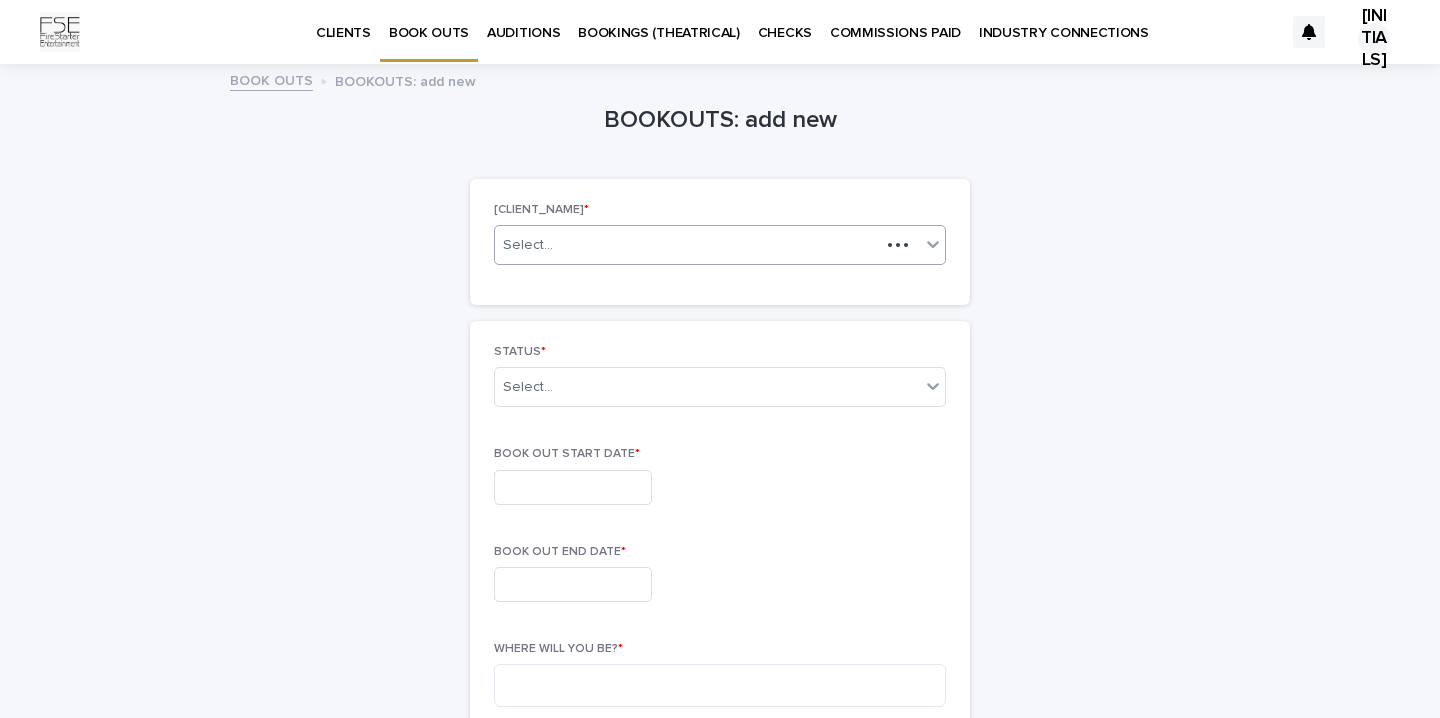 click at bounding box center (912, 245) 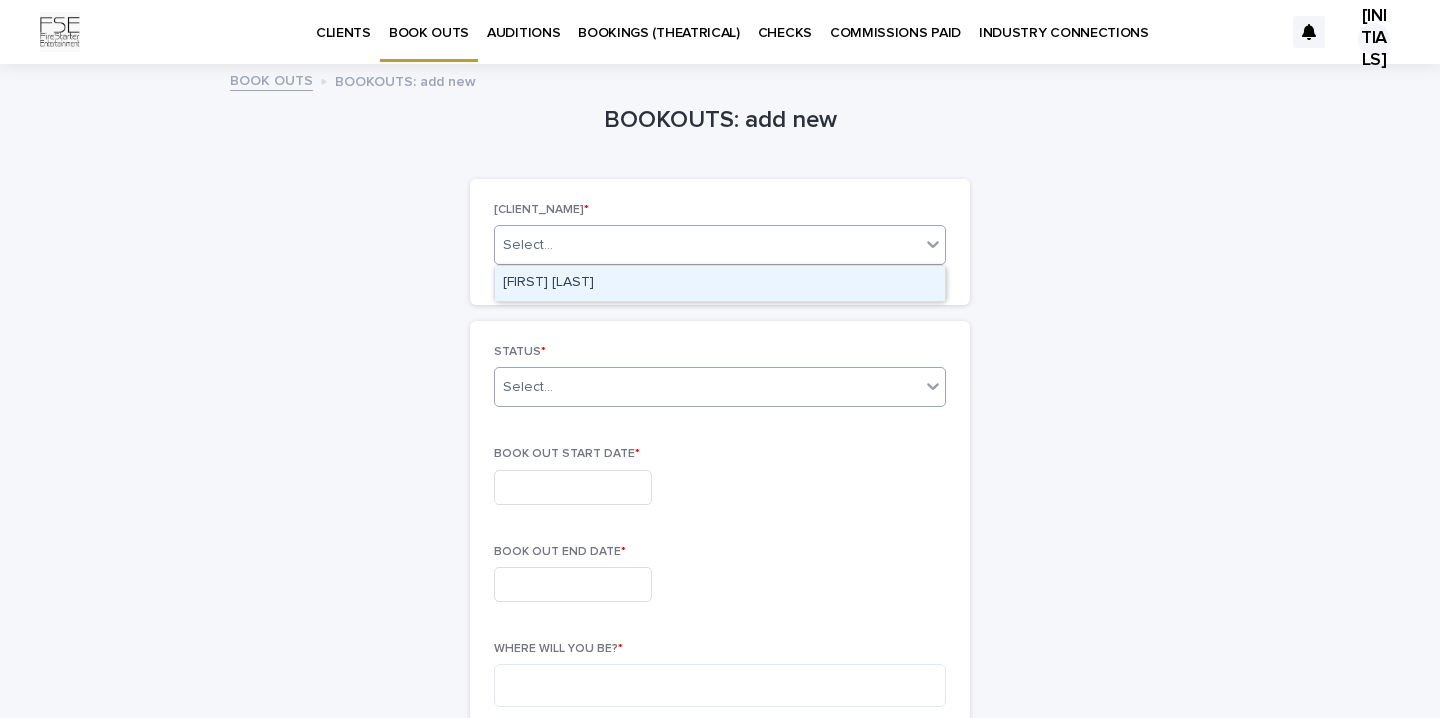 click 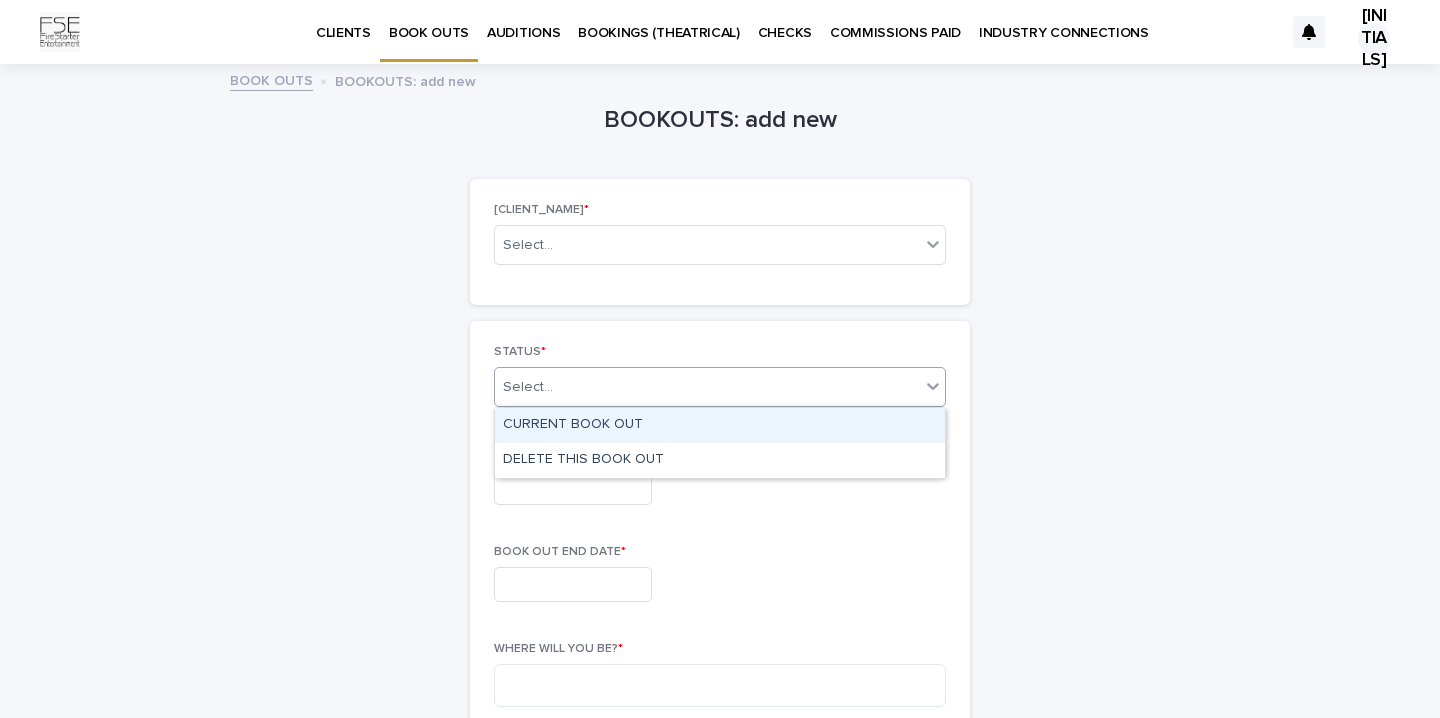 click on "CURRENT BOOK OUT" at bounding box center (720, 425) 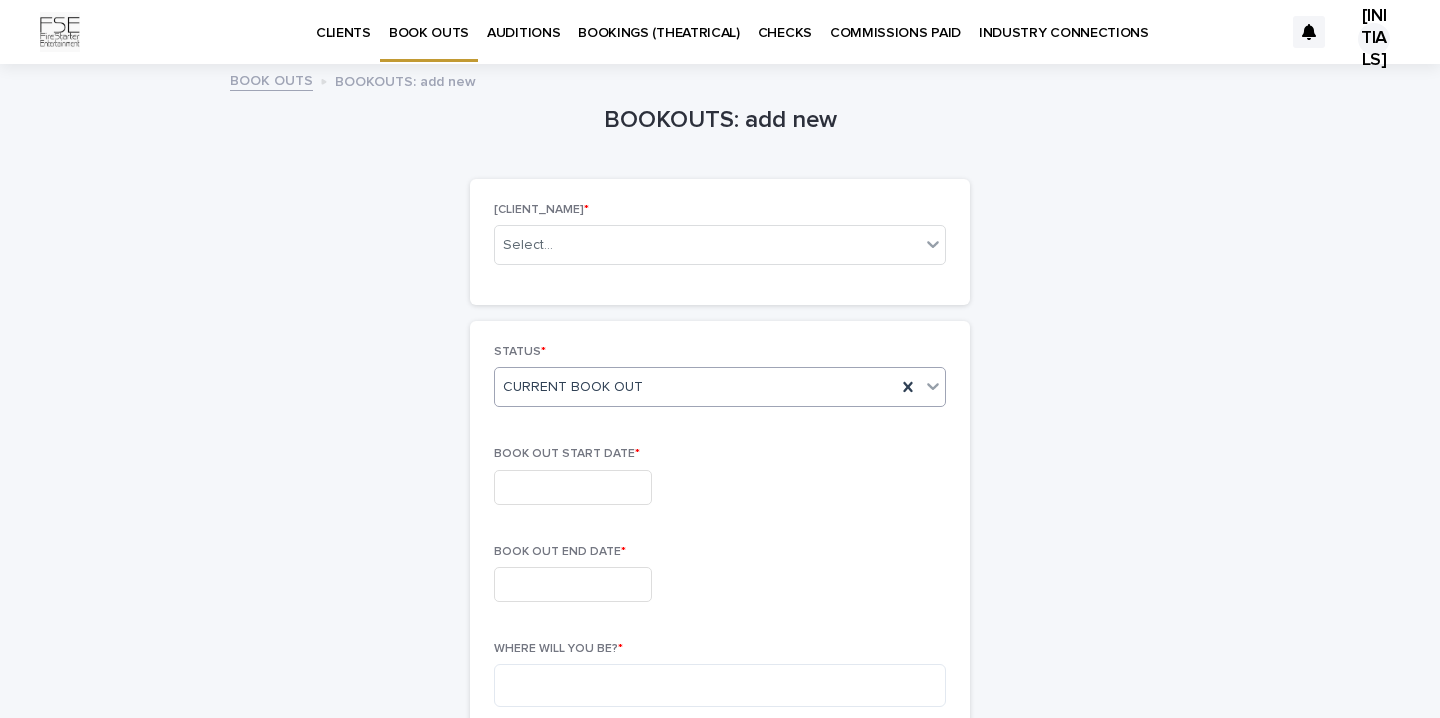 click at bounding box center (573, 487) 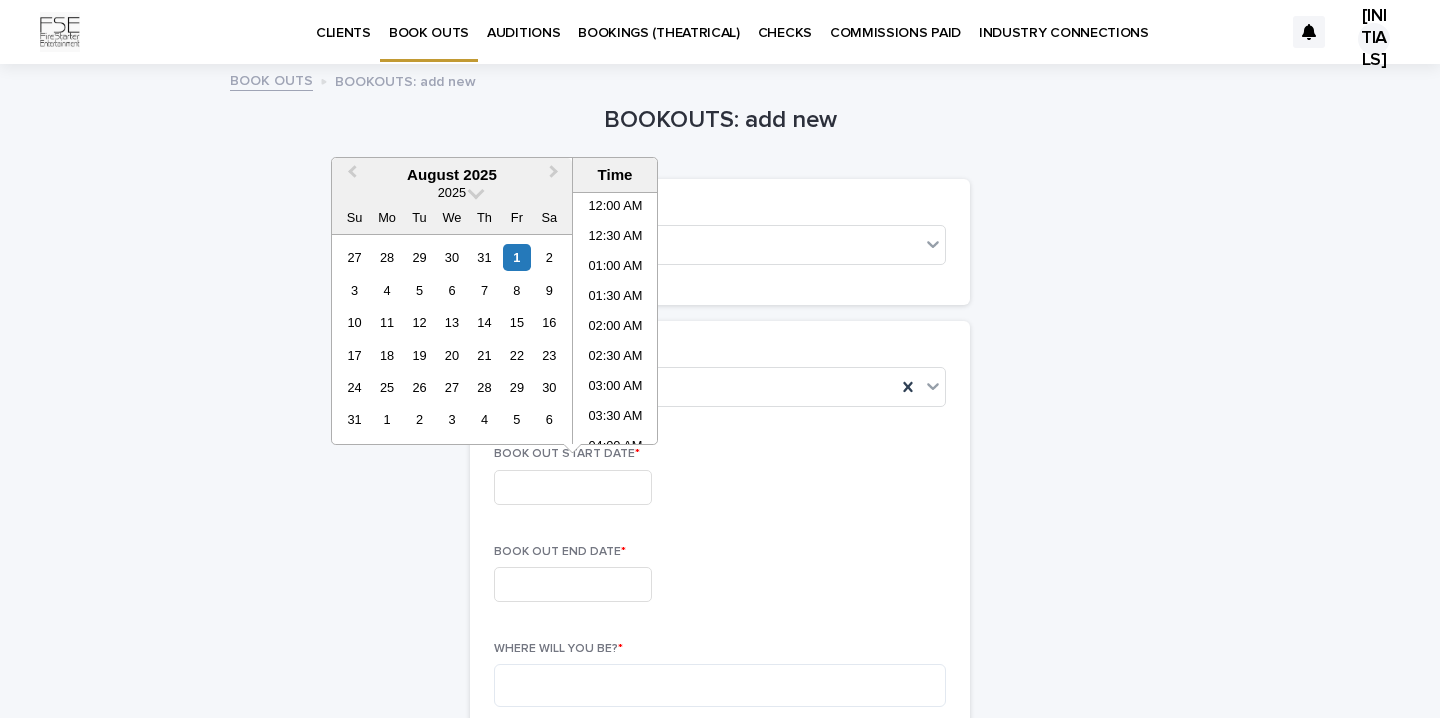 scroll, scrollTop: 1029, scrollLeft: 0, axis: vertical 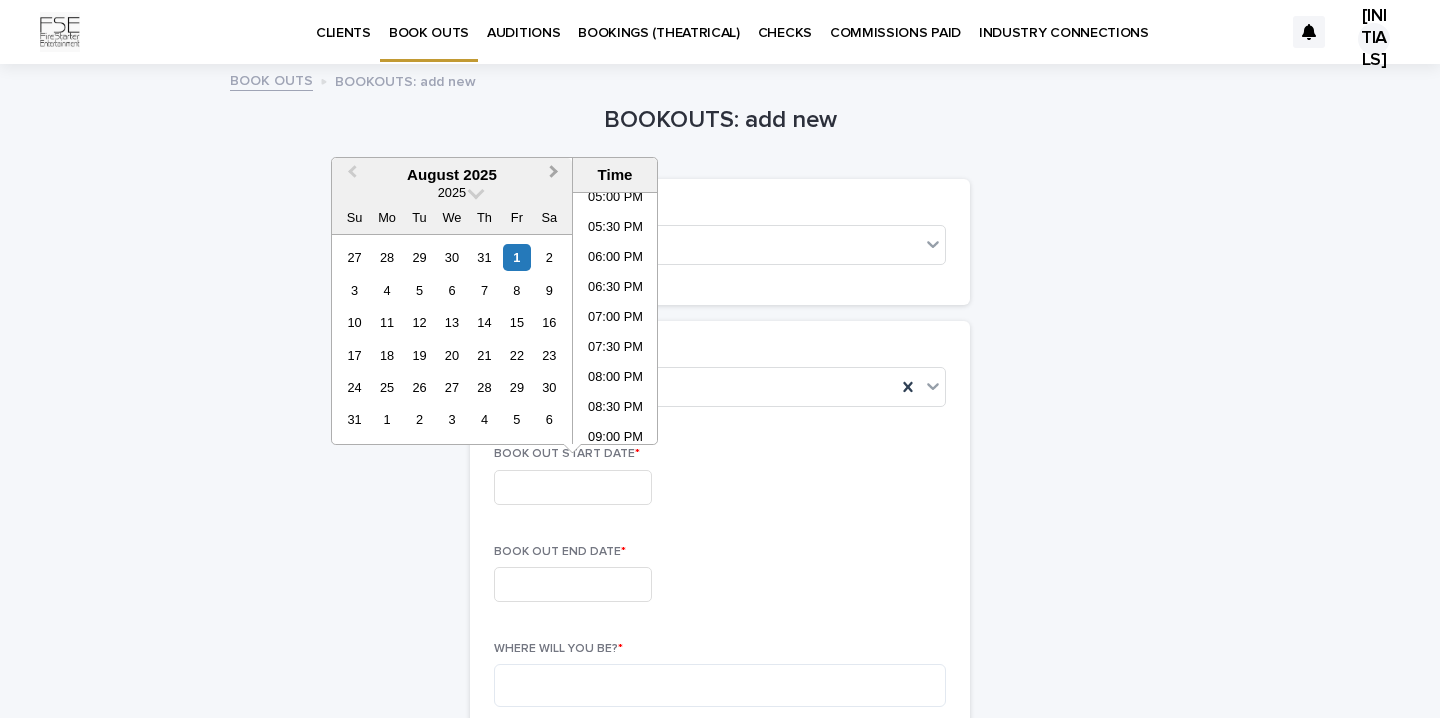click on "Next Month" at bounding box center [554, 174] 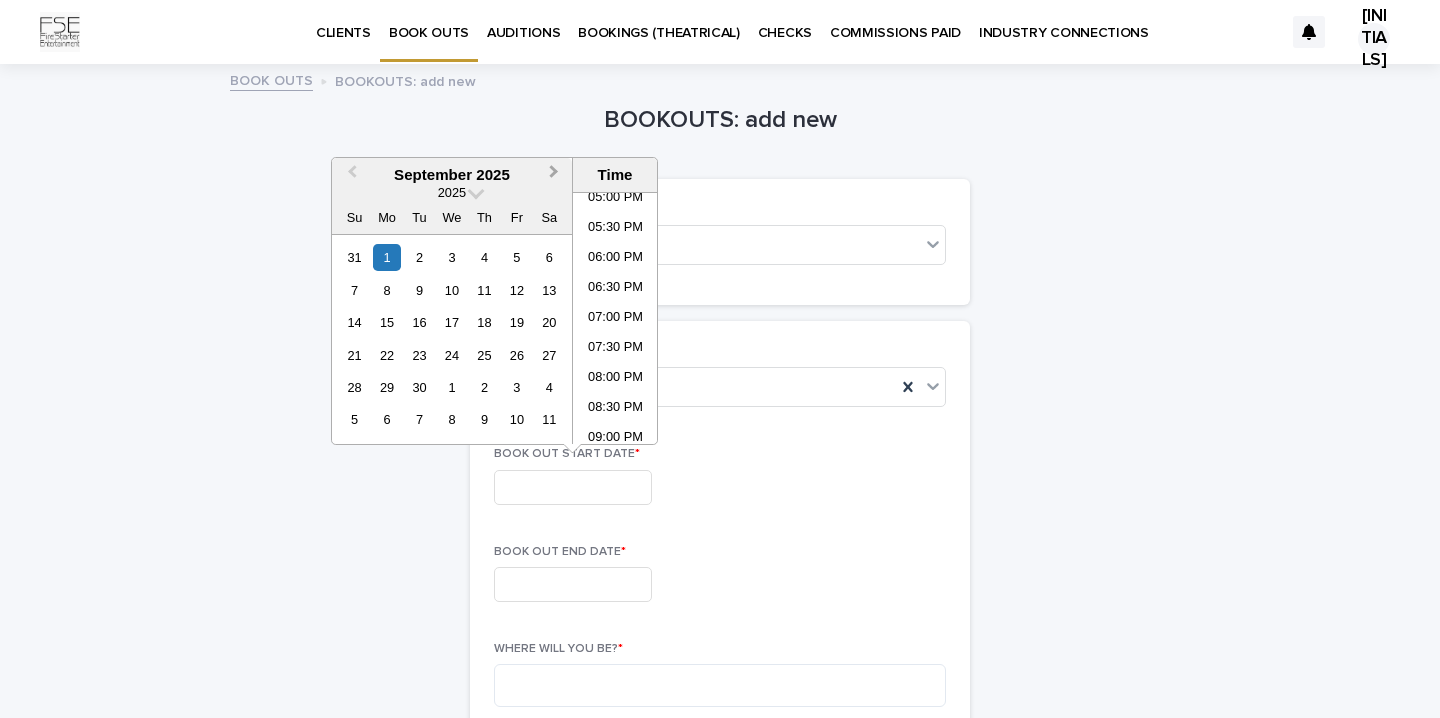 click on "Next Month" at bounding box center [554, 174] 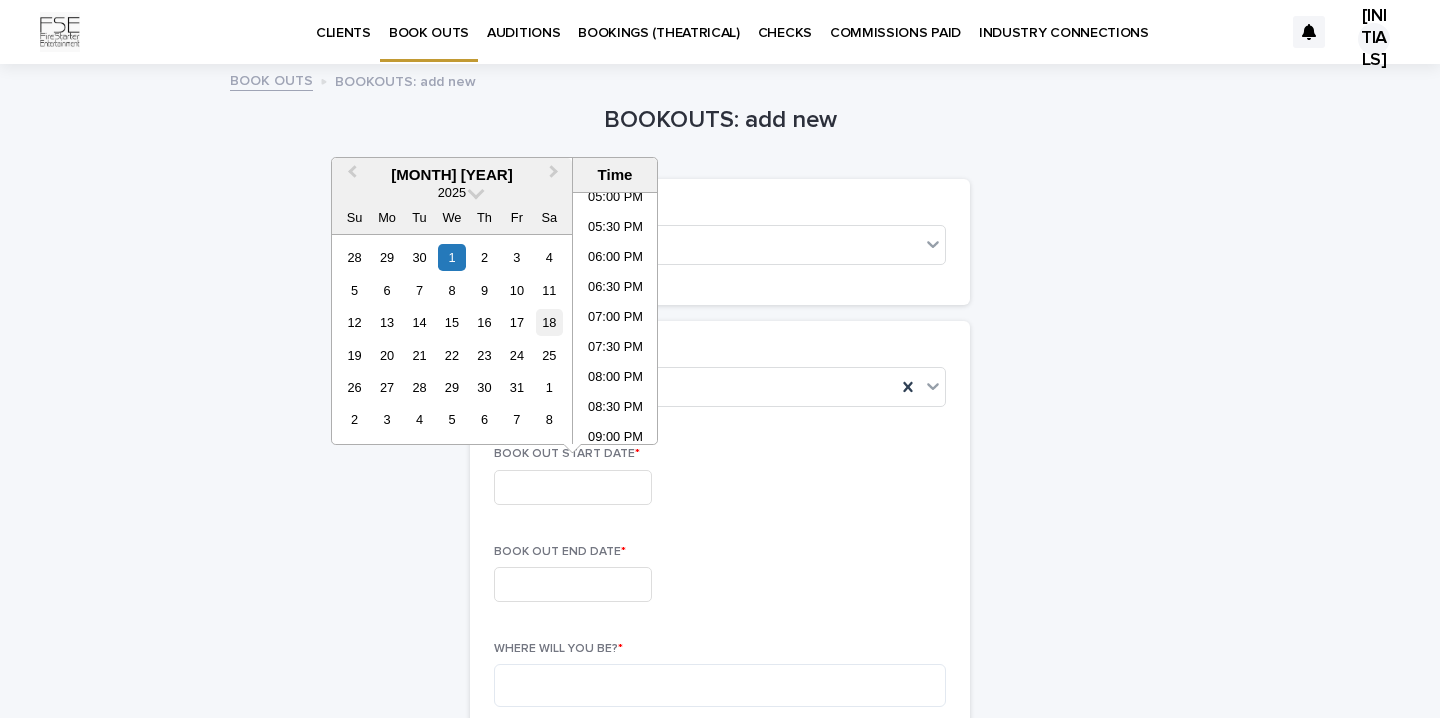 click on "18" at bounding box center [549, 322] 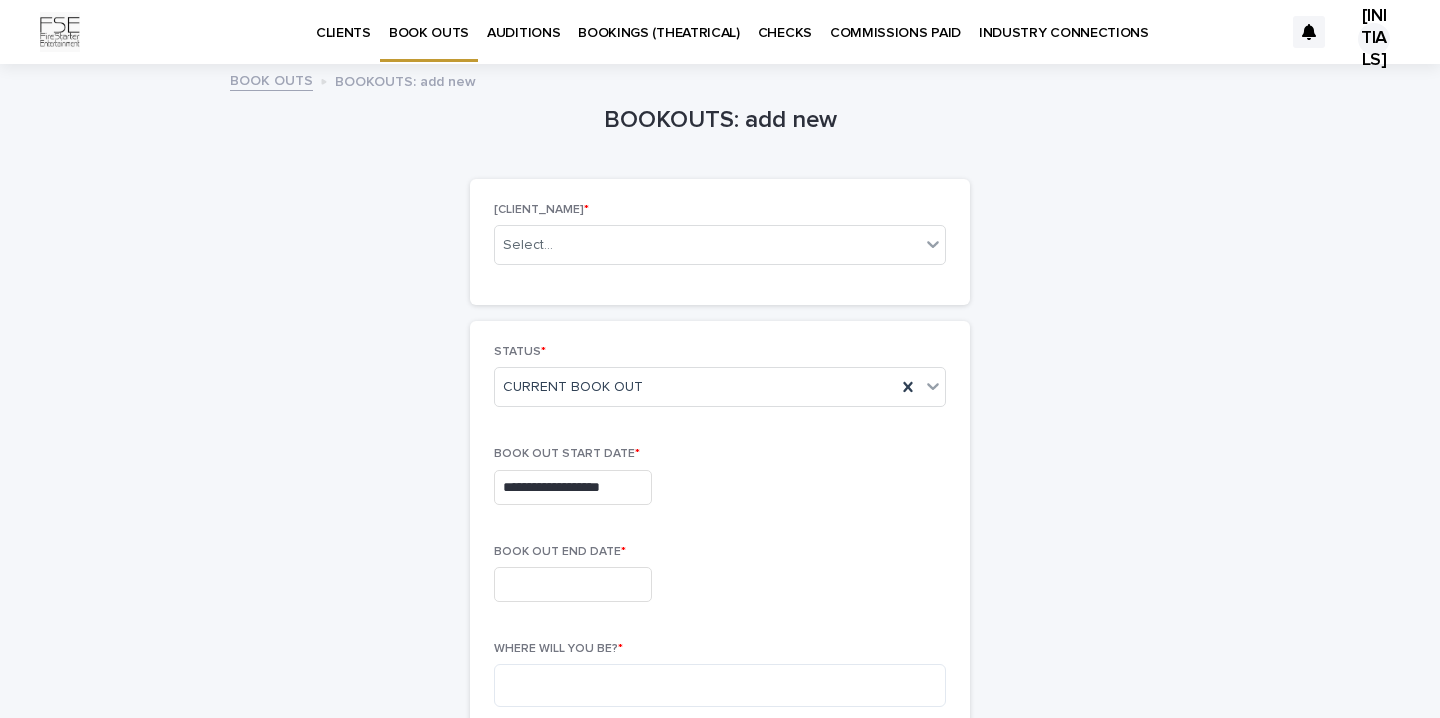 click on "**********" at bounding box center [720, 483] 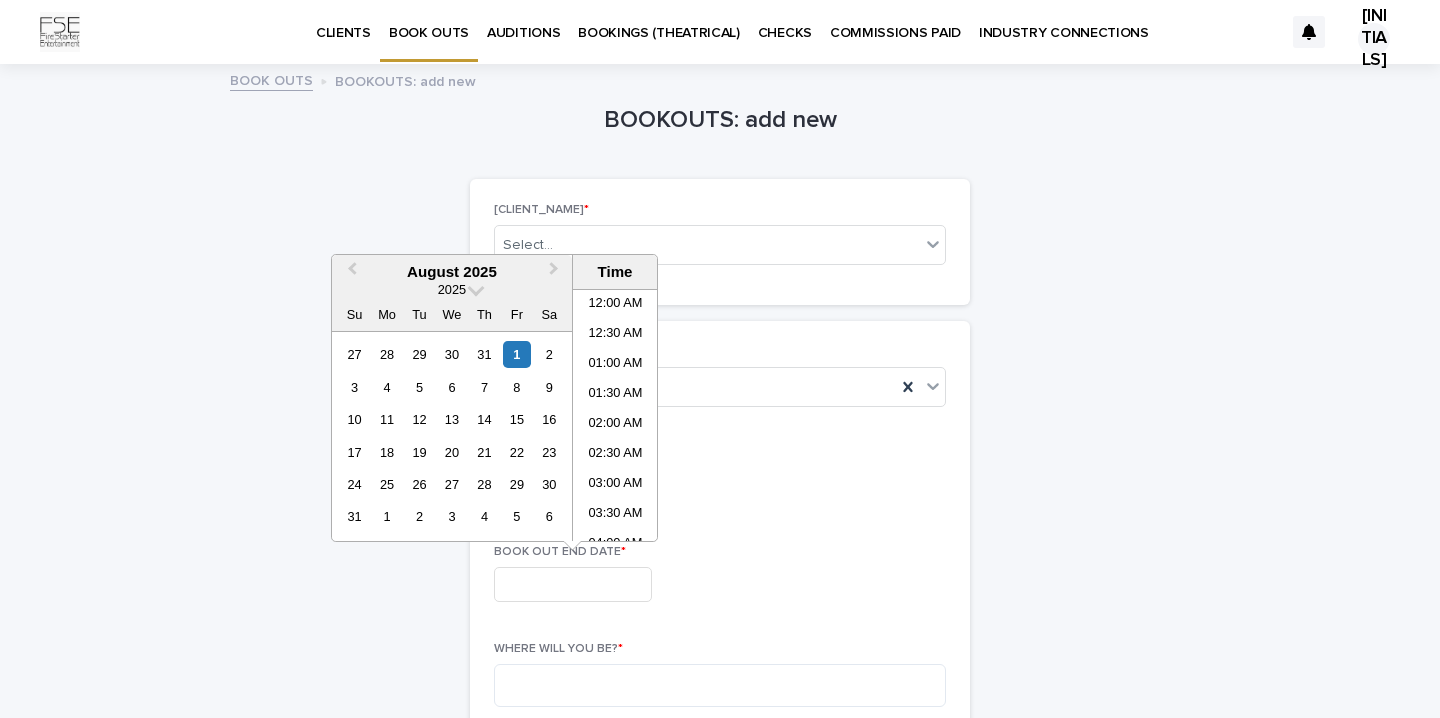 click at bounding box center (573, 584) 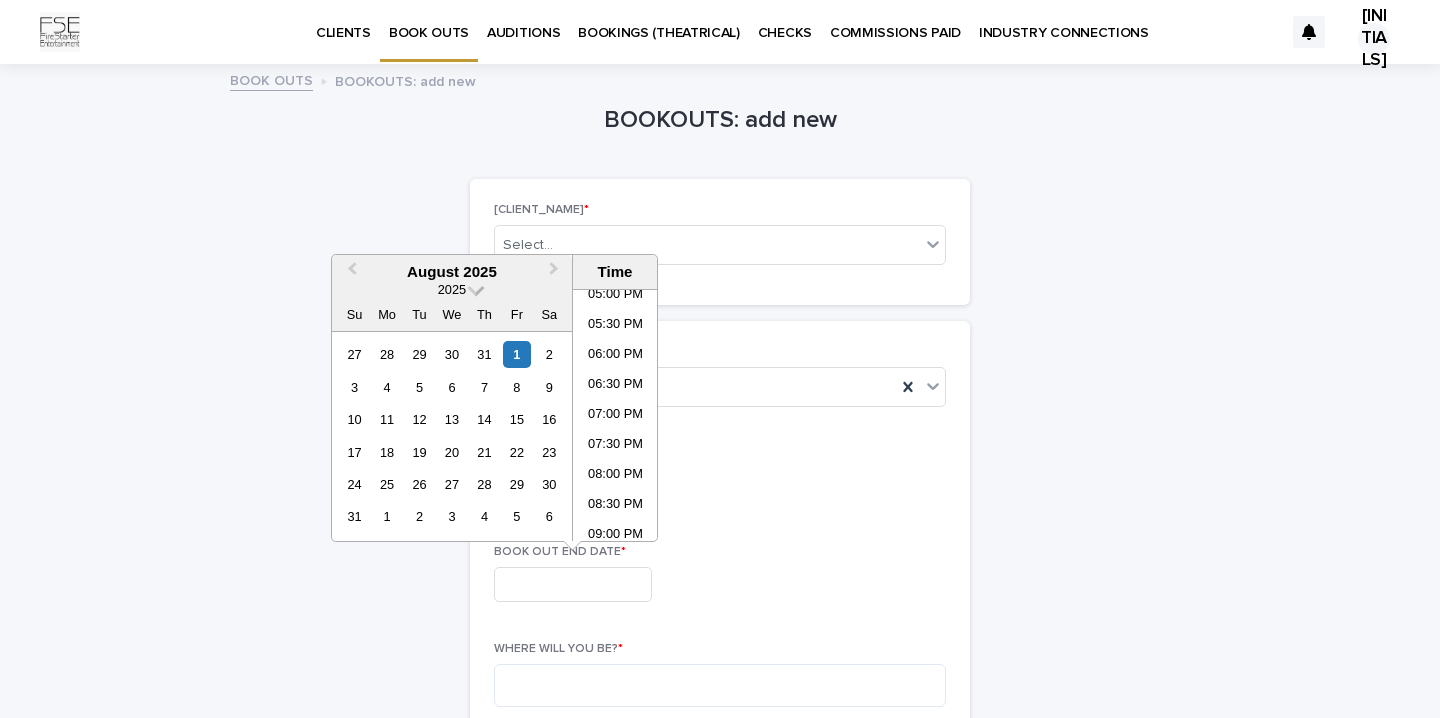 click at bounding box center (476, 288) 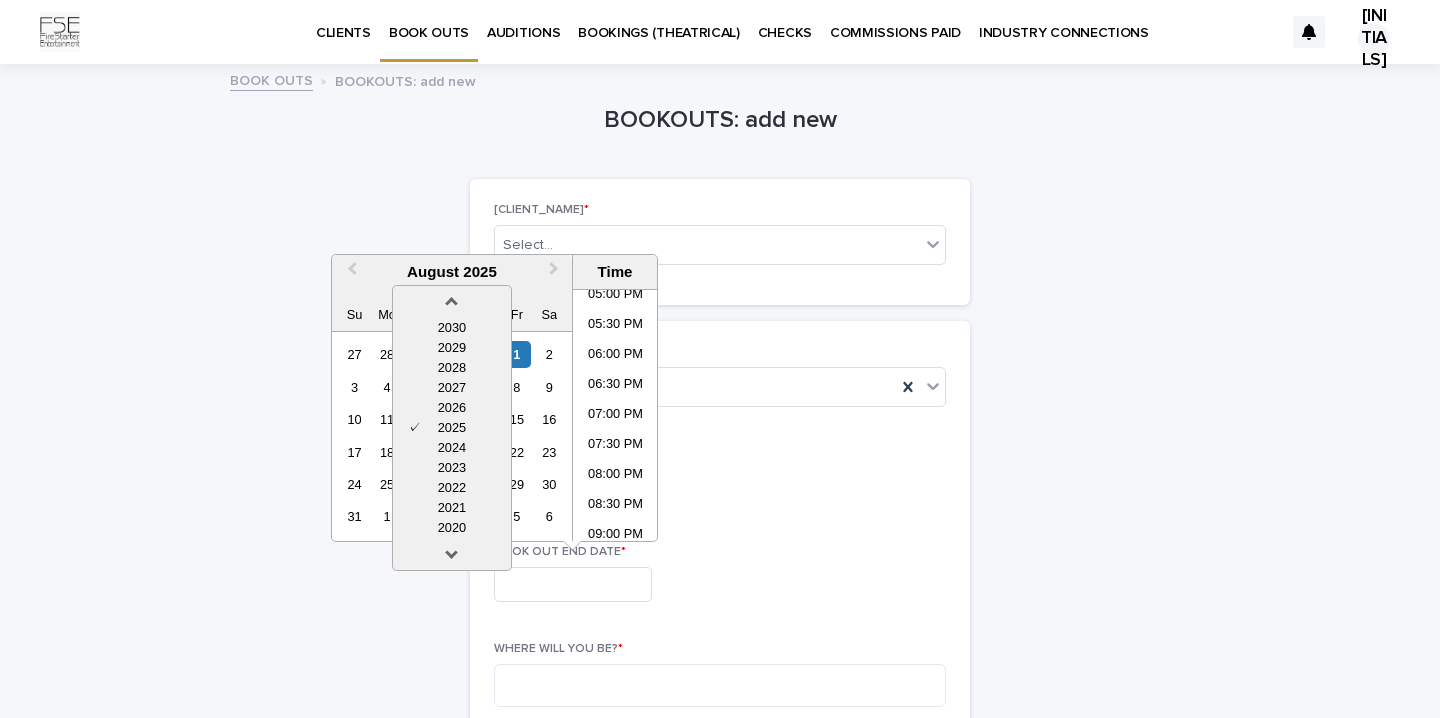 click at bounding box center [452, 302] 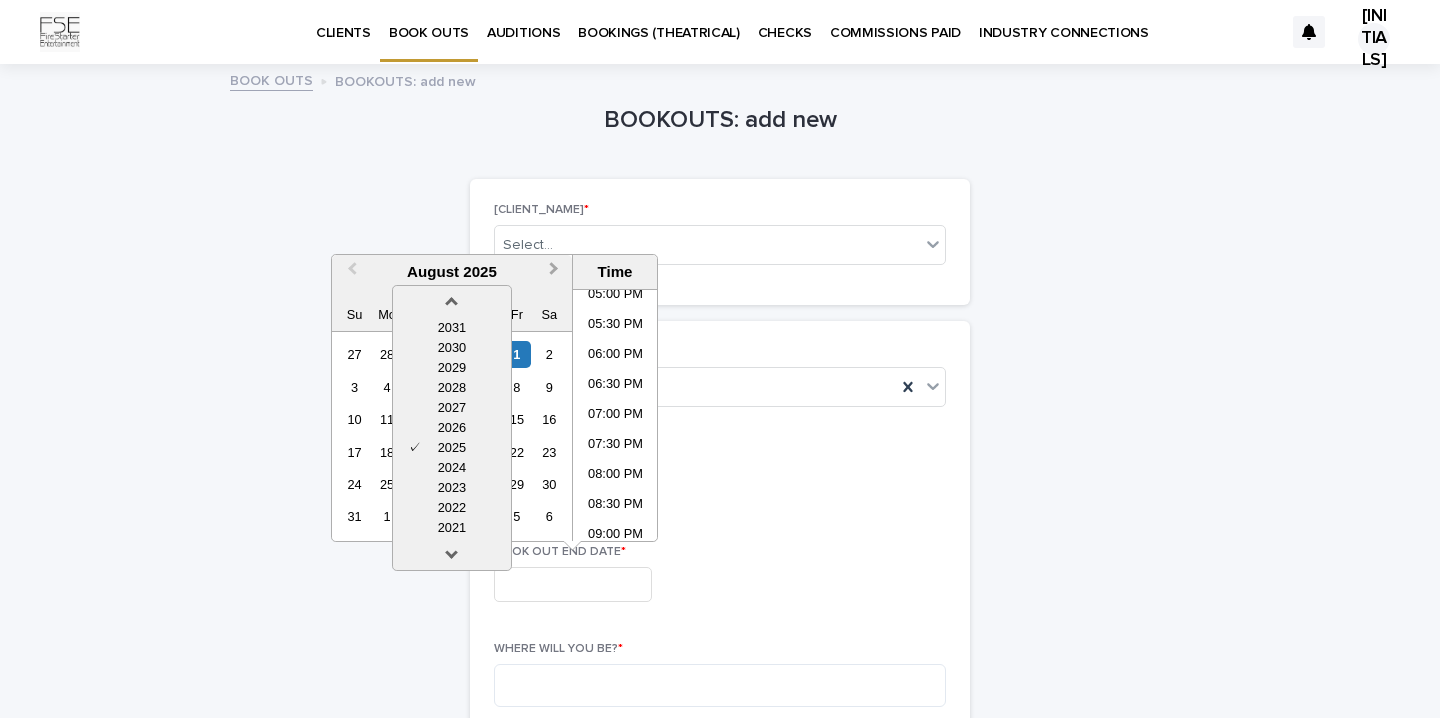 click on "Next Month" at bounding box center (554, 271) 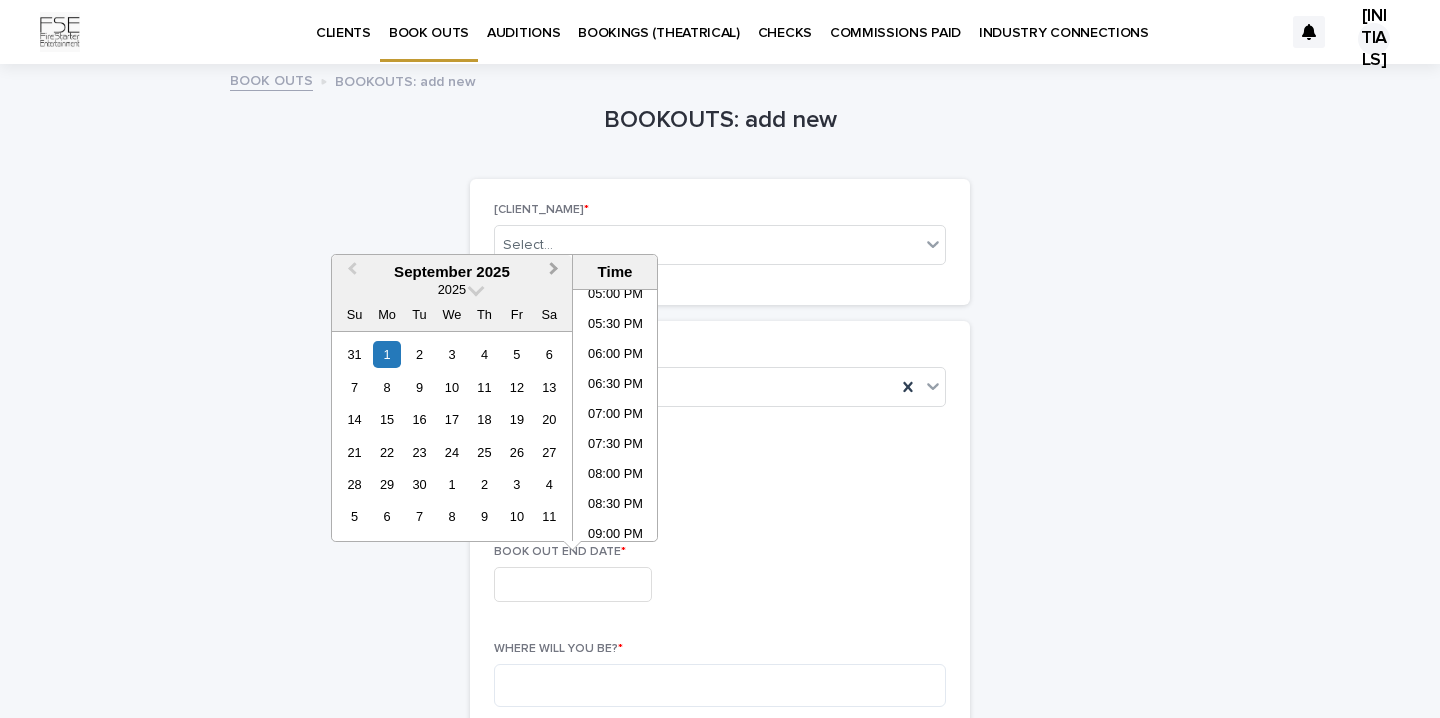 click on "Next Month" at bounding box center (554, 271) 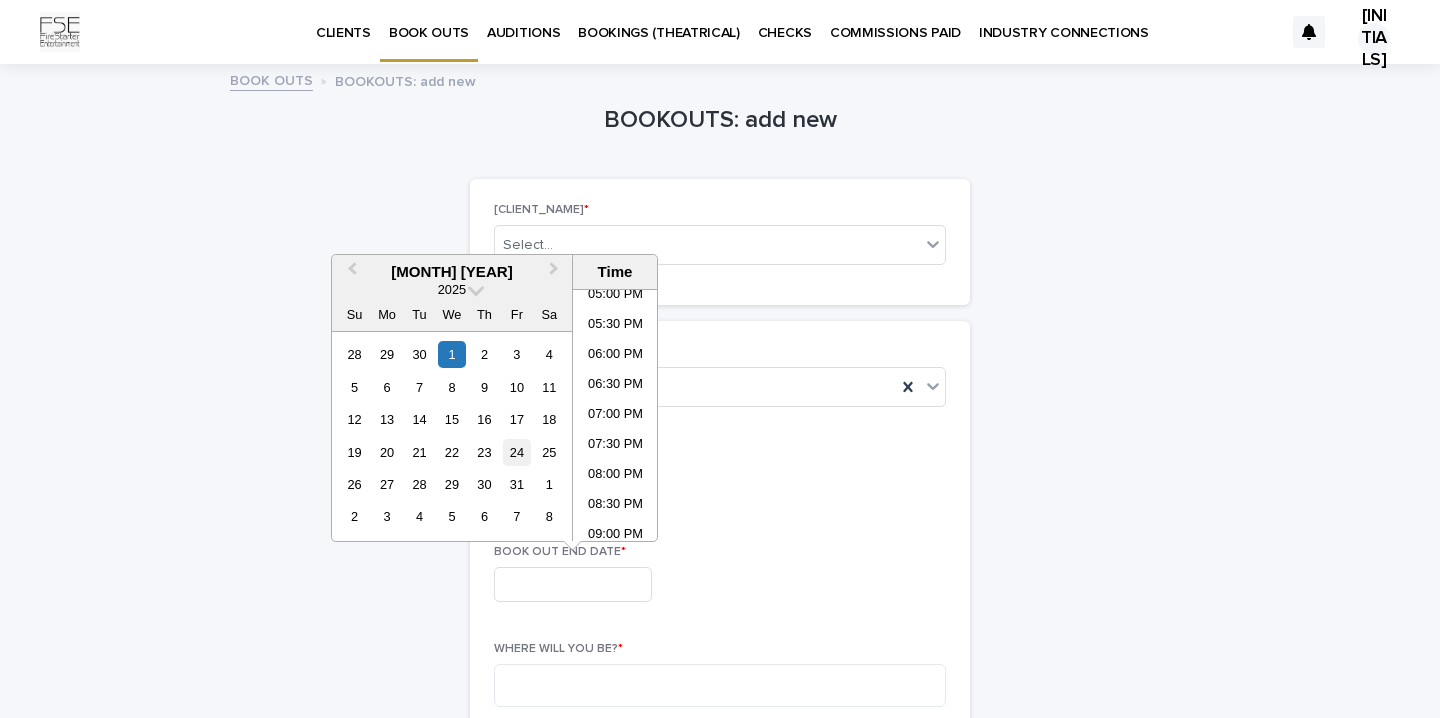 click on "24" at bounding box center (516, 452) 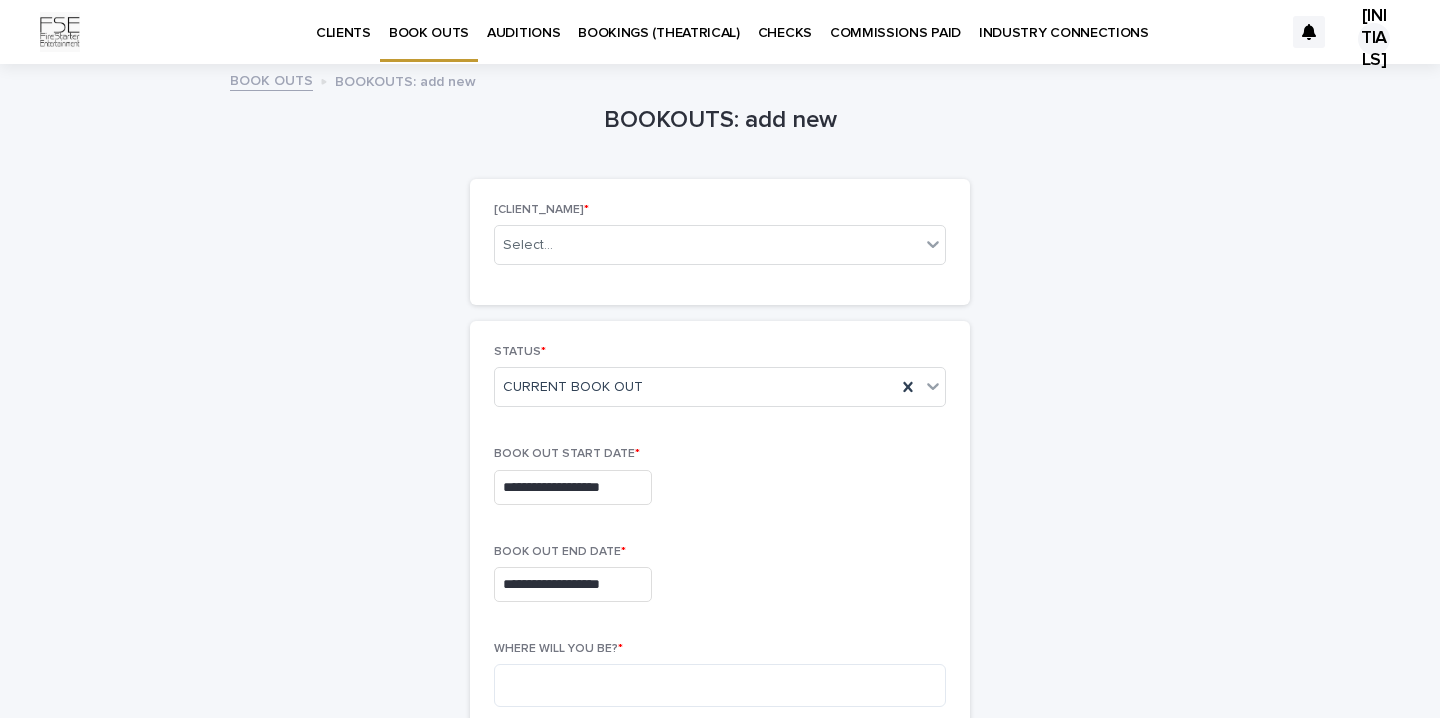 click on "**********" at bounding box center (720, 581) 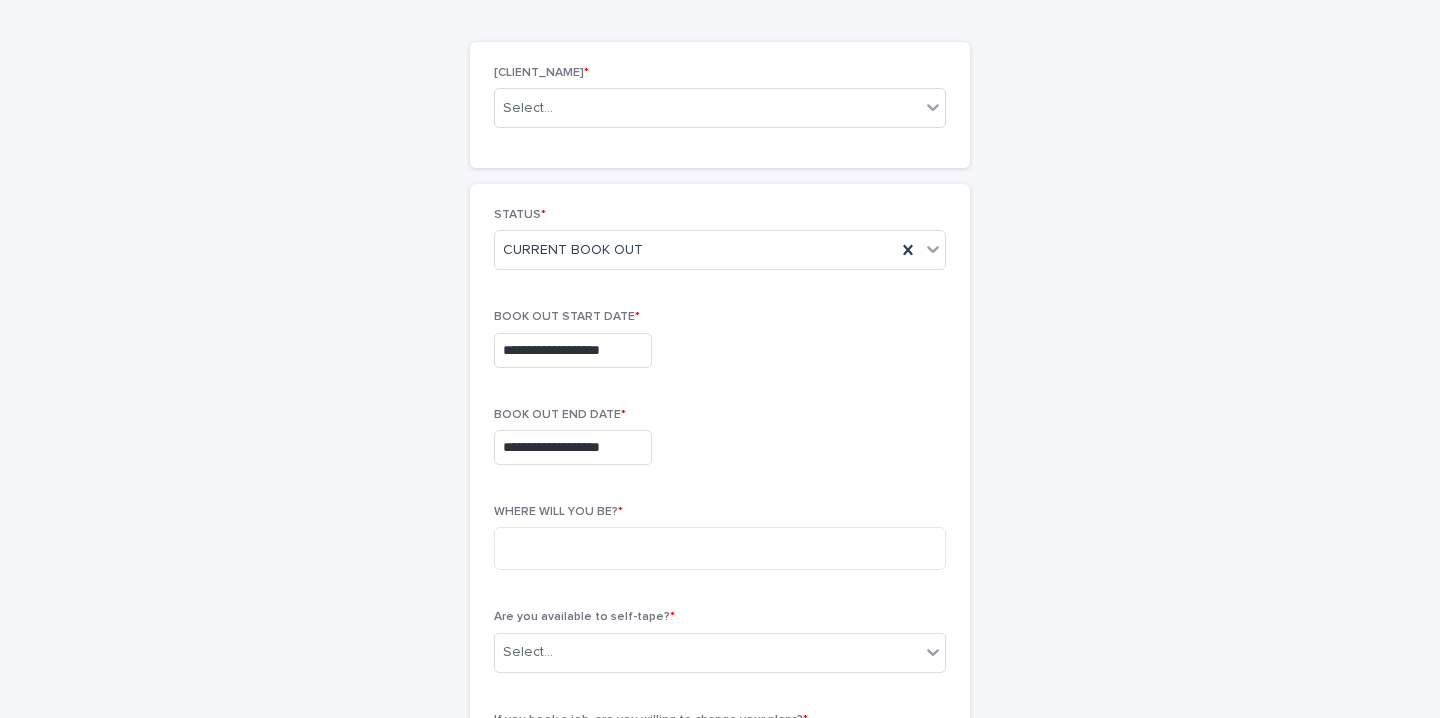 scroll, scrollTop: 138, scrollLeft: 0, axis: vertical 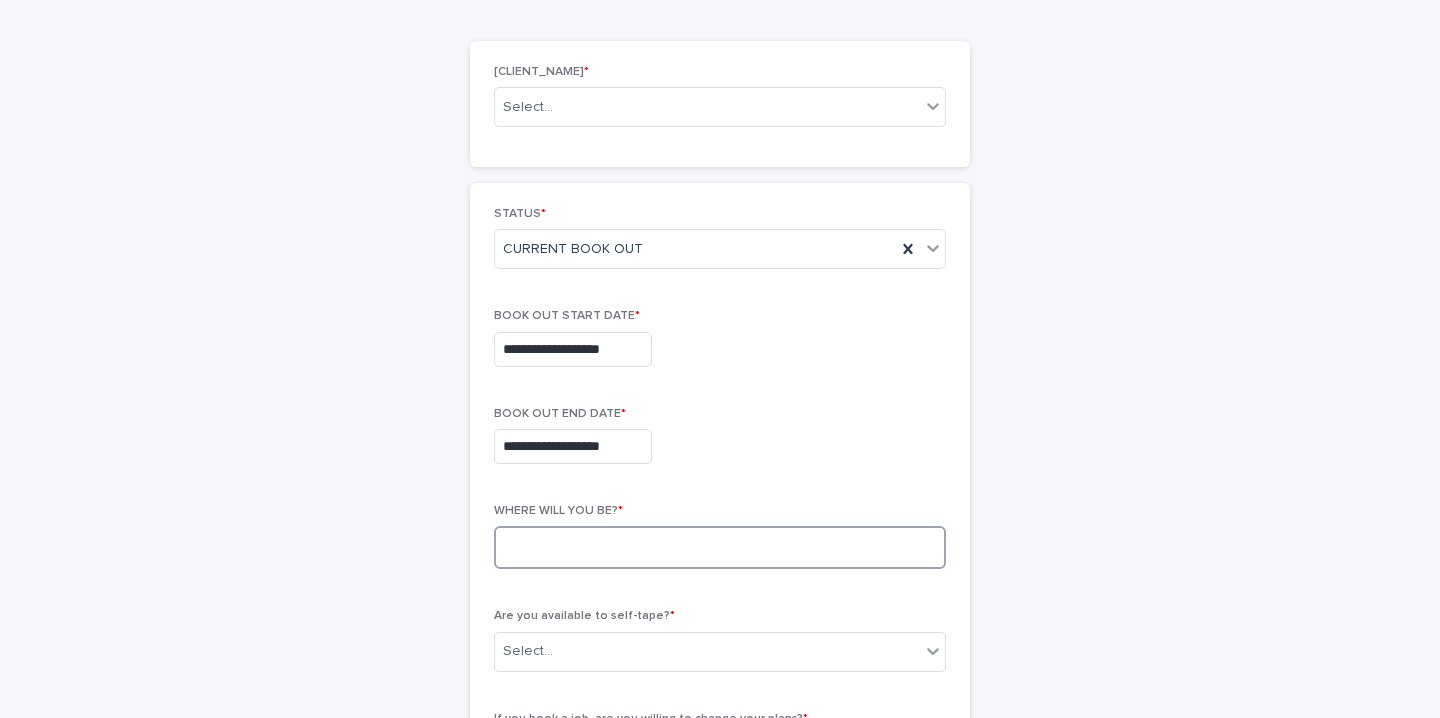 click at bounding box center (720, 547) 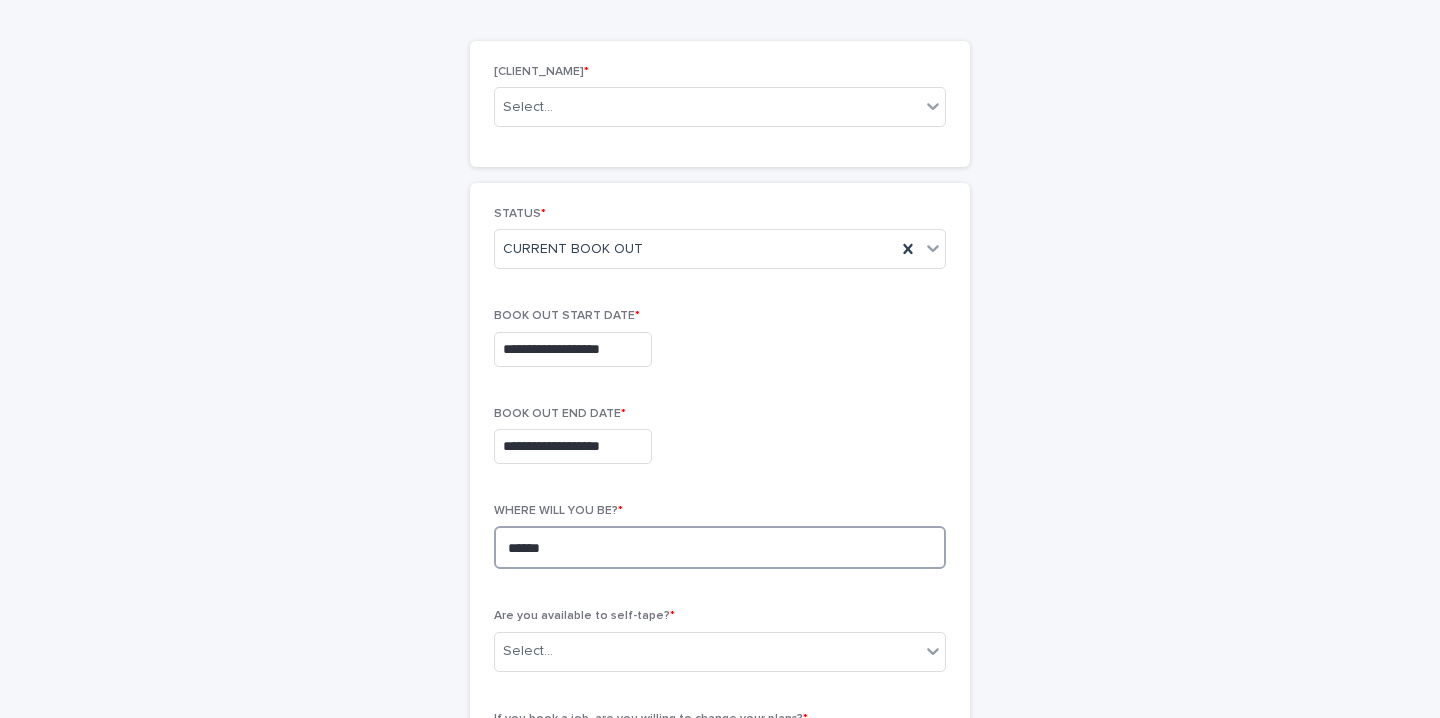 scroll, scrollTop: 252, scrollLeft: 0, axis: vertical 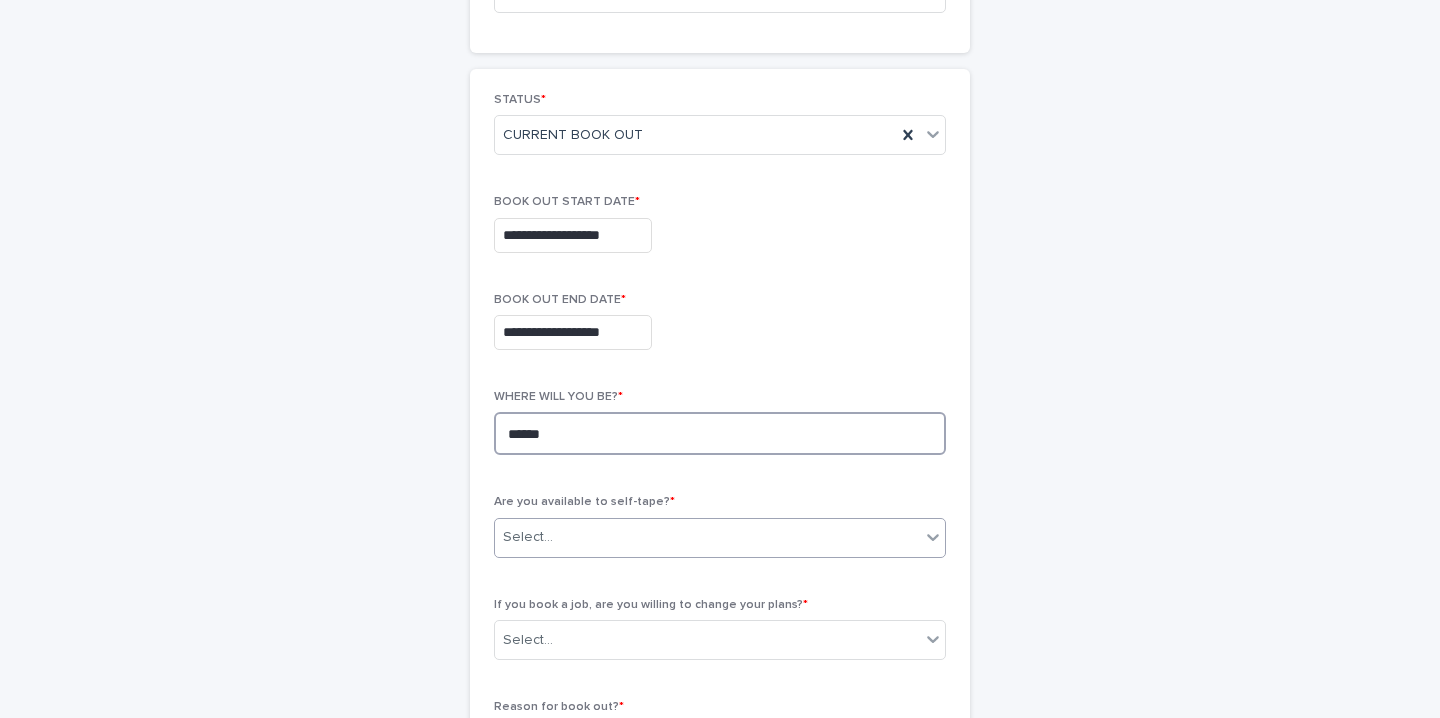 type on "******" 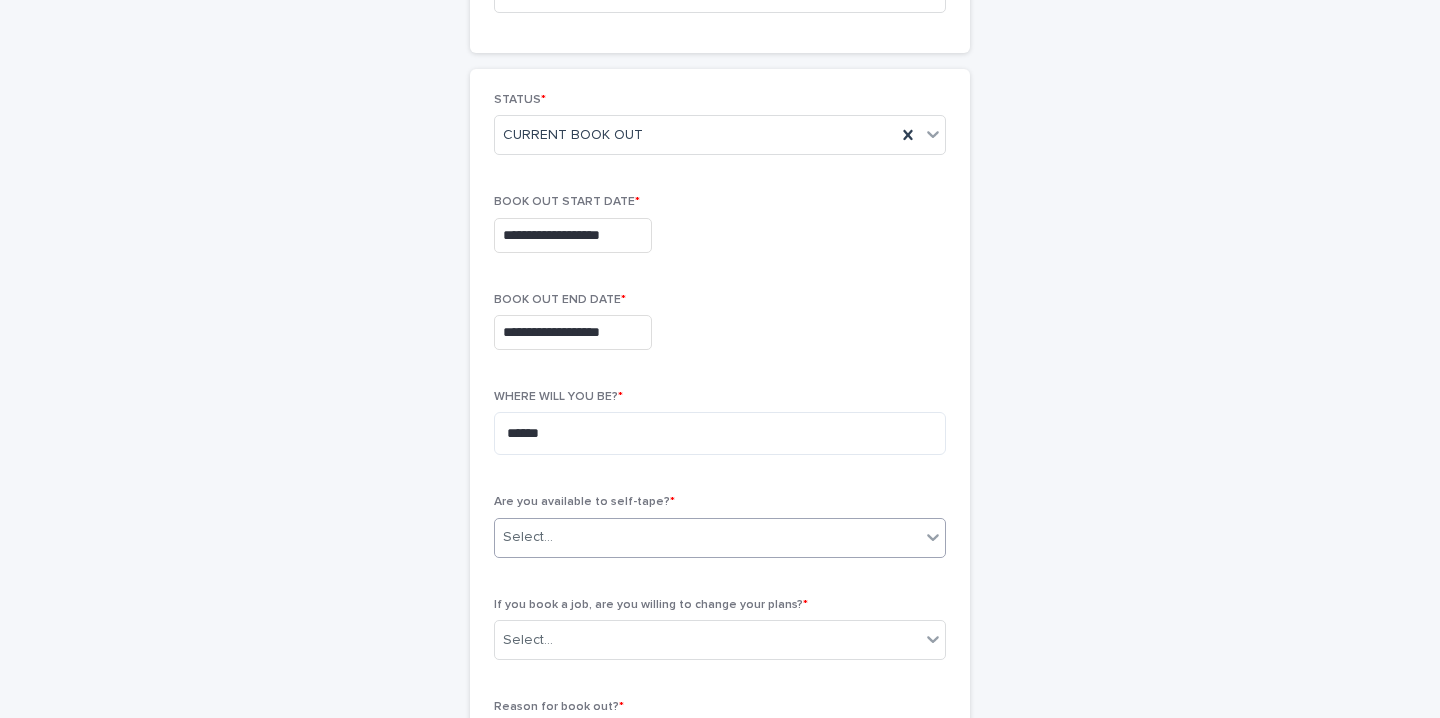 click 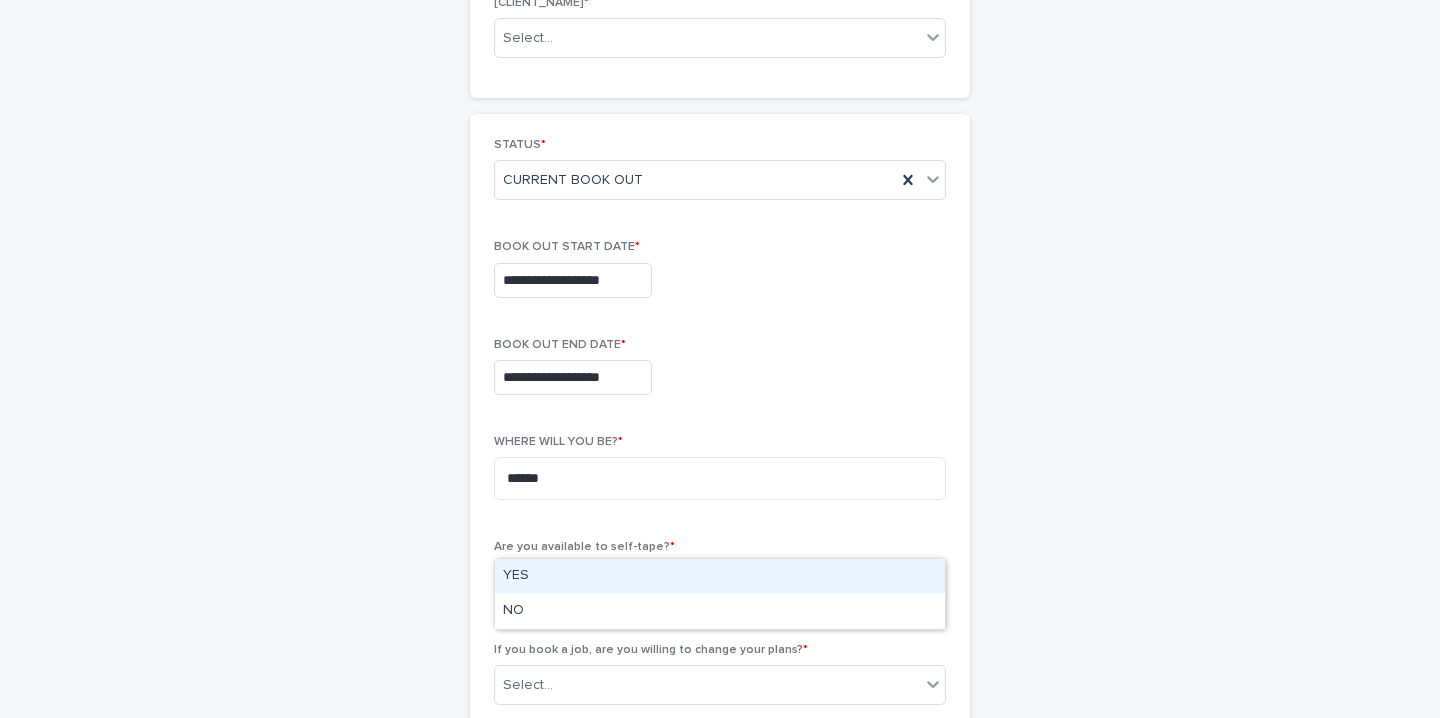 scroll, scrollTop: 203, scrollLeft: 0, axis: vertical 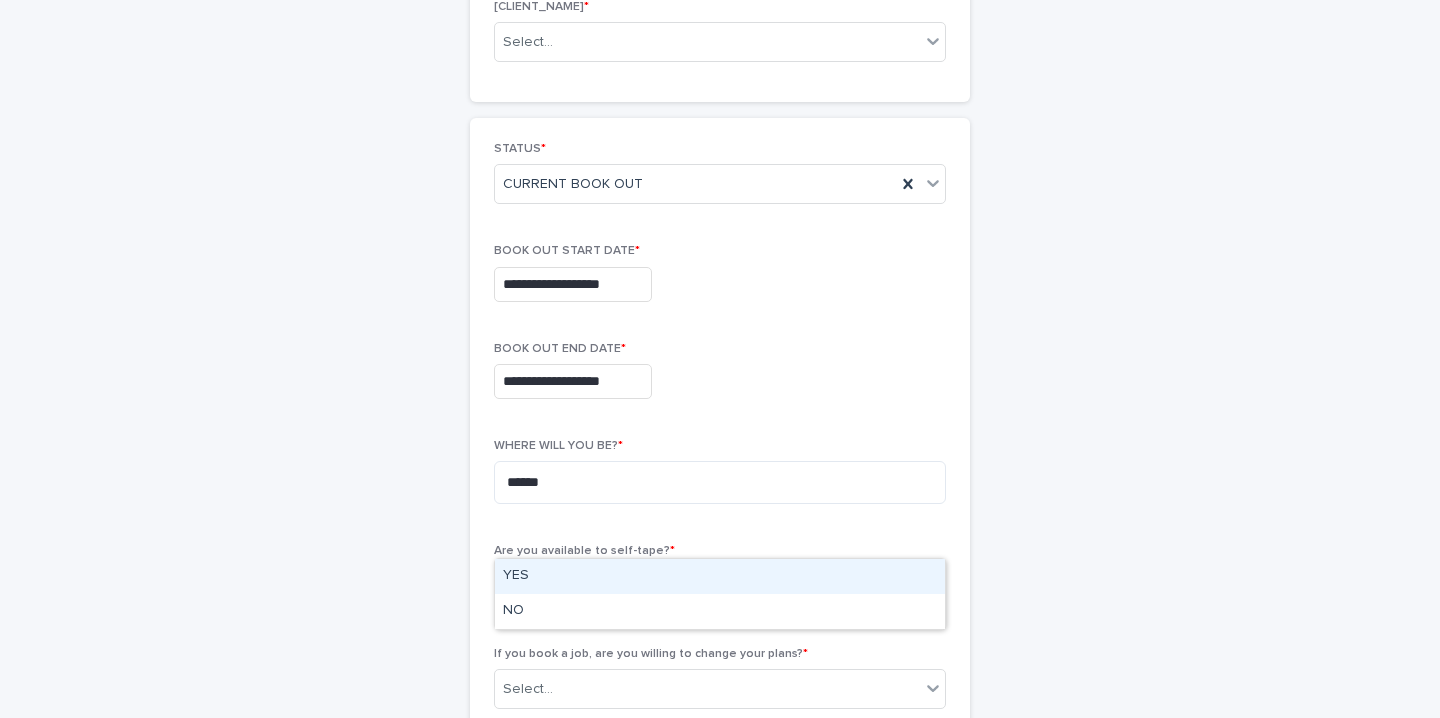 click on "YES" at bounding box center (720, 576) 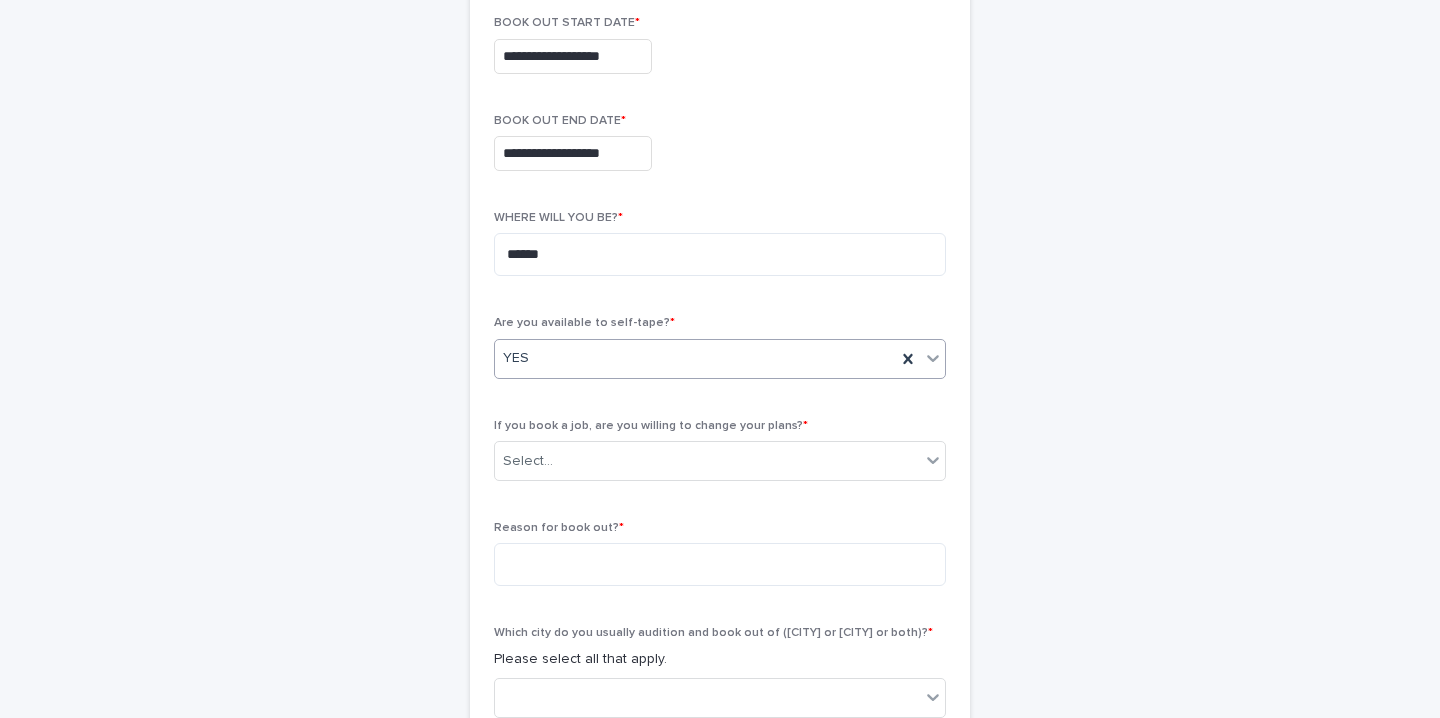 scroll, scrollTop: 448, scrollLeft: 0, axis: vertical 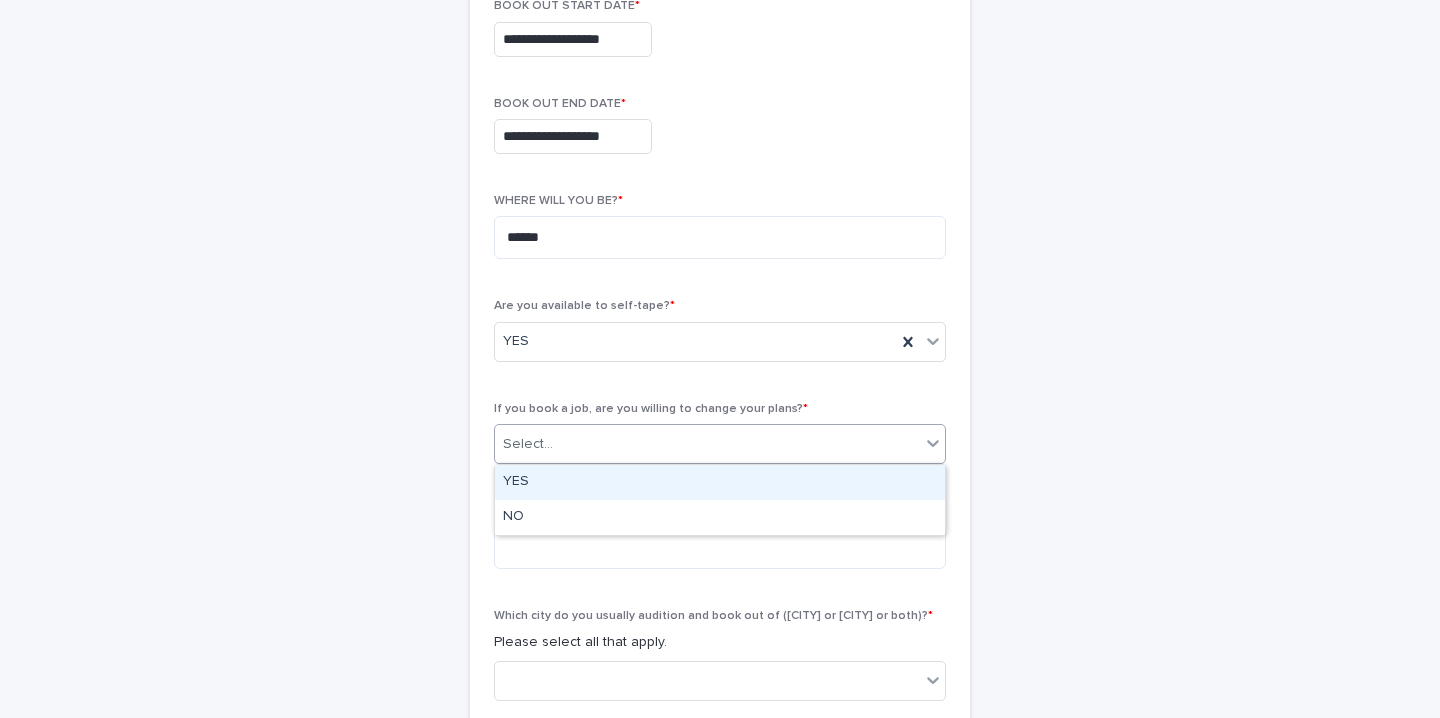 click 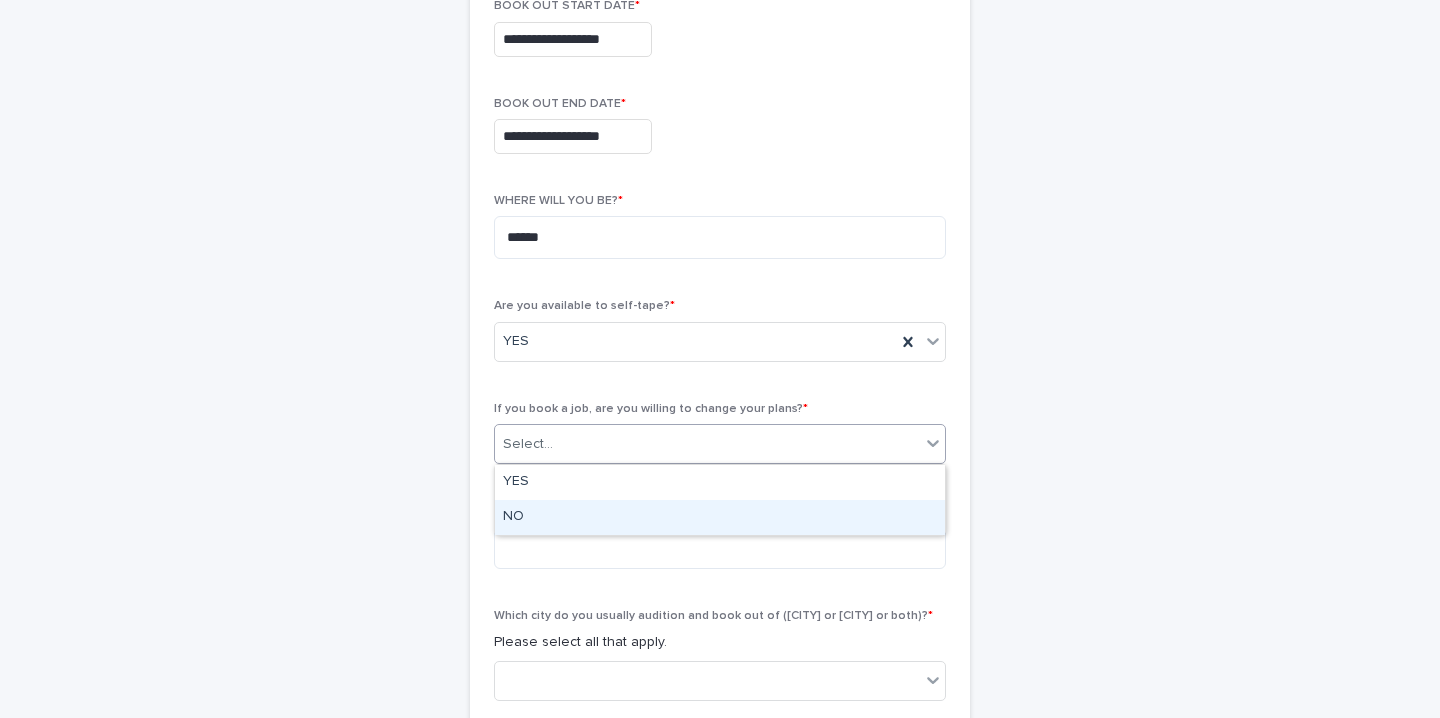 click on "NO" at bounding box center (720, 517) 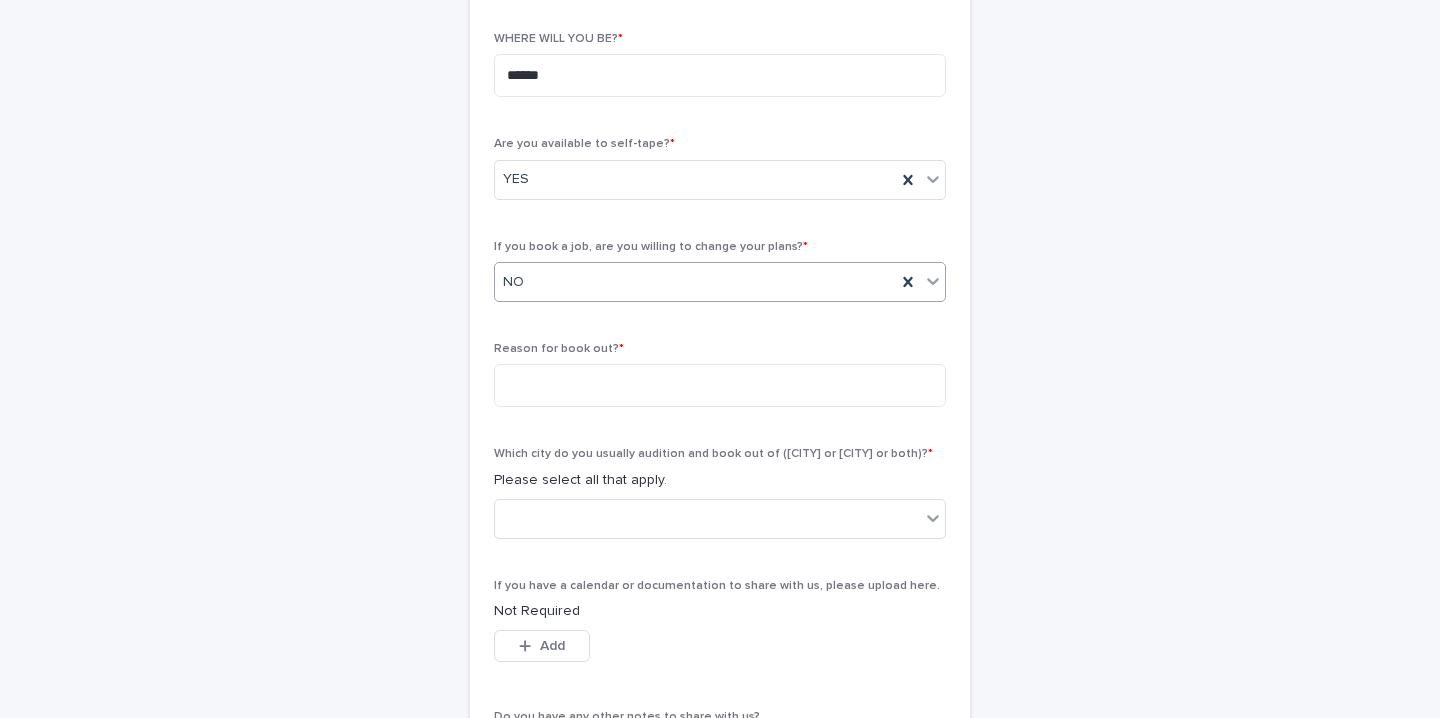scroll, scrollTop: 633, scrollLeft: 0, axis: vertical 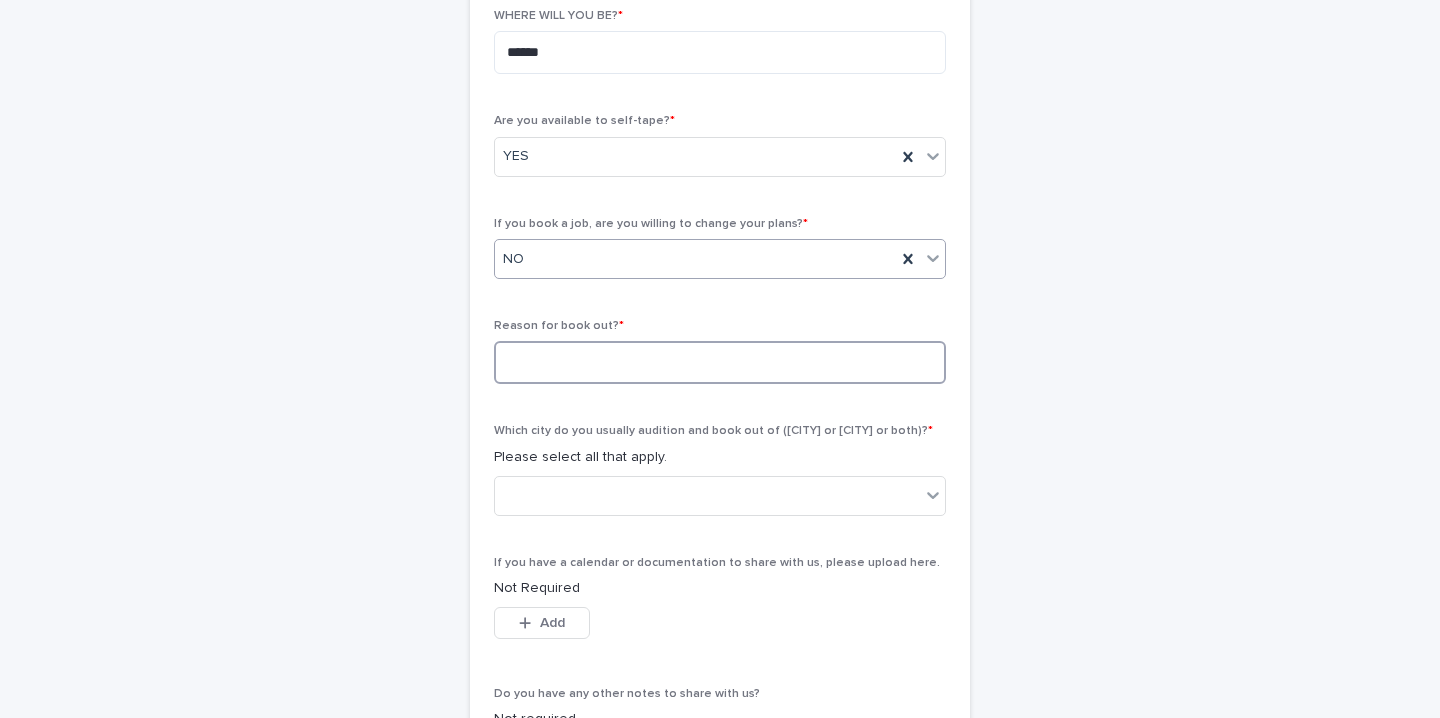 click at bounding box center (720, 362) 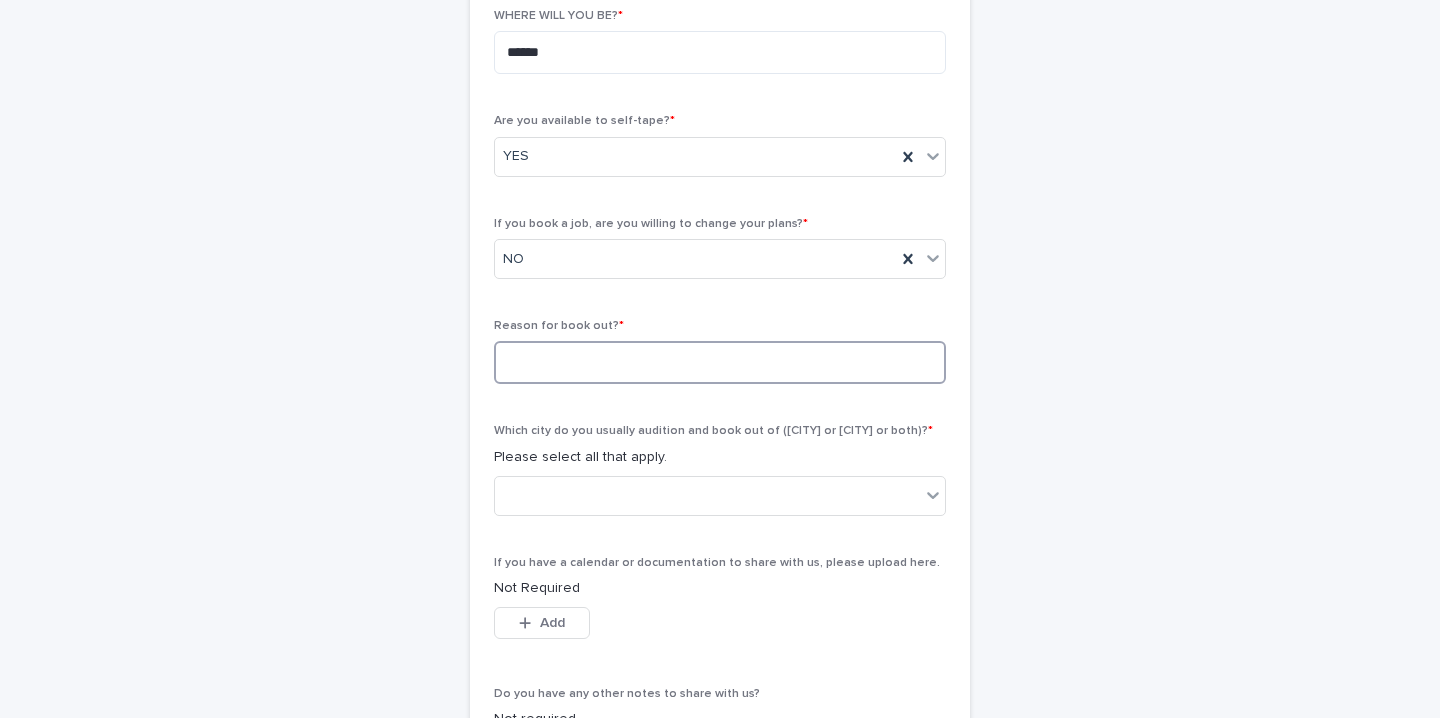 type on "*" 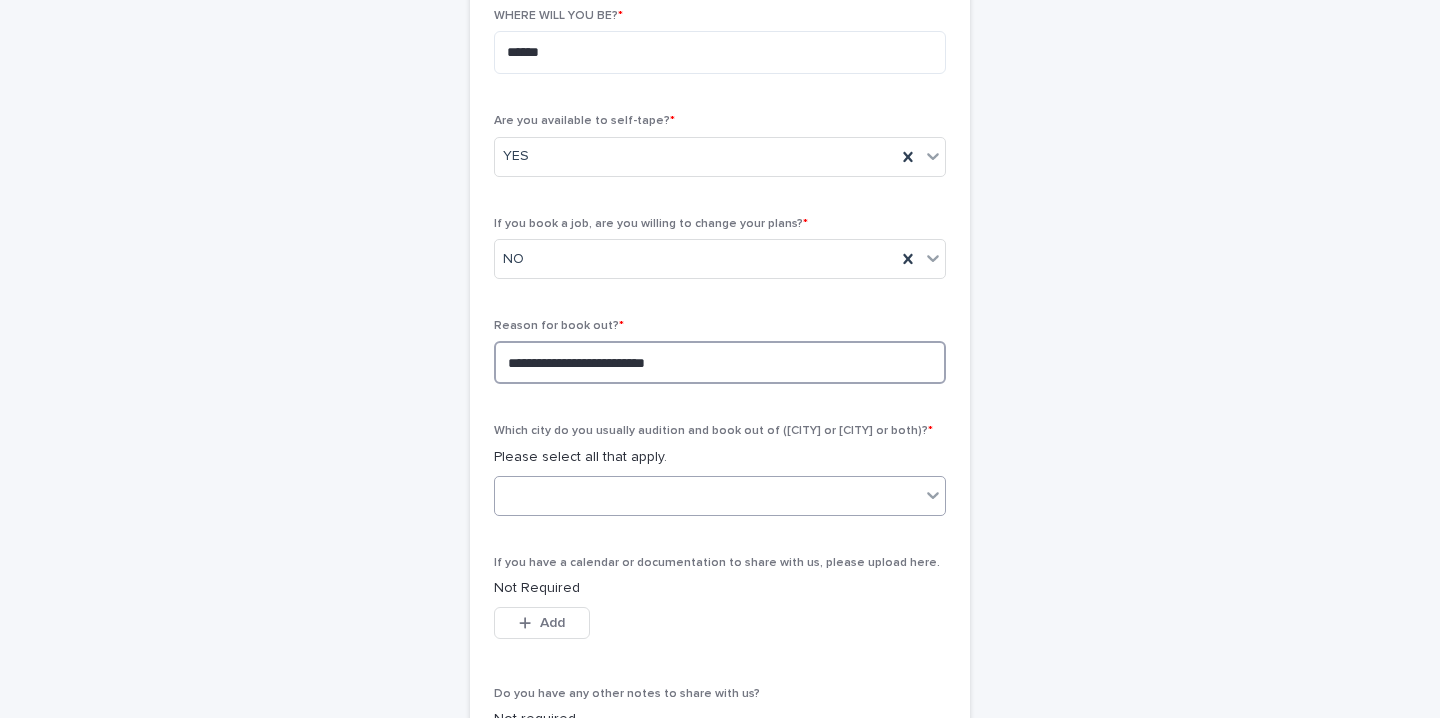 type on "**********" 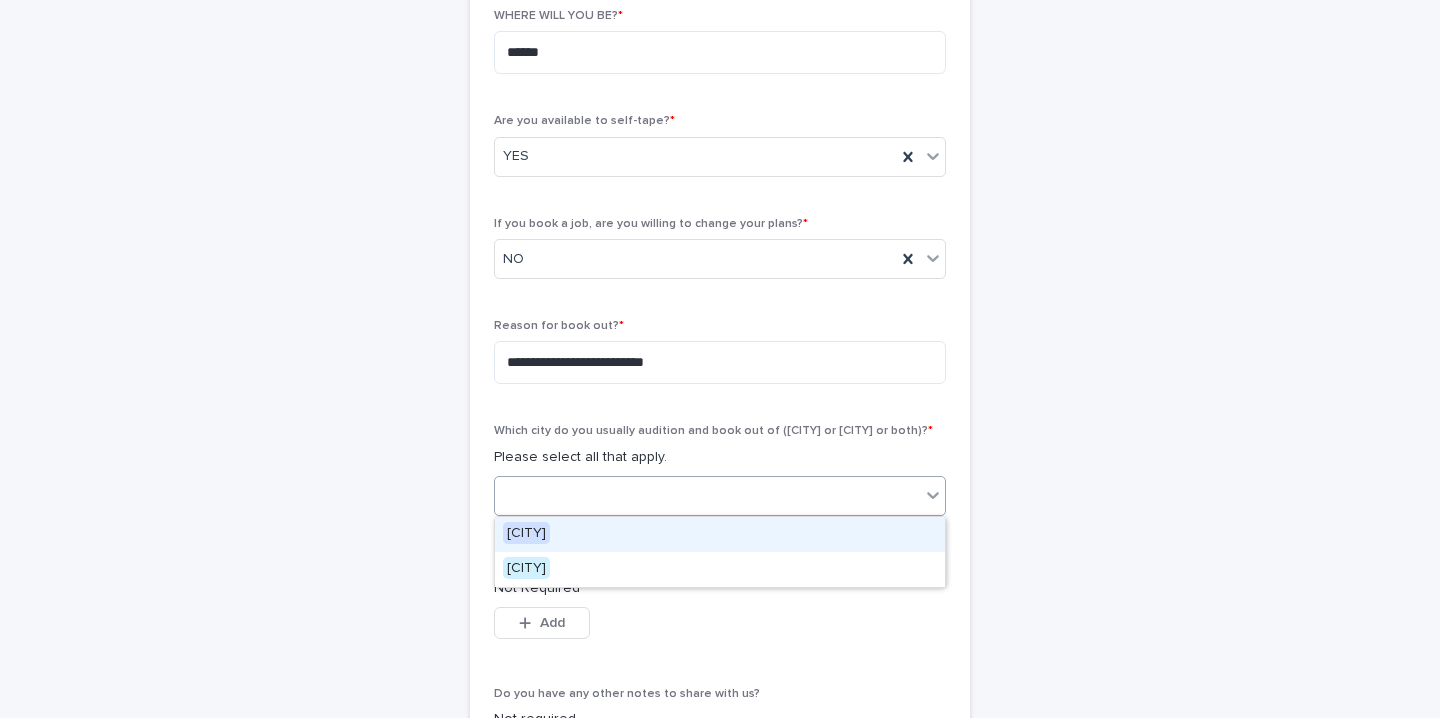 click at bounding box center [707, 495] 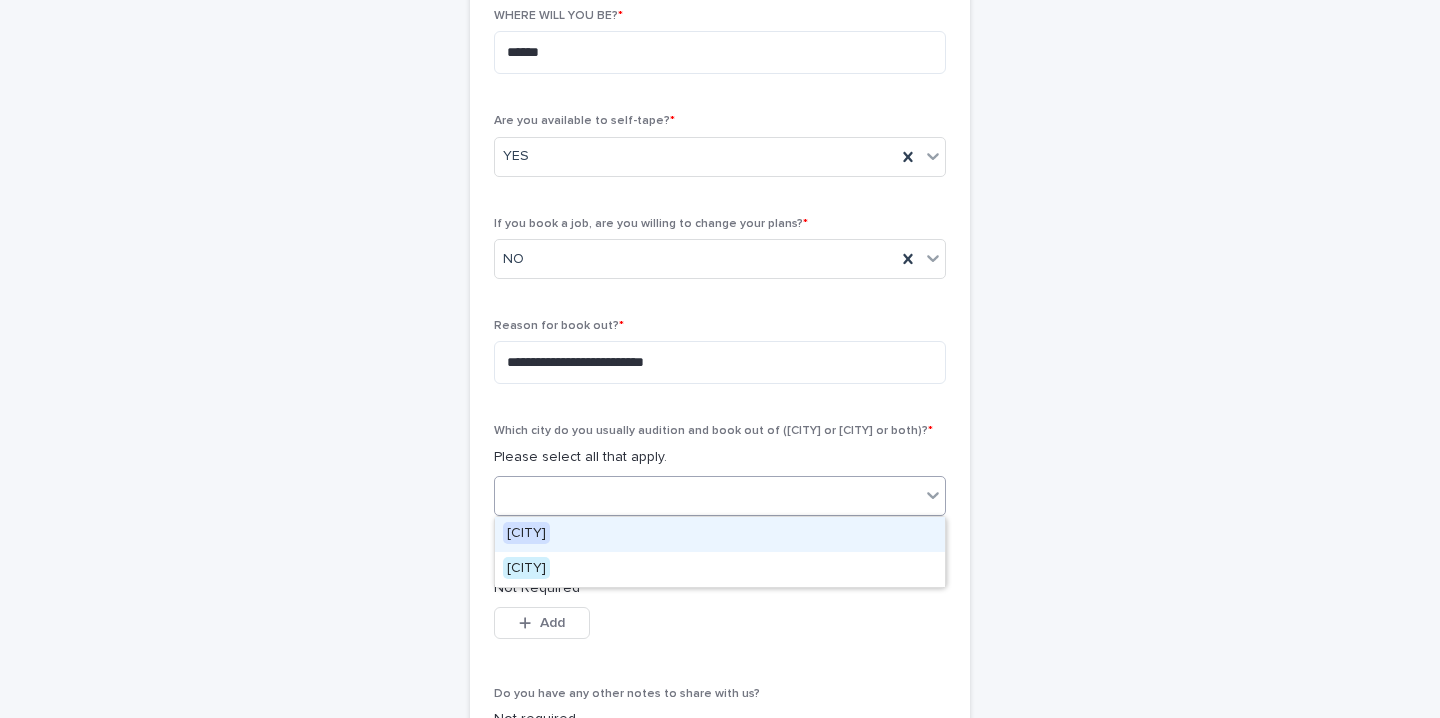 click on "Los Angeles" at bounding box center (720, 534) 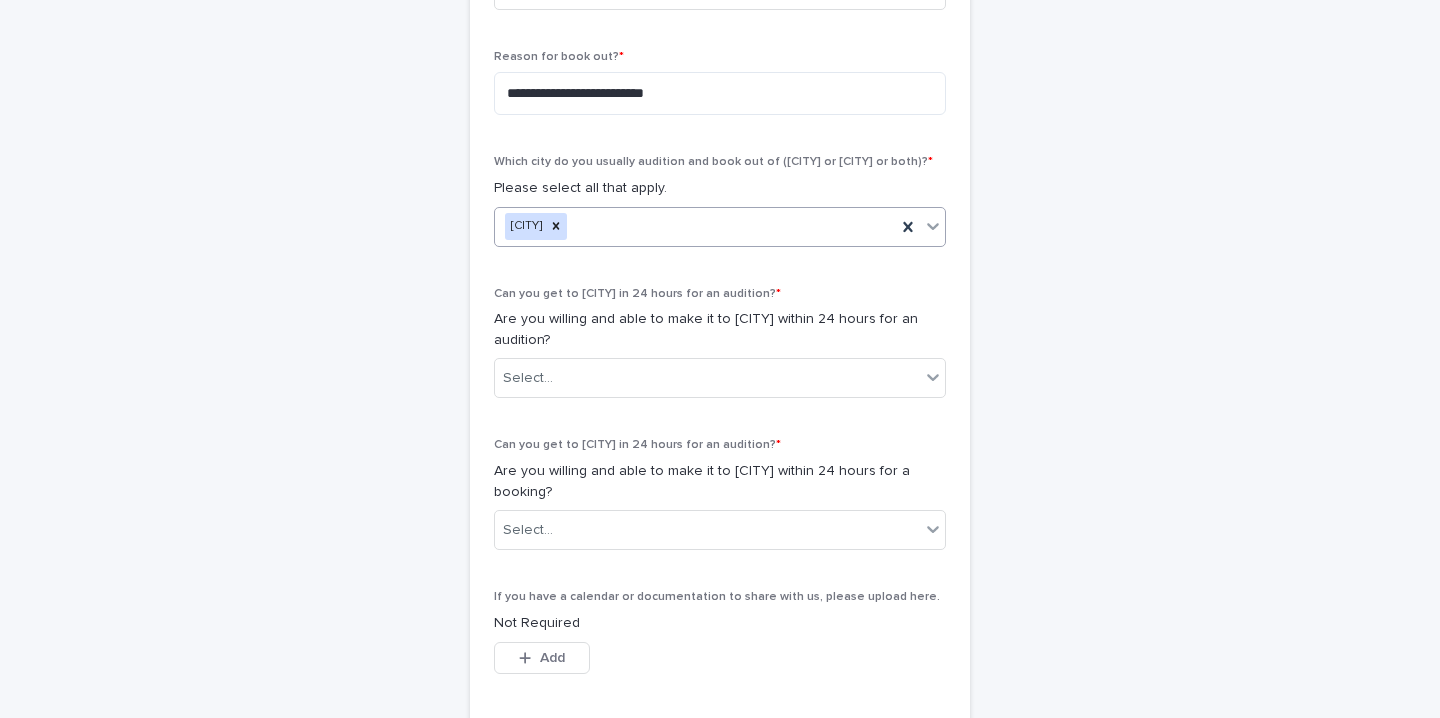 scroll, scrollTop: 930, scrollLeft: 0, axis: vertical 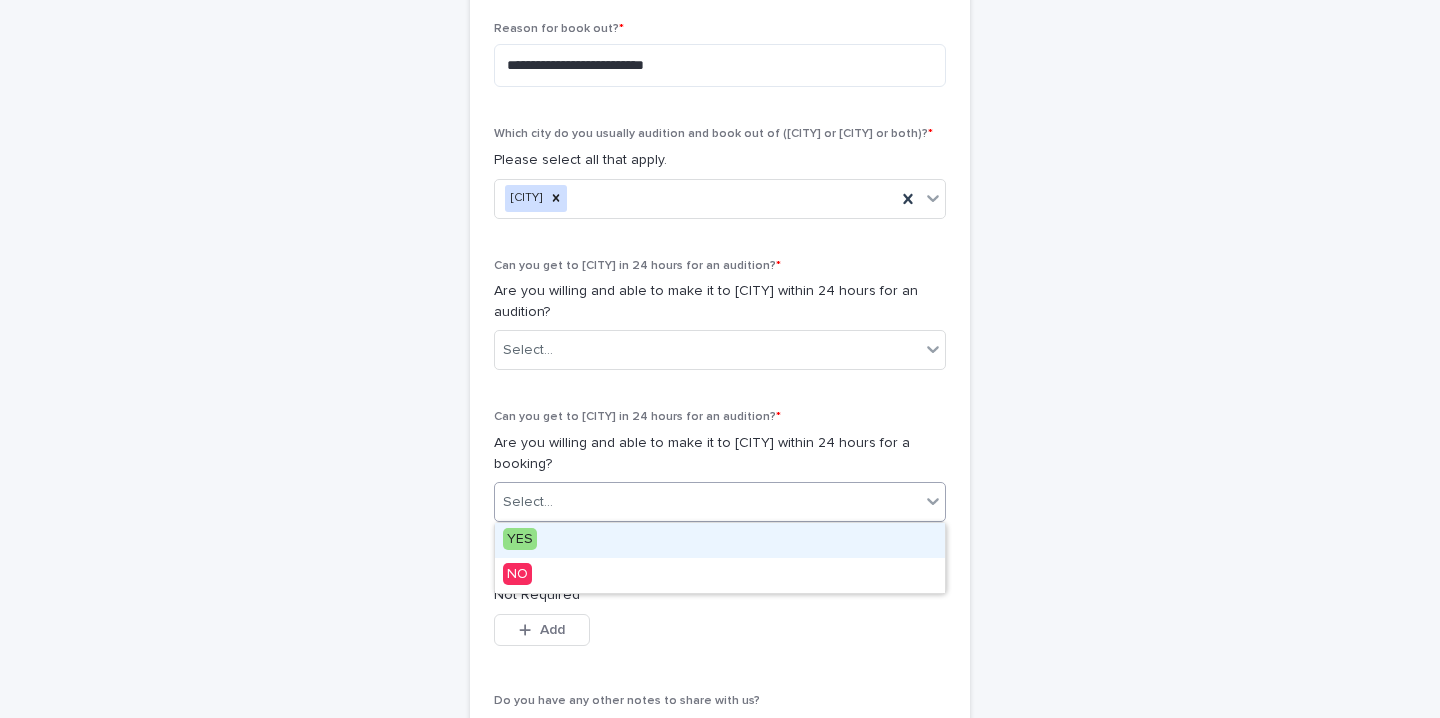 click 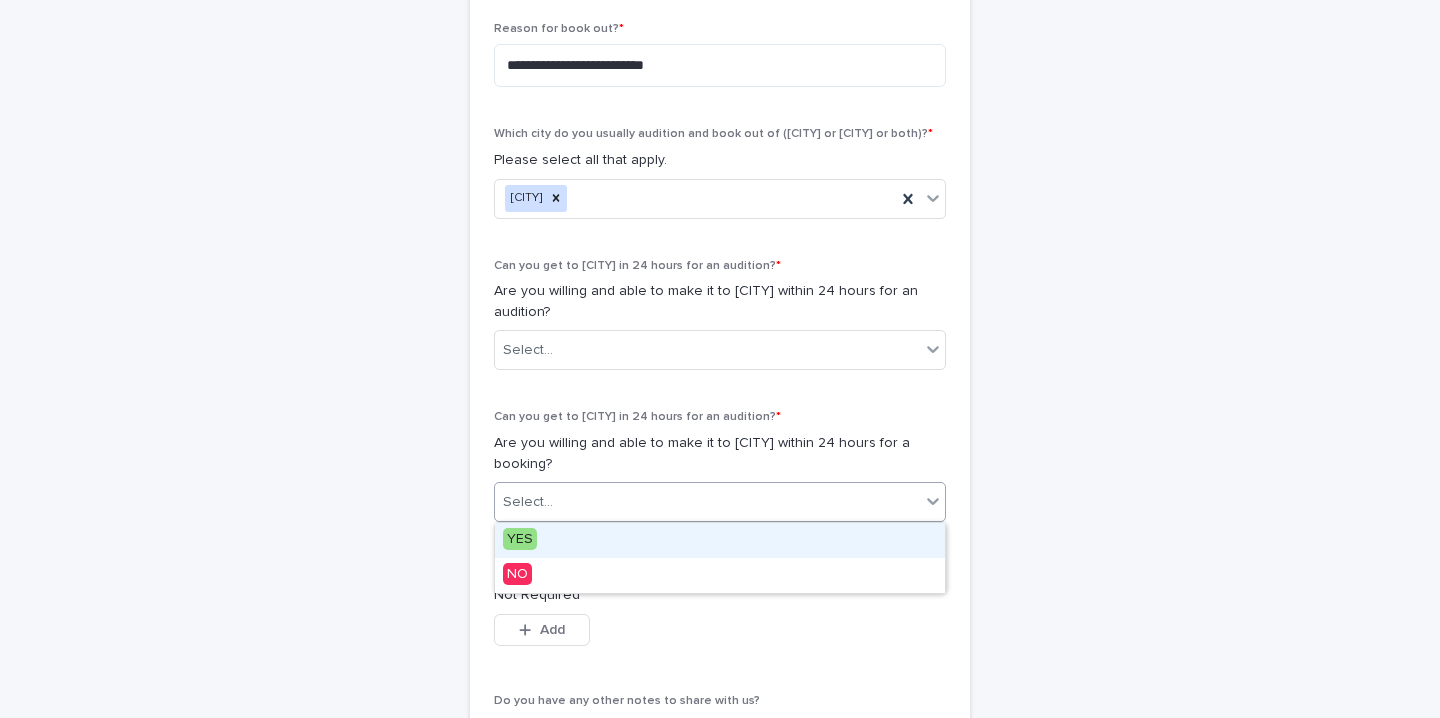 click on "YES" at bounding box center [720, 540] 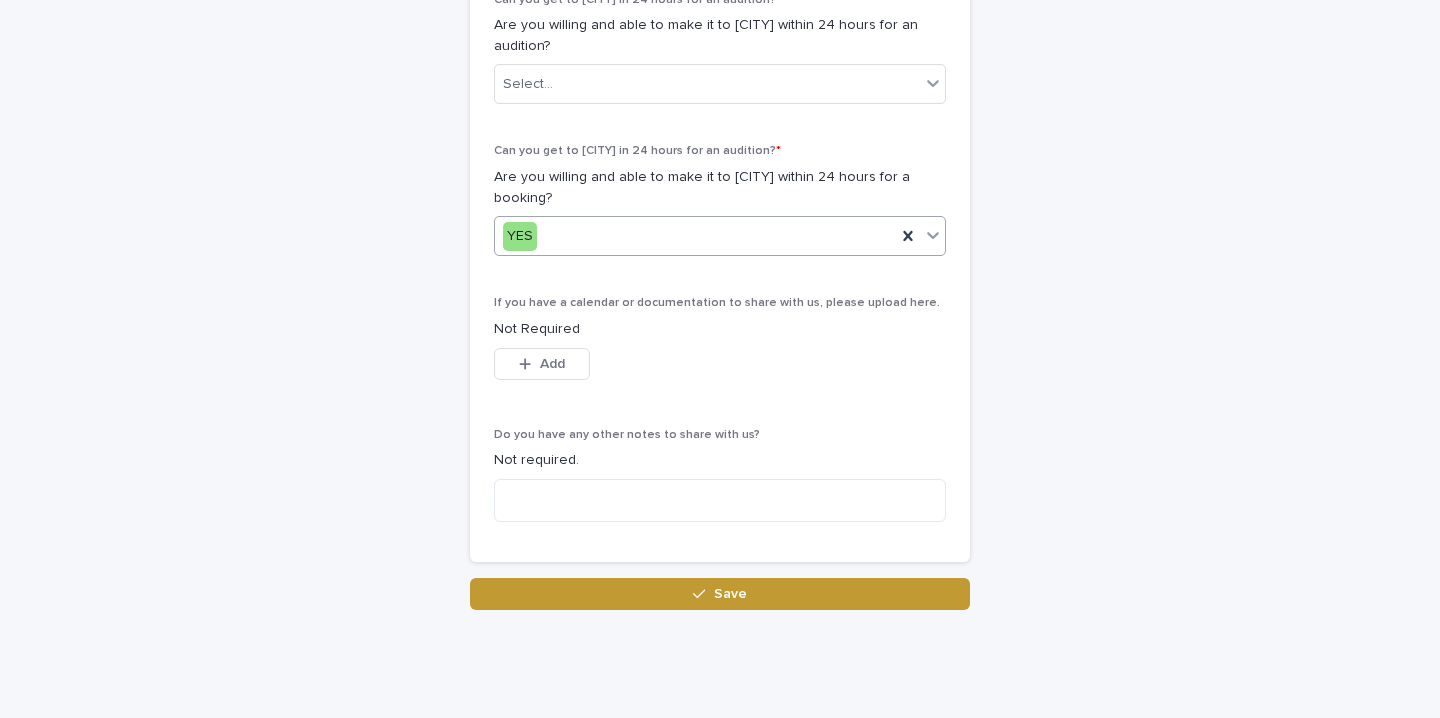 scroll, scrollTop: 1226, scrollLeft: 0, axis: vertical 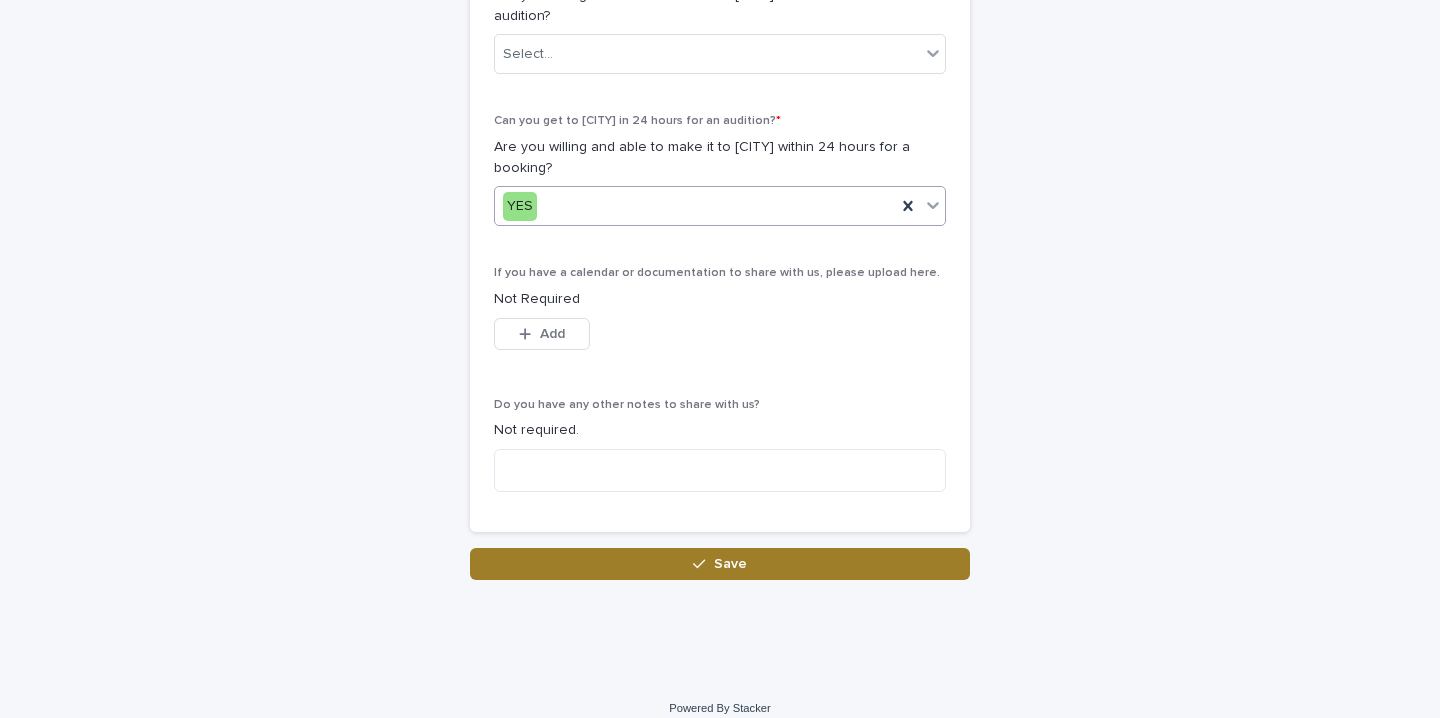 click on "Save" at bounding box center [720, 564] 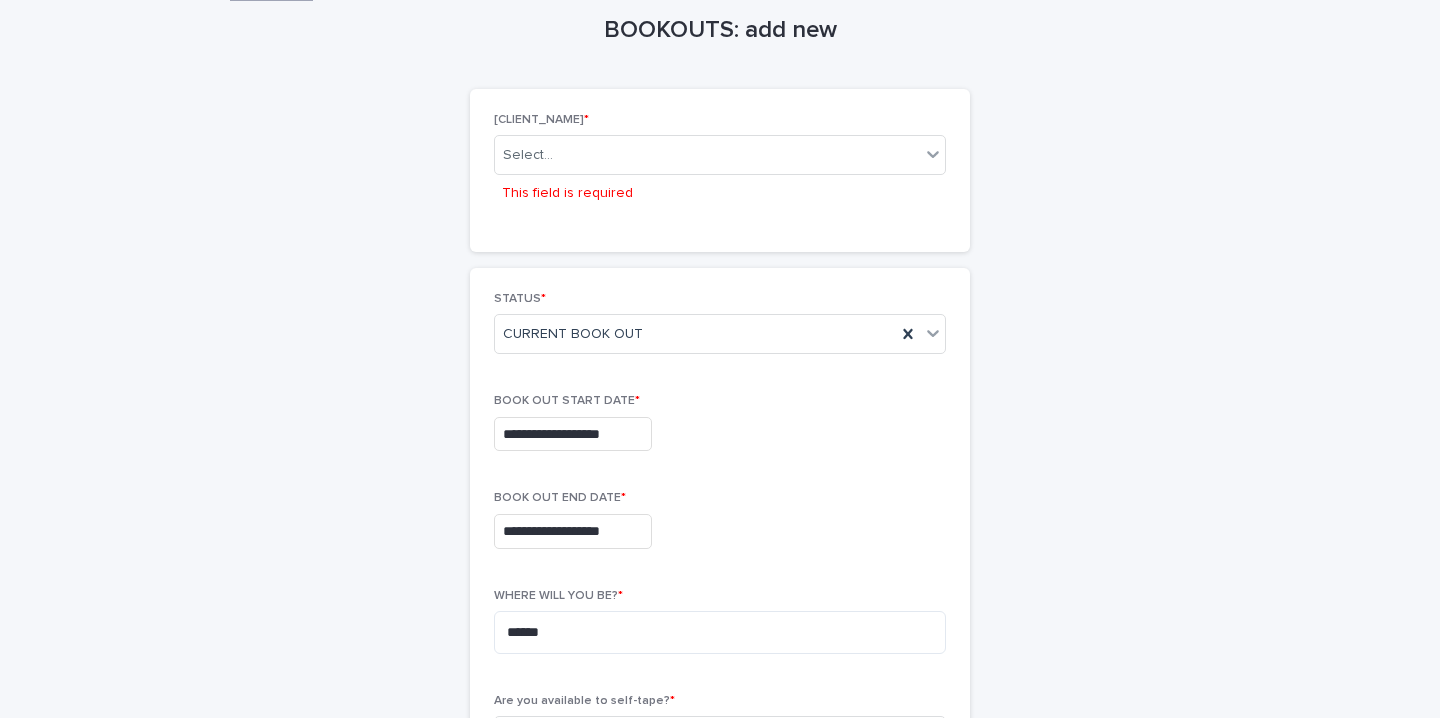 scroll, scrollTop: 64, scrollLeft: 0, axis: vertical 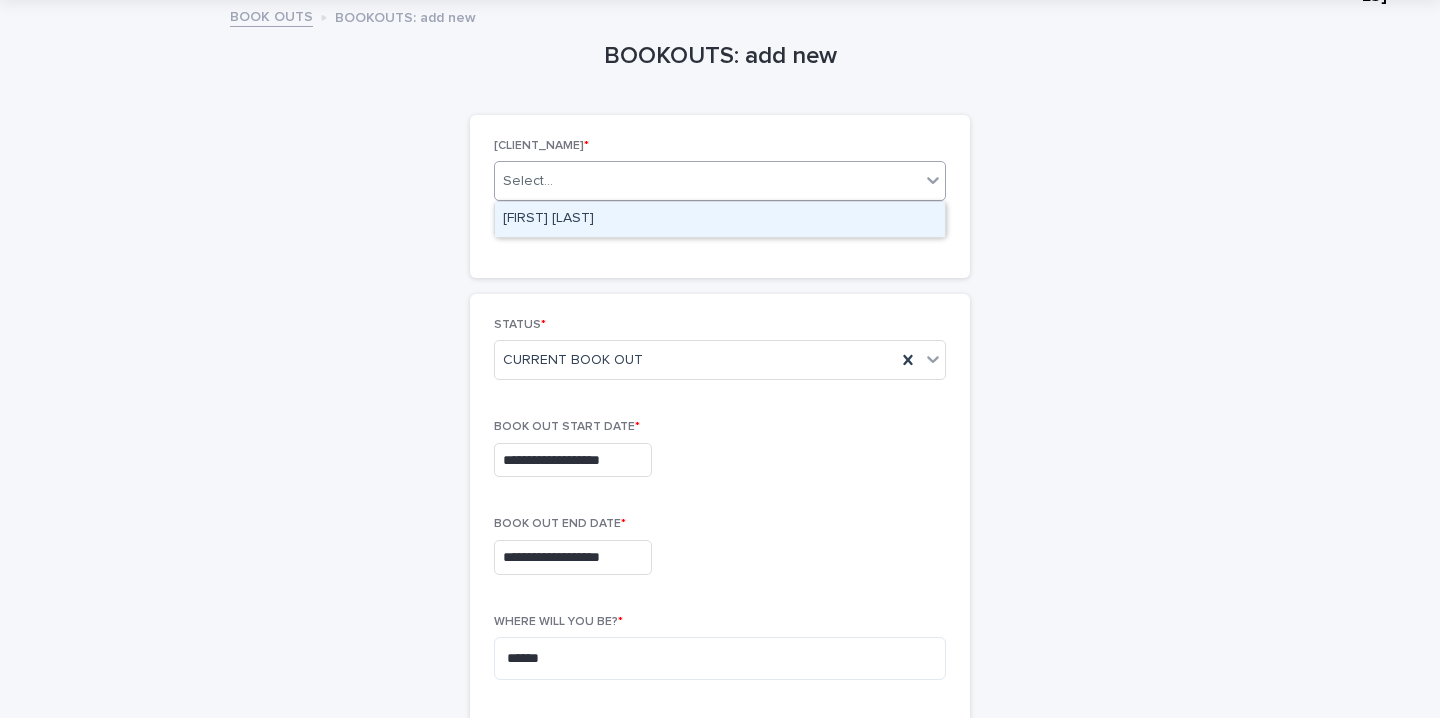 click 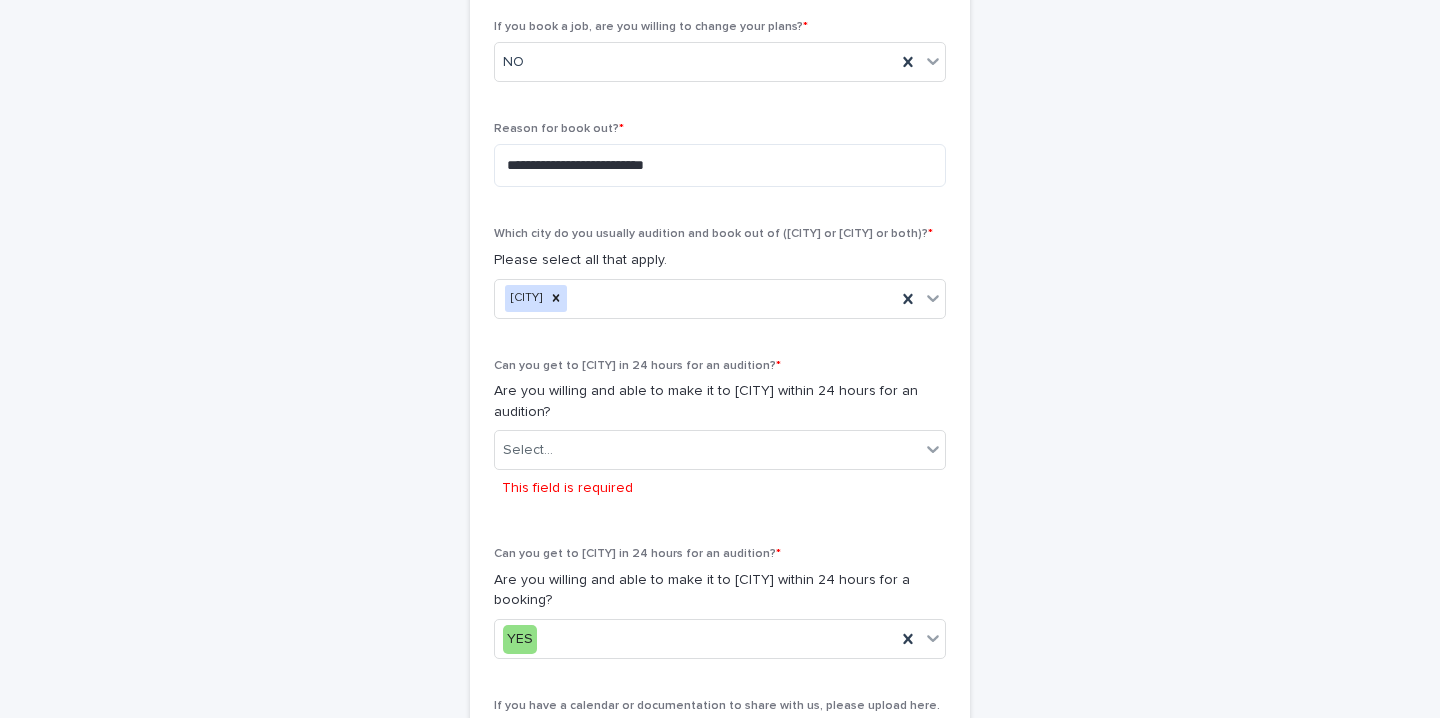 scroll, scrollTop: 1281, scrollLeft: 0, axis: vertical 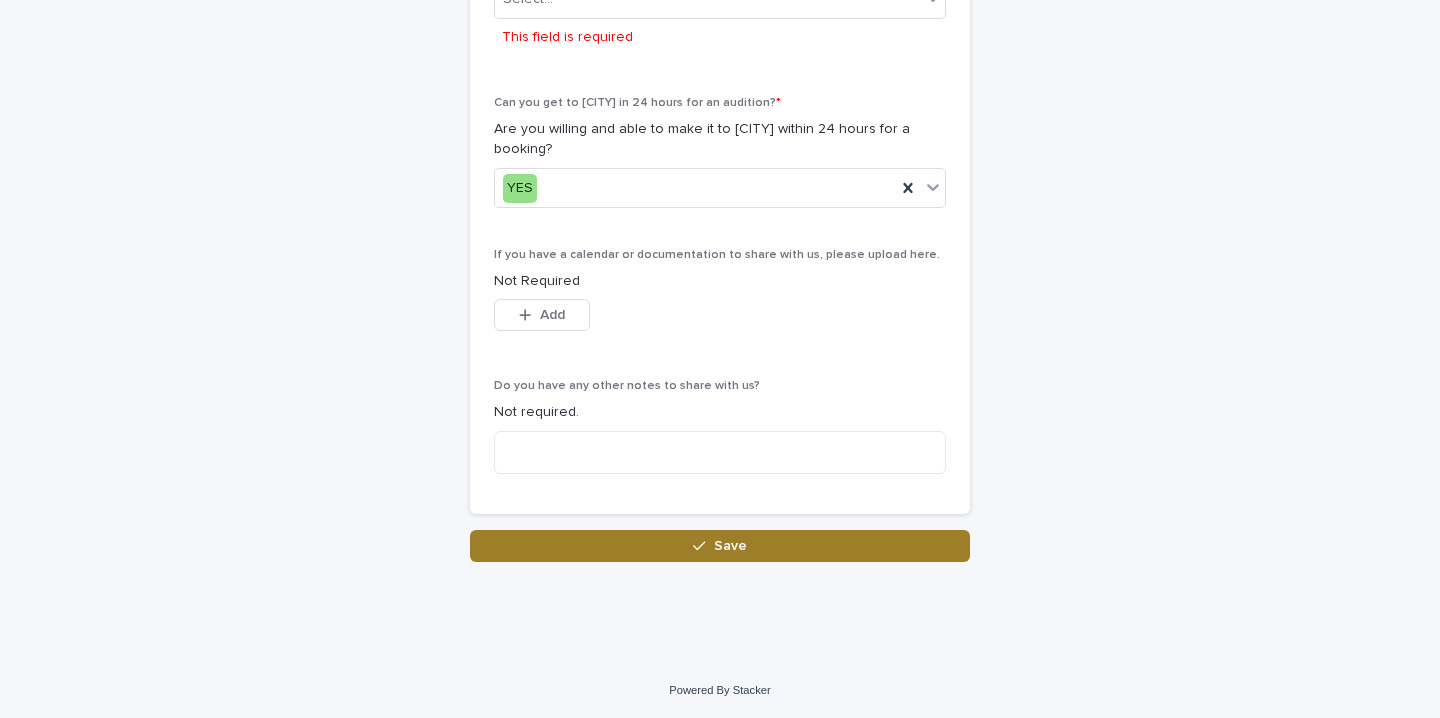 click on "Save" at bounding box center [720, 546] 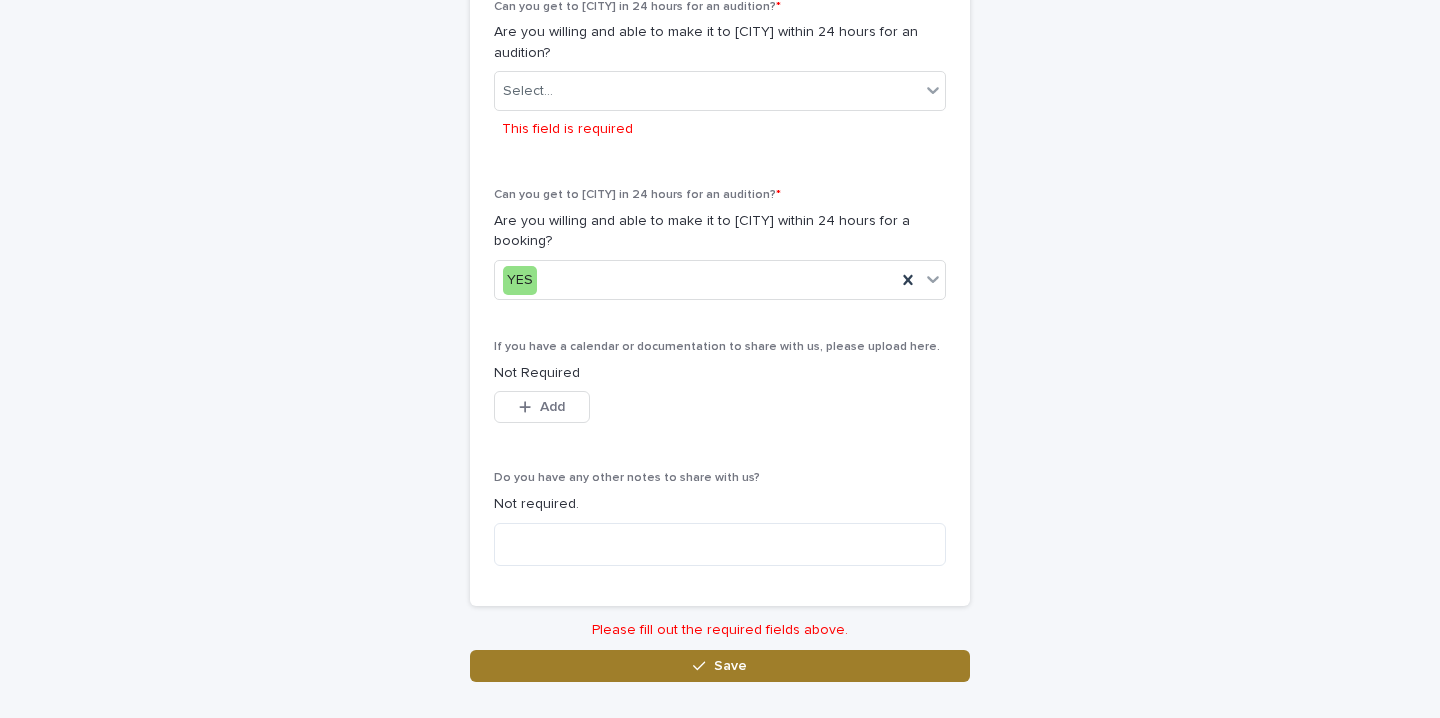 scroll, scrollTop: 1110, scrollLeft: 0, axis: vertical 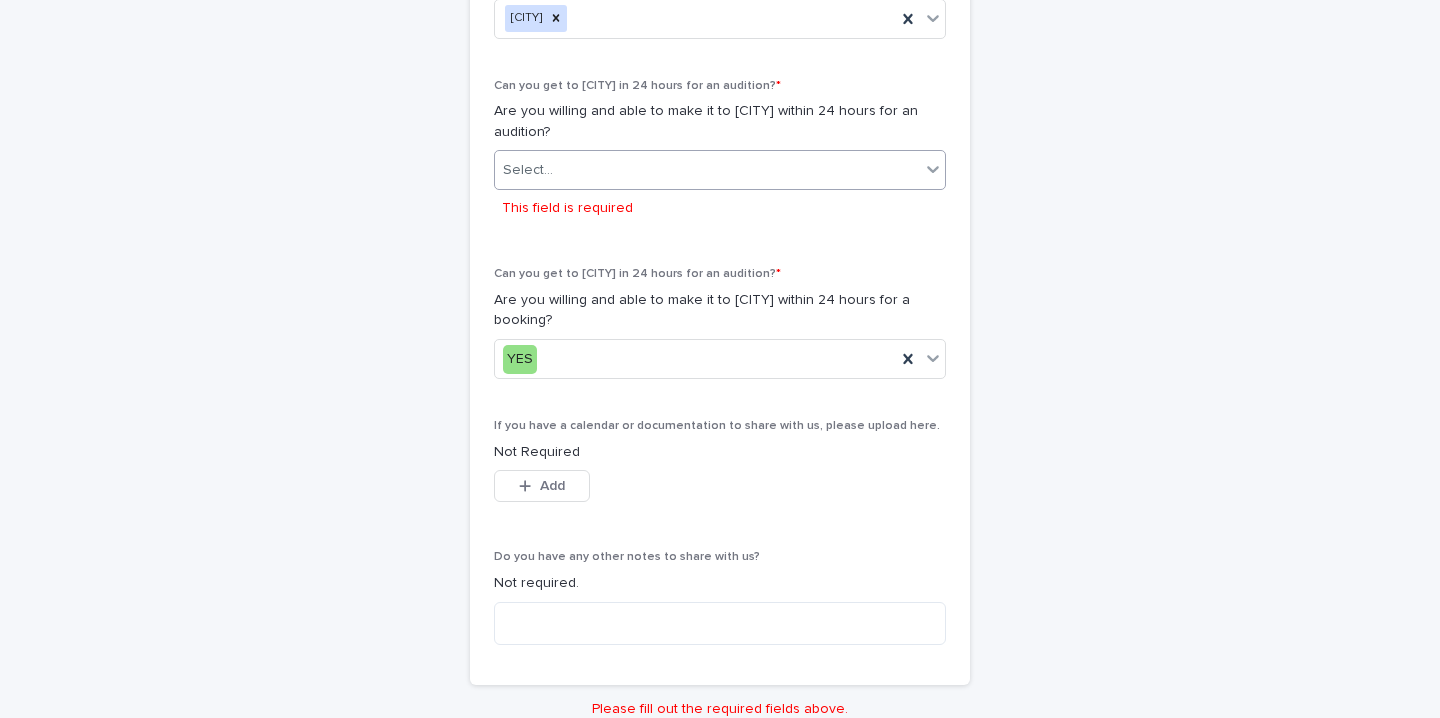 click 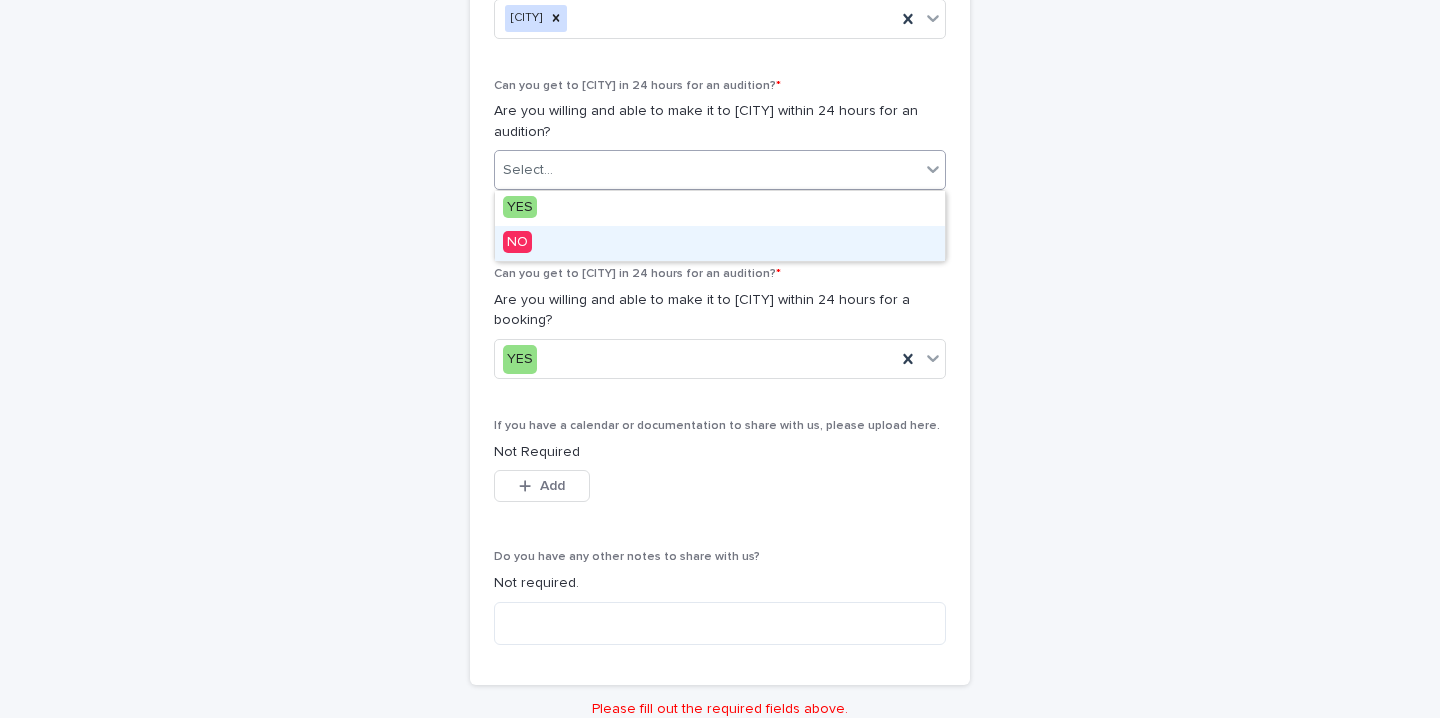 click on "NO" at bounding box center (720, 243) 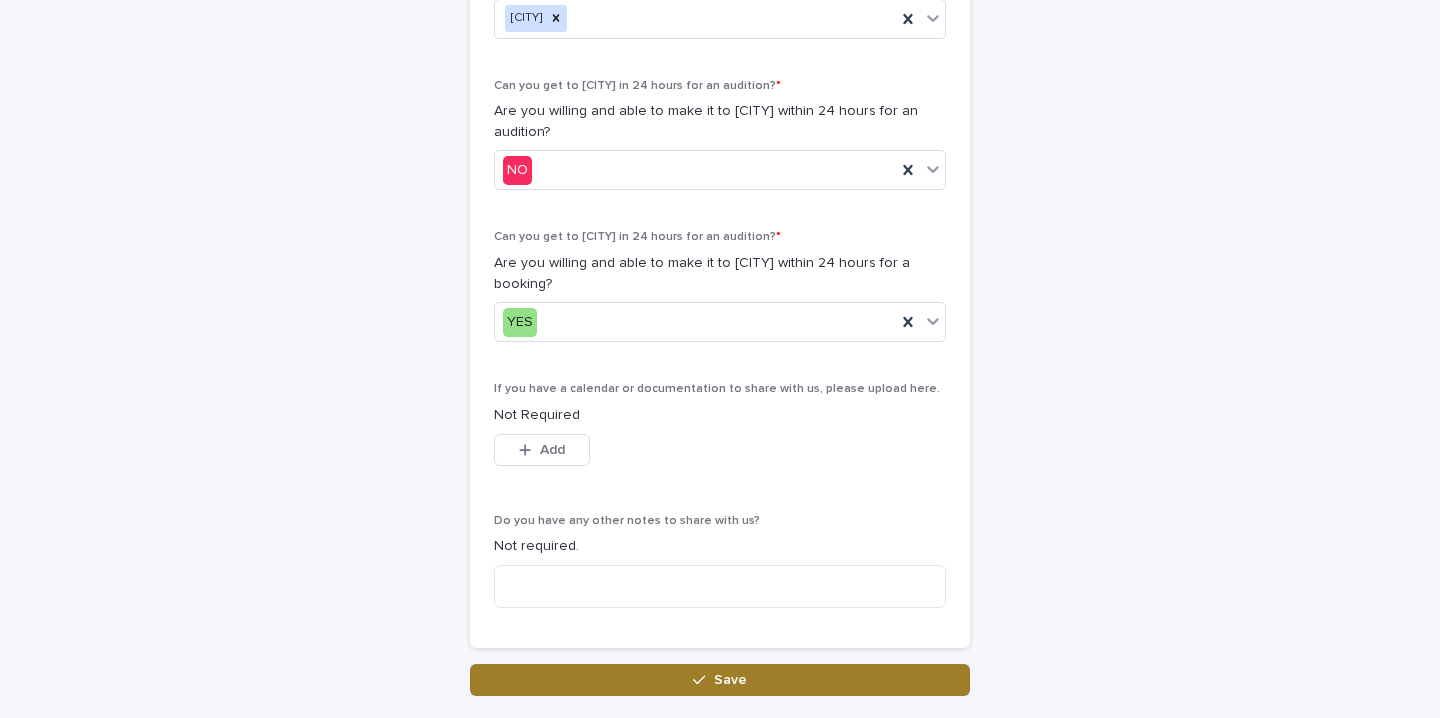 click on "Save" at bounding box center [720, 680] 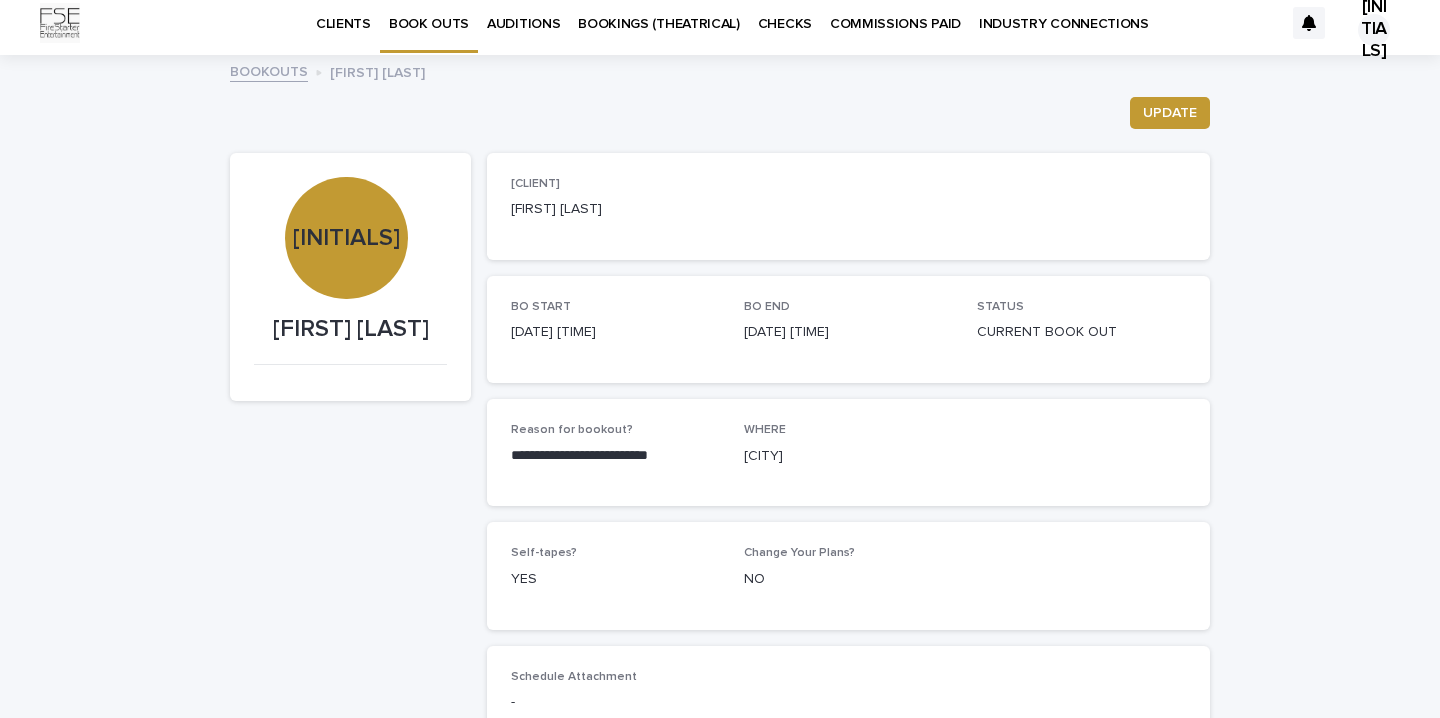 scroll, scrollTop: 0, scrollLeft: 0, axis: both 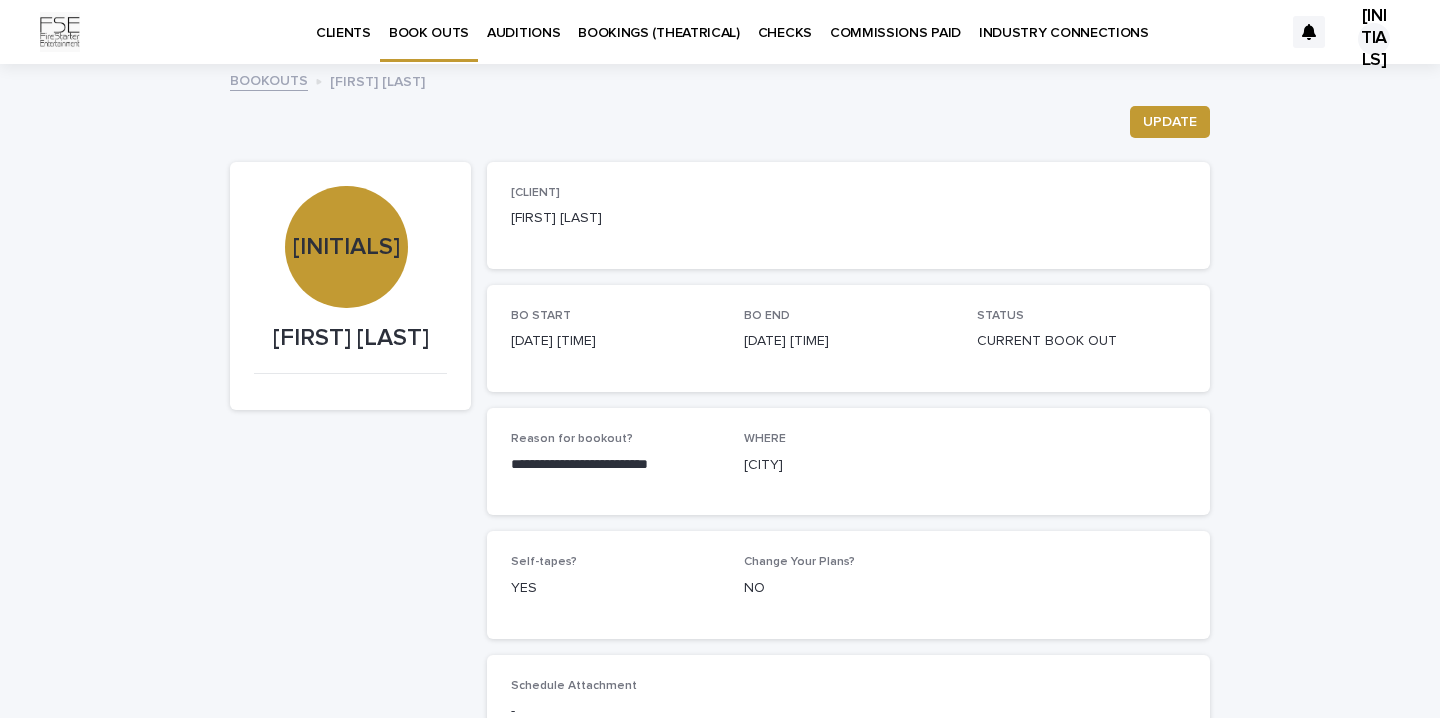 click on "DV" at bounding box center [1374, 39] 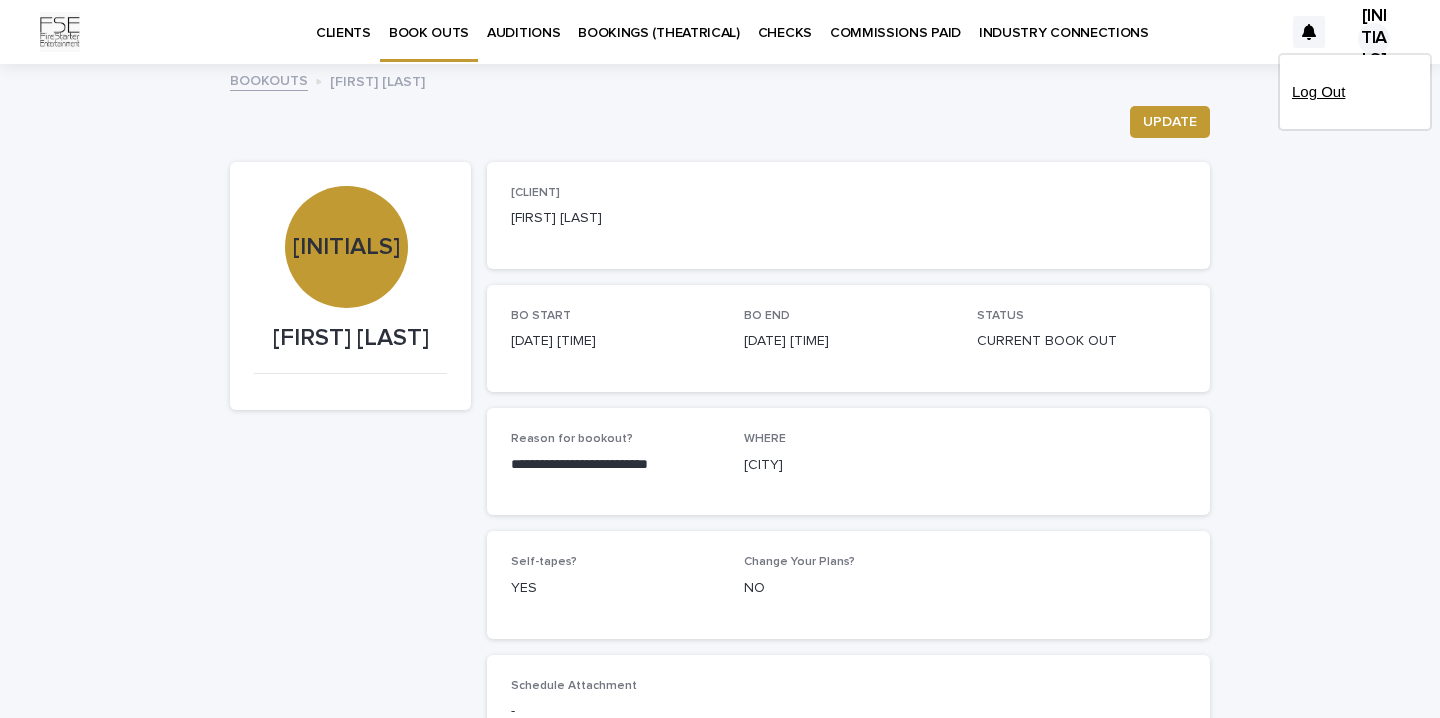 click on "Log Out" at bounding box center [1355, 92] 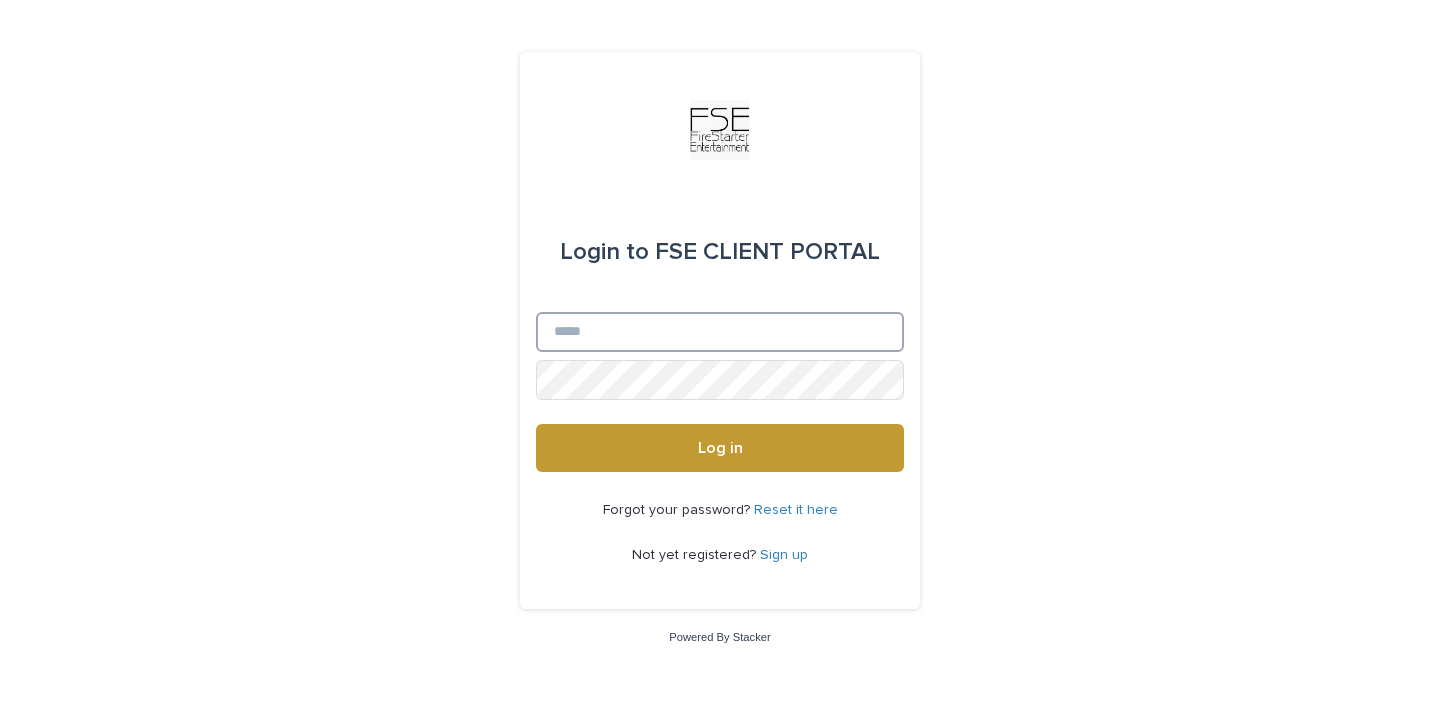type on "**********" 